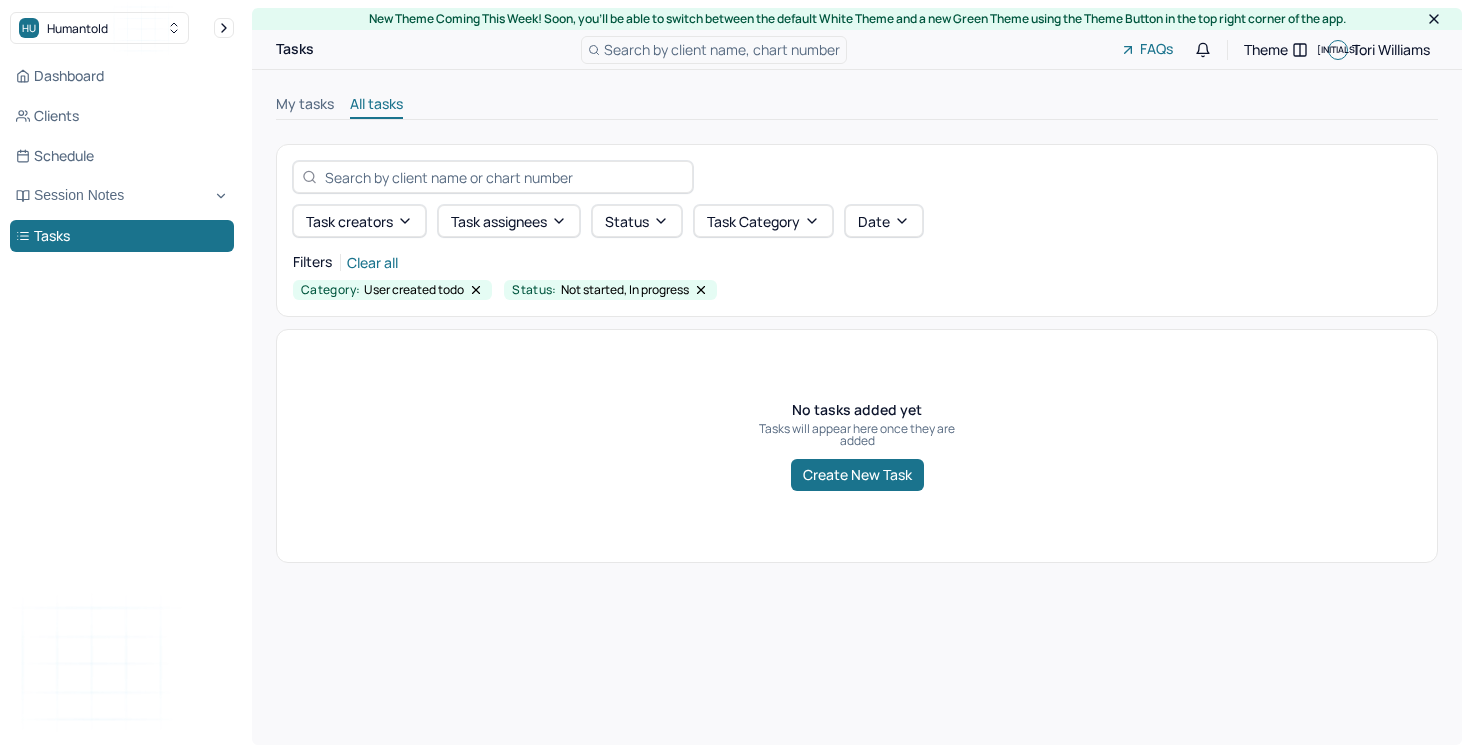 scroll, scrollTop: 0, scrollLeft: 0, axis: both 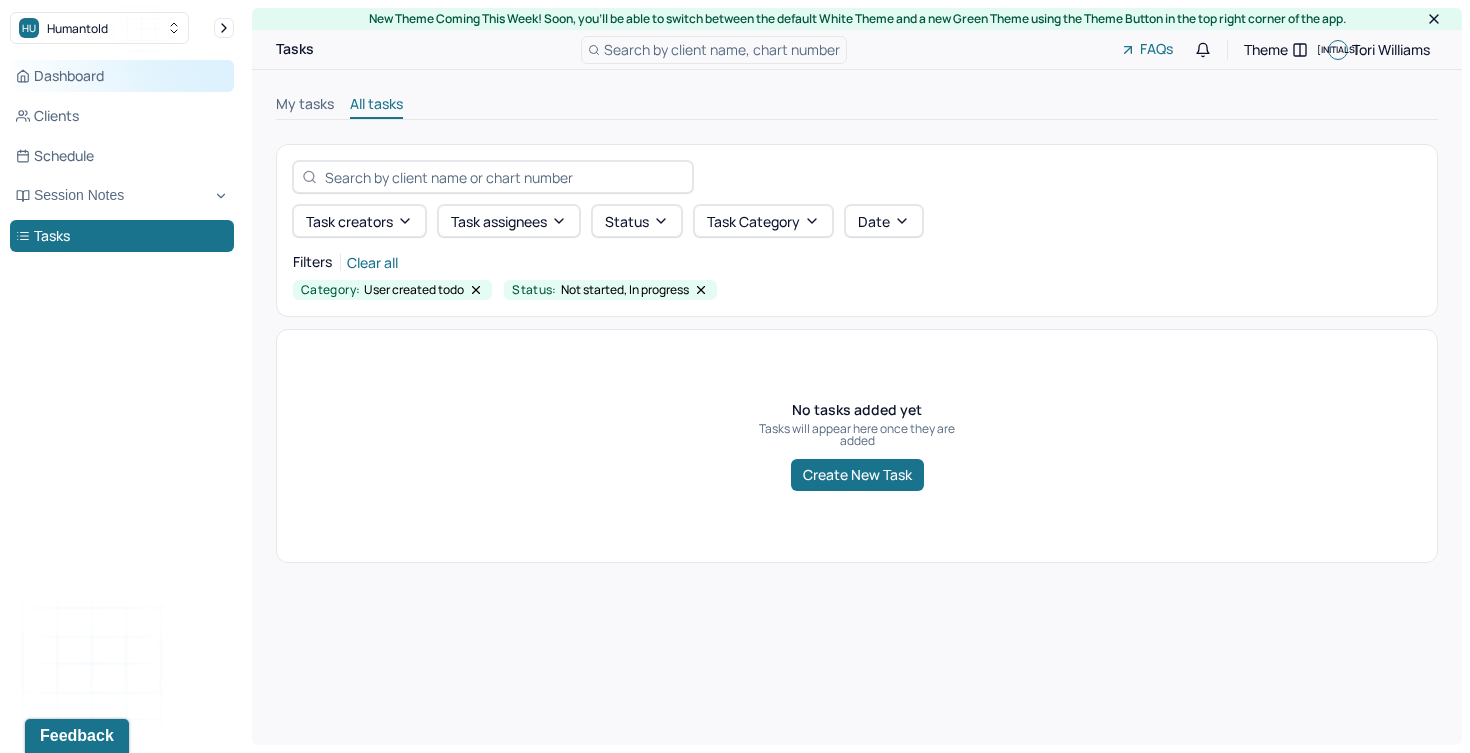click on "Dashboard" at bounding box center (122, 76) 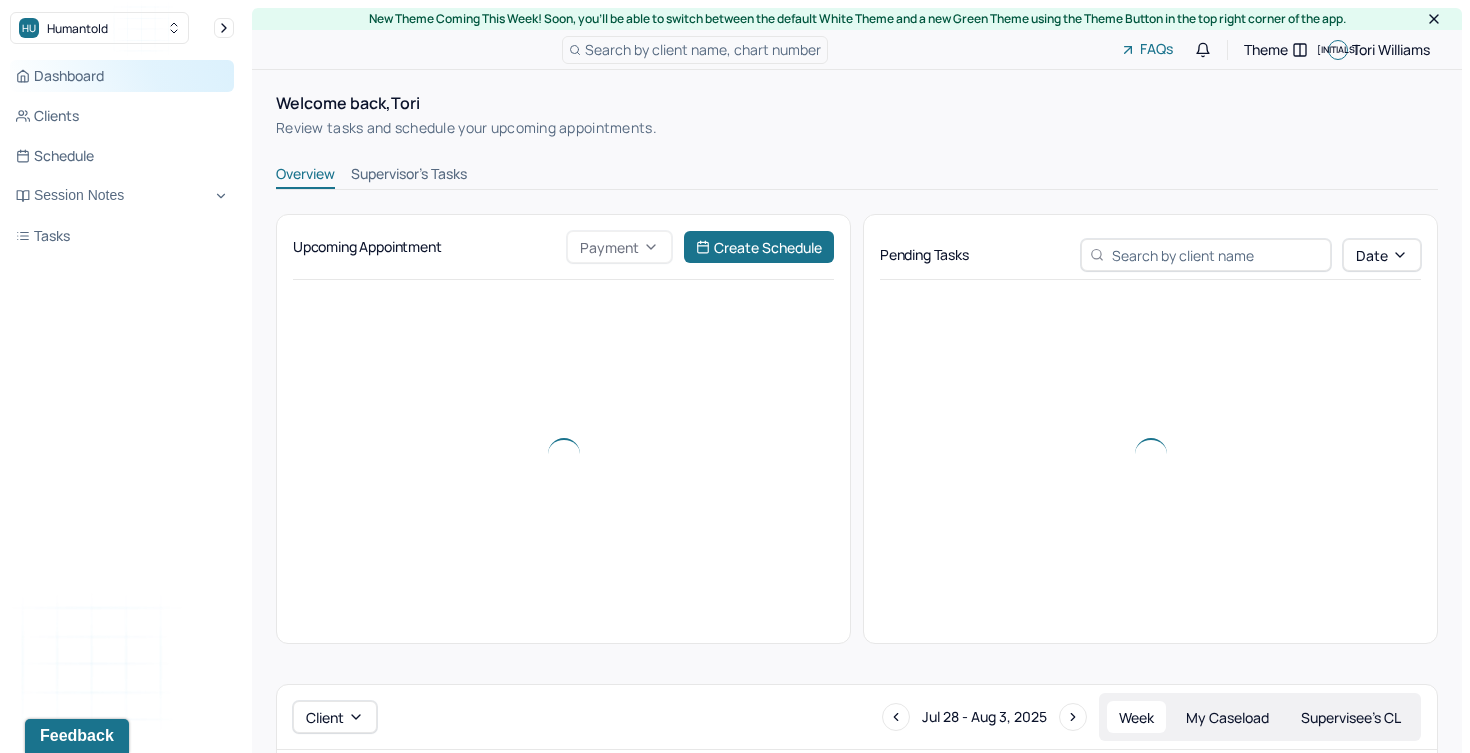 click on "Dashboard" at bounding box center (122, 76) 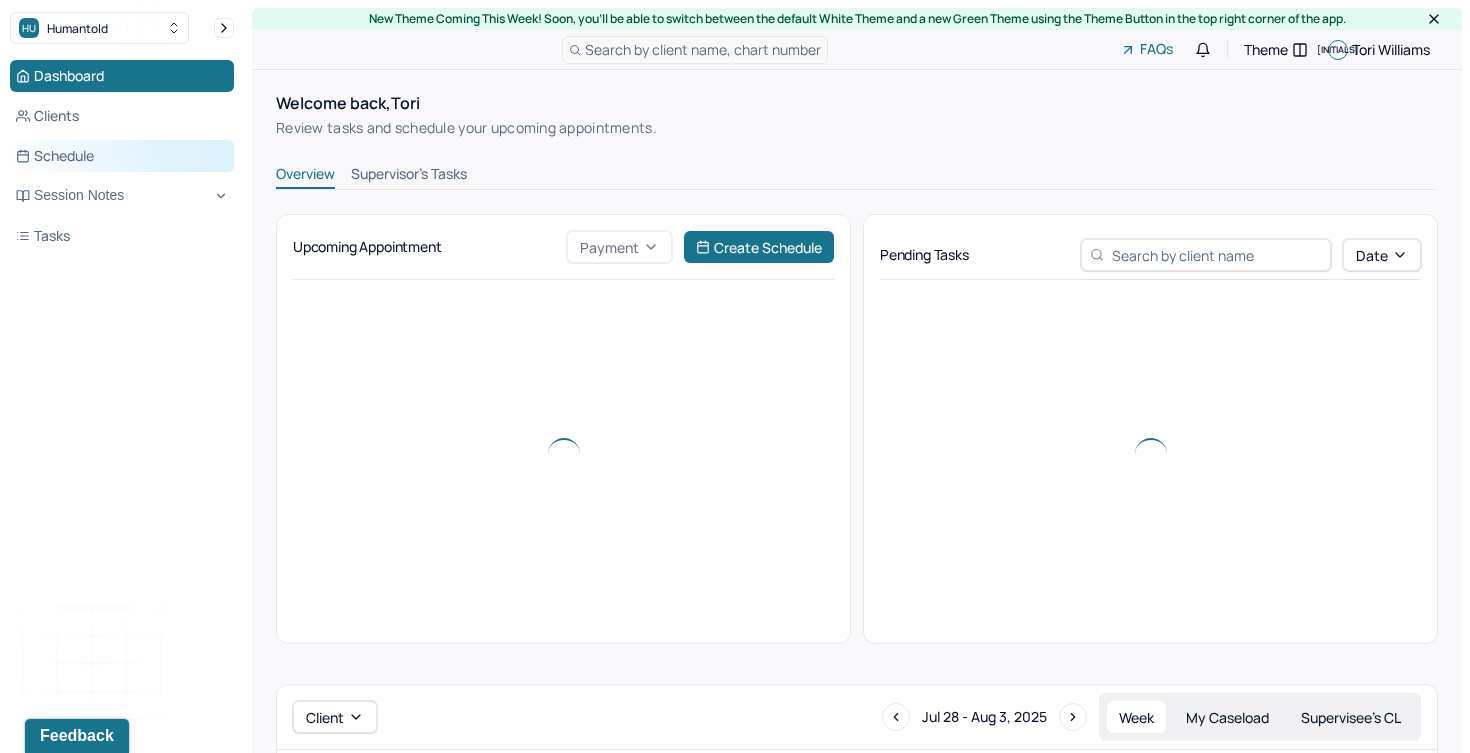 click on "Schedule" at bounding box center (122, 156) 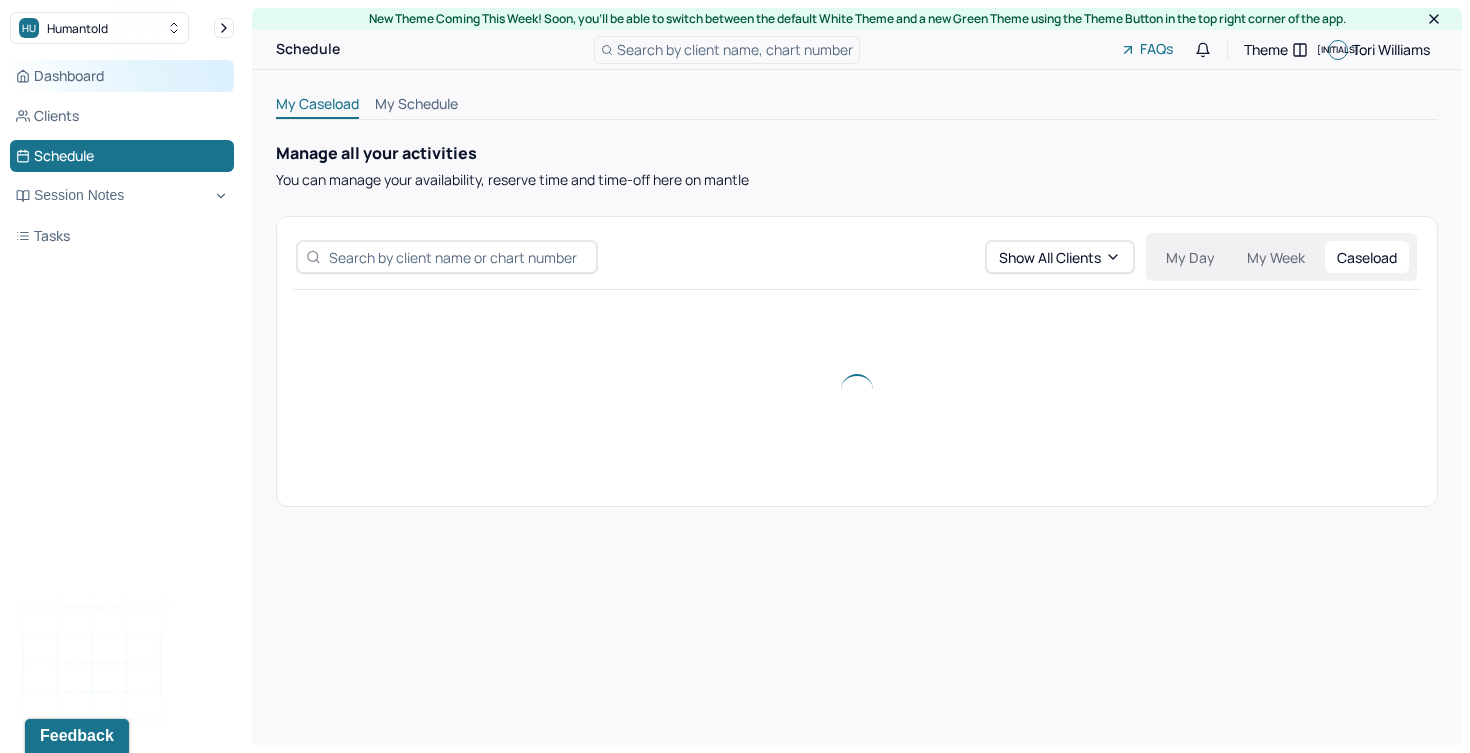 click on "Dashboard" at bounding box center [122, 76] 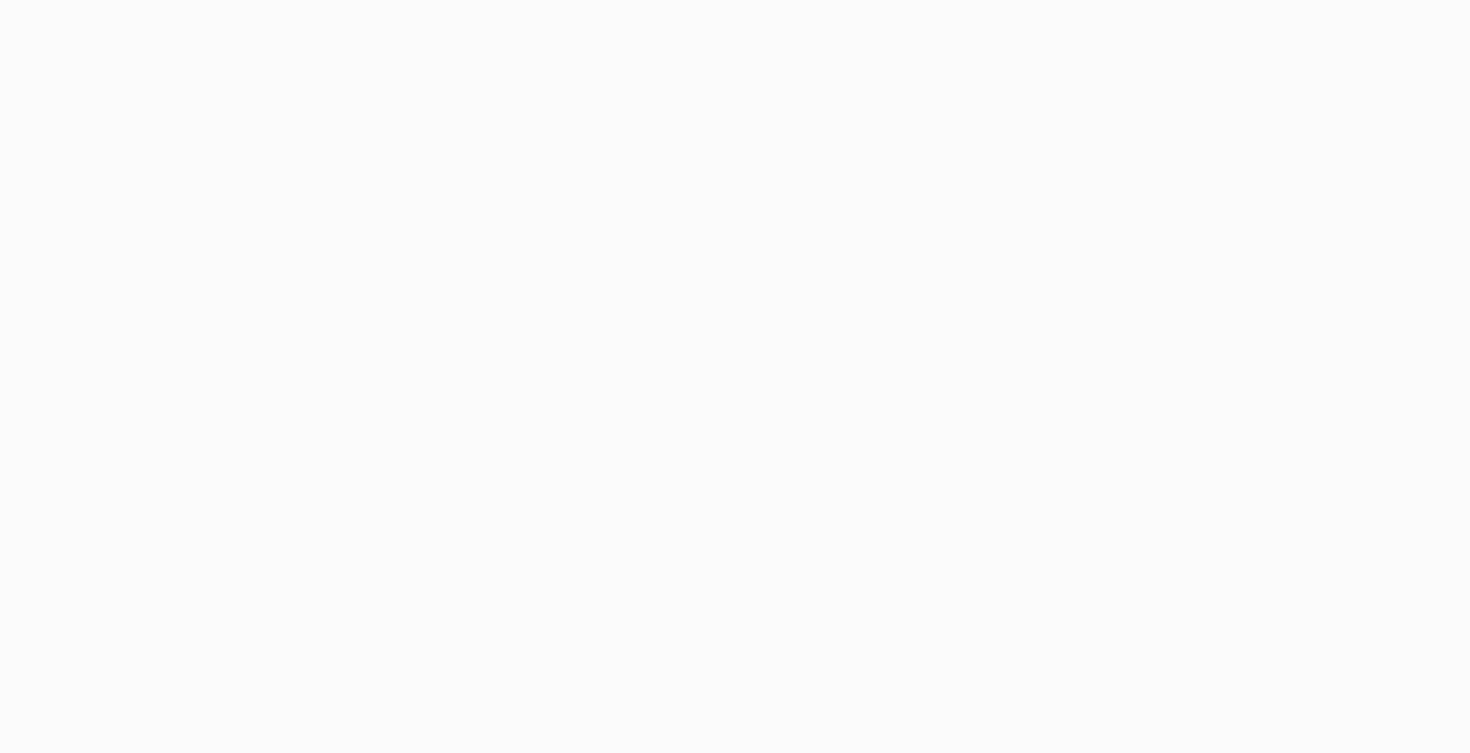 scroll, scrollTop: 0, scrollLeft: 0, axis: both 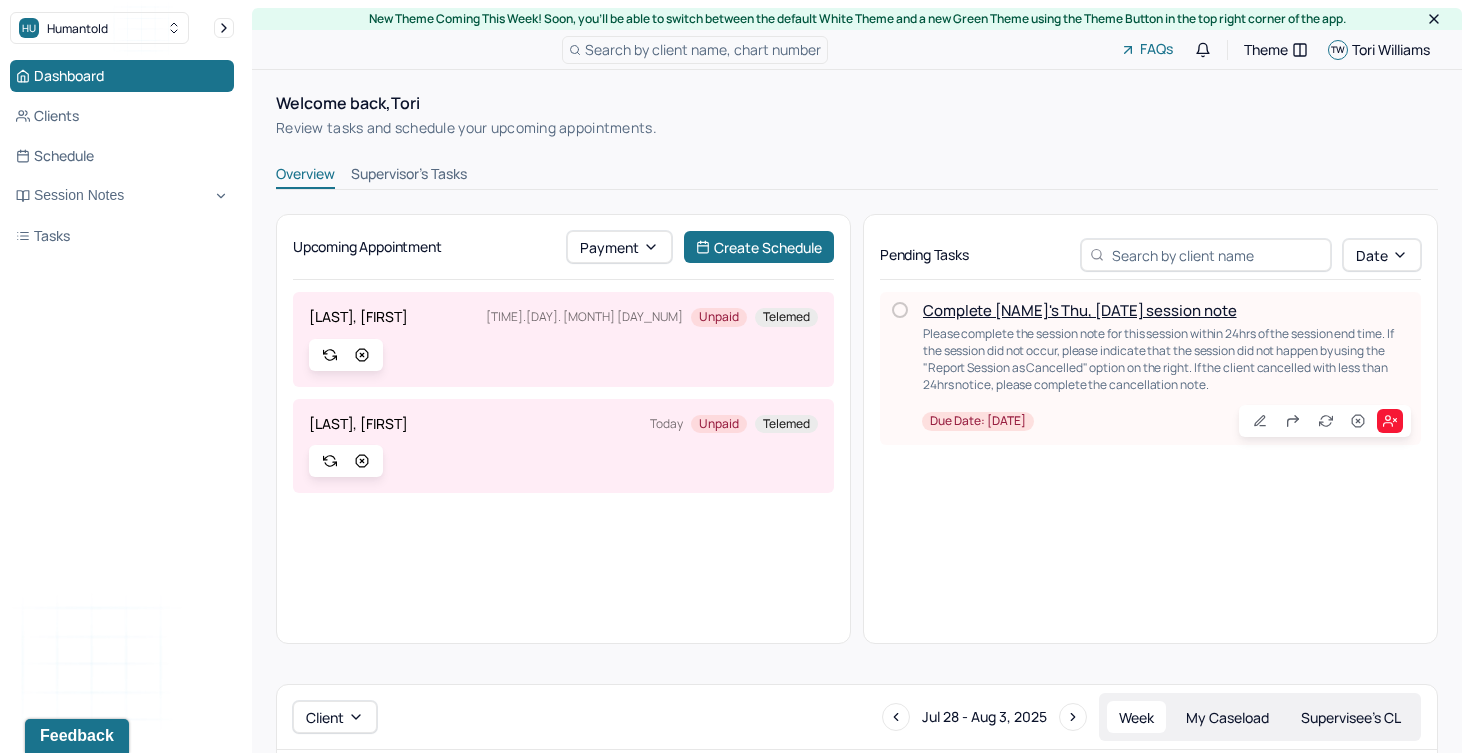 click on "Complete [NAME]'s Thu, [DATE] session note" at bounding box center [1079, 310] 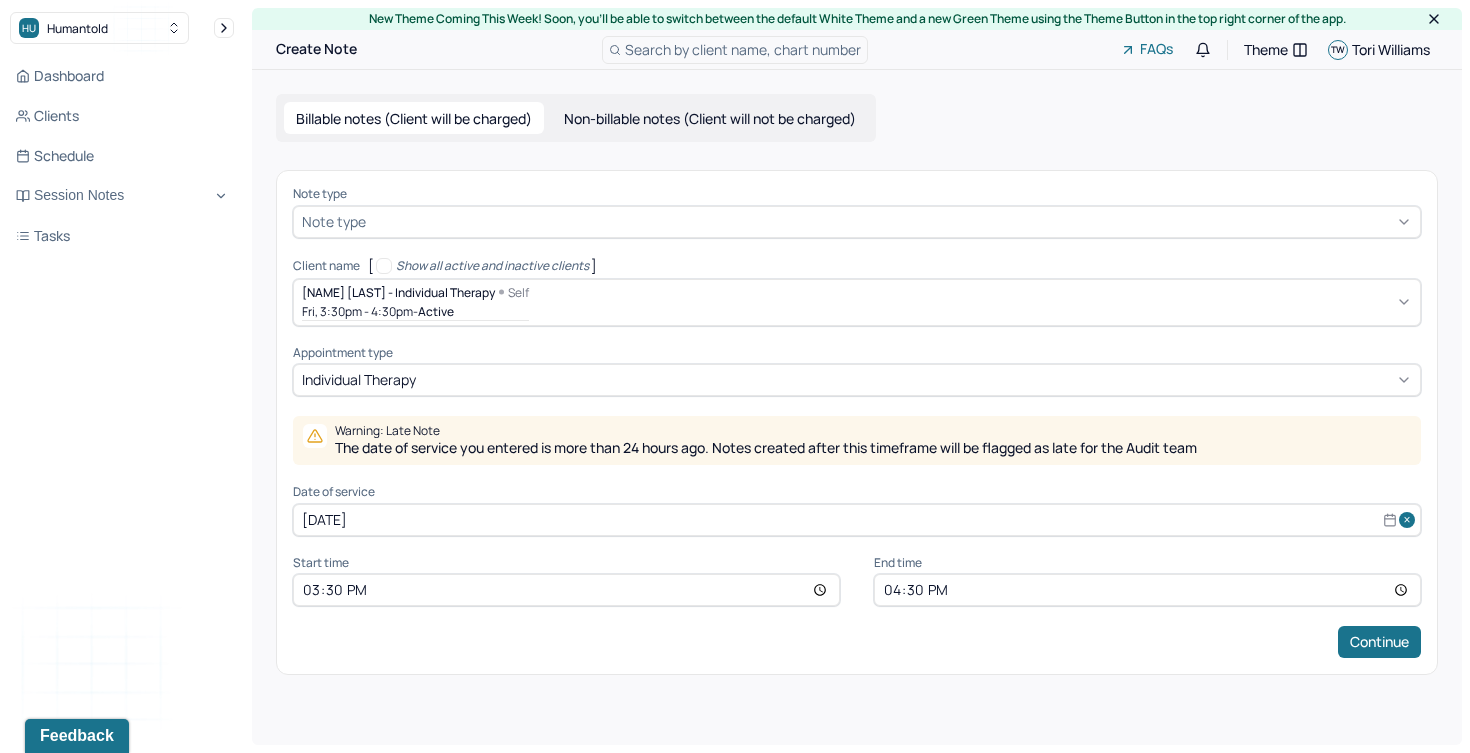 click at bounding box center [891, 221] 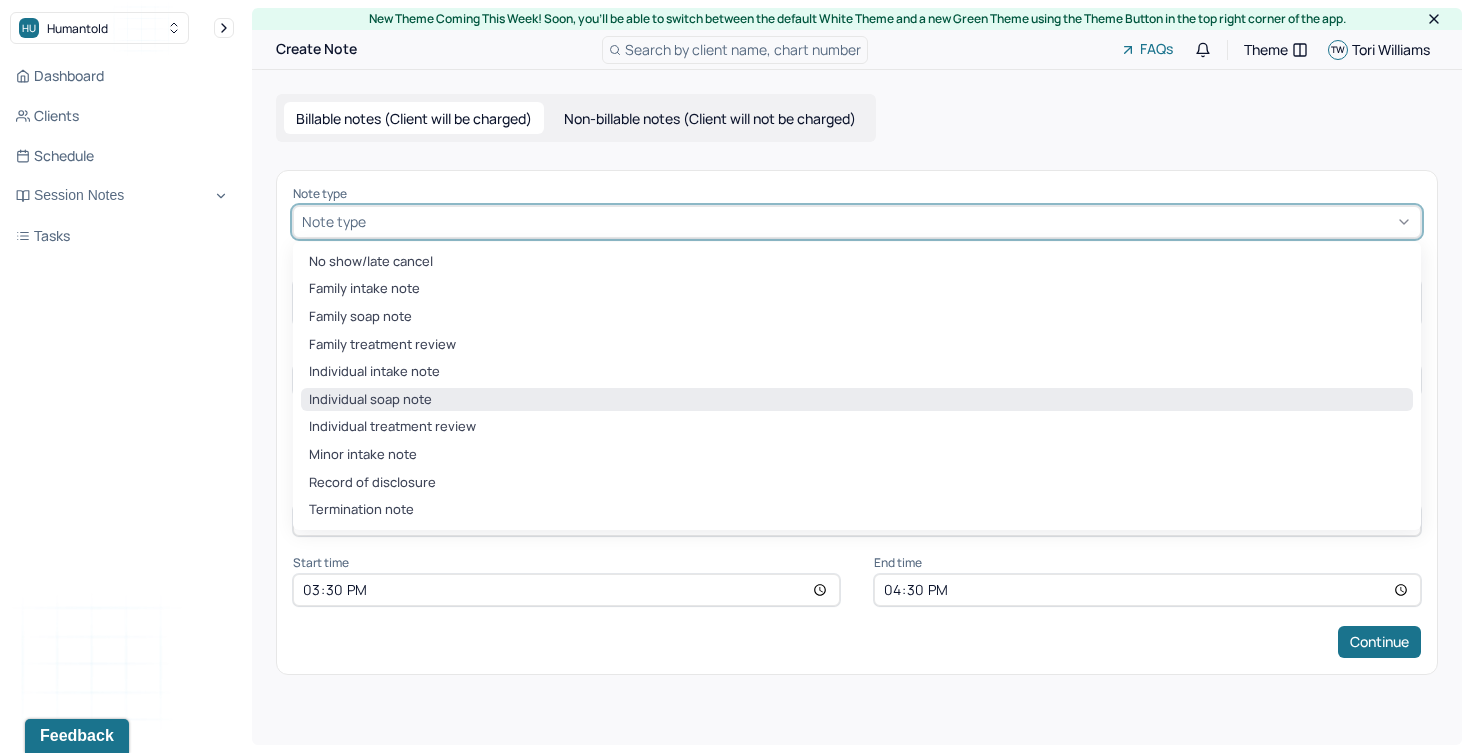 click on "Individual soap note" at bounding box center [857, 400] 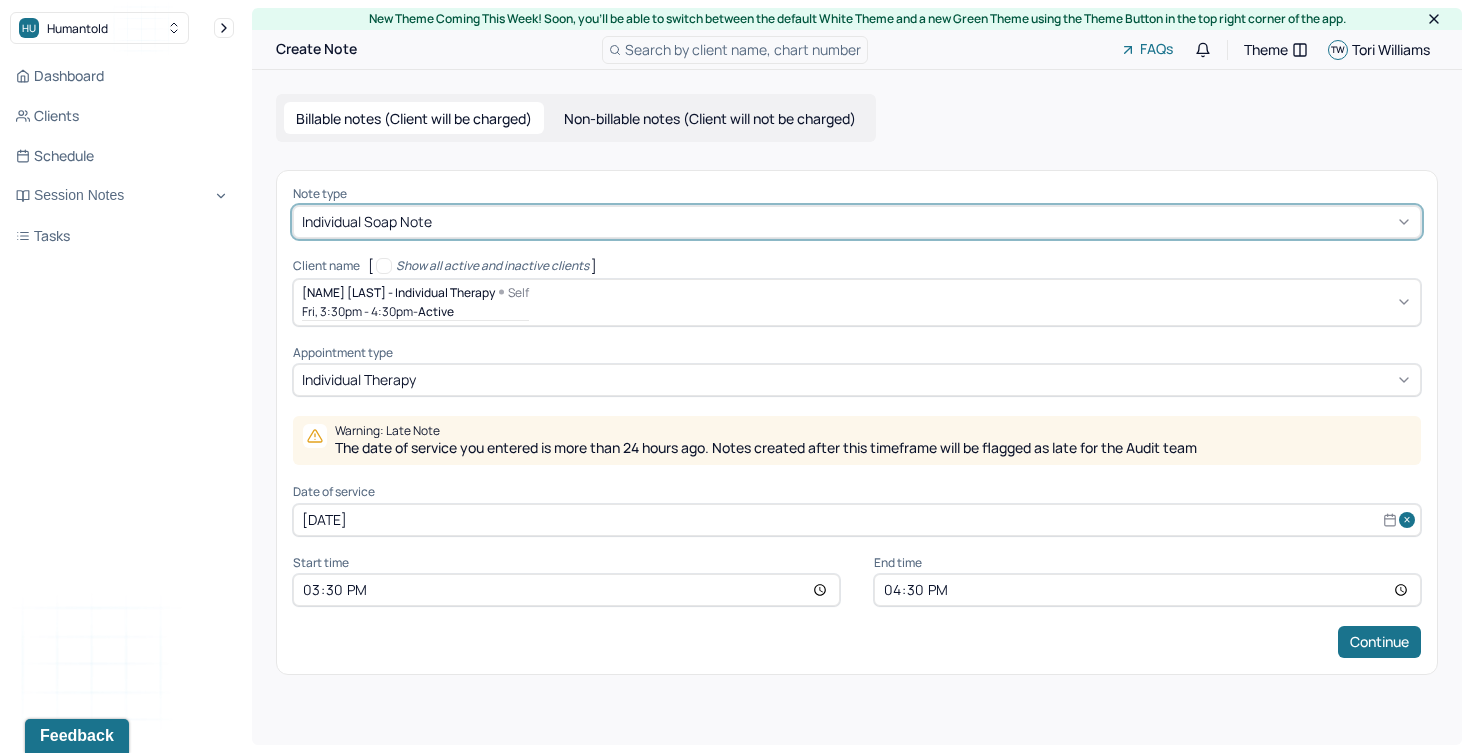 click on "[DATE]" at bounding box center [857, 520] 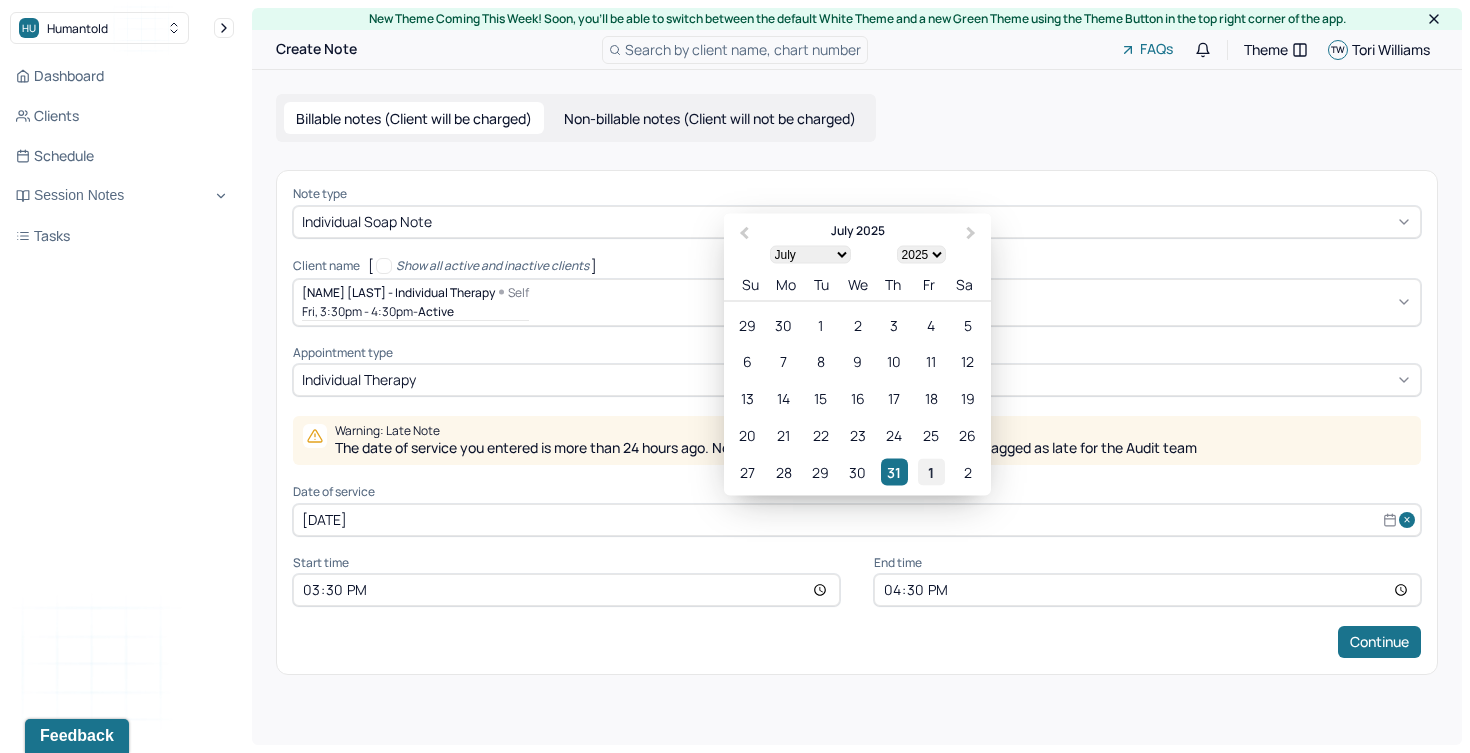 click on "1" at bounding box center (931, 471) 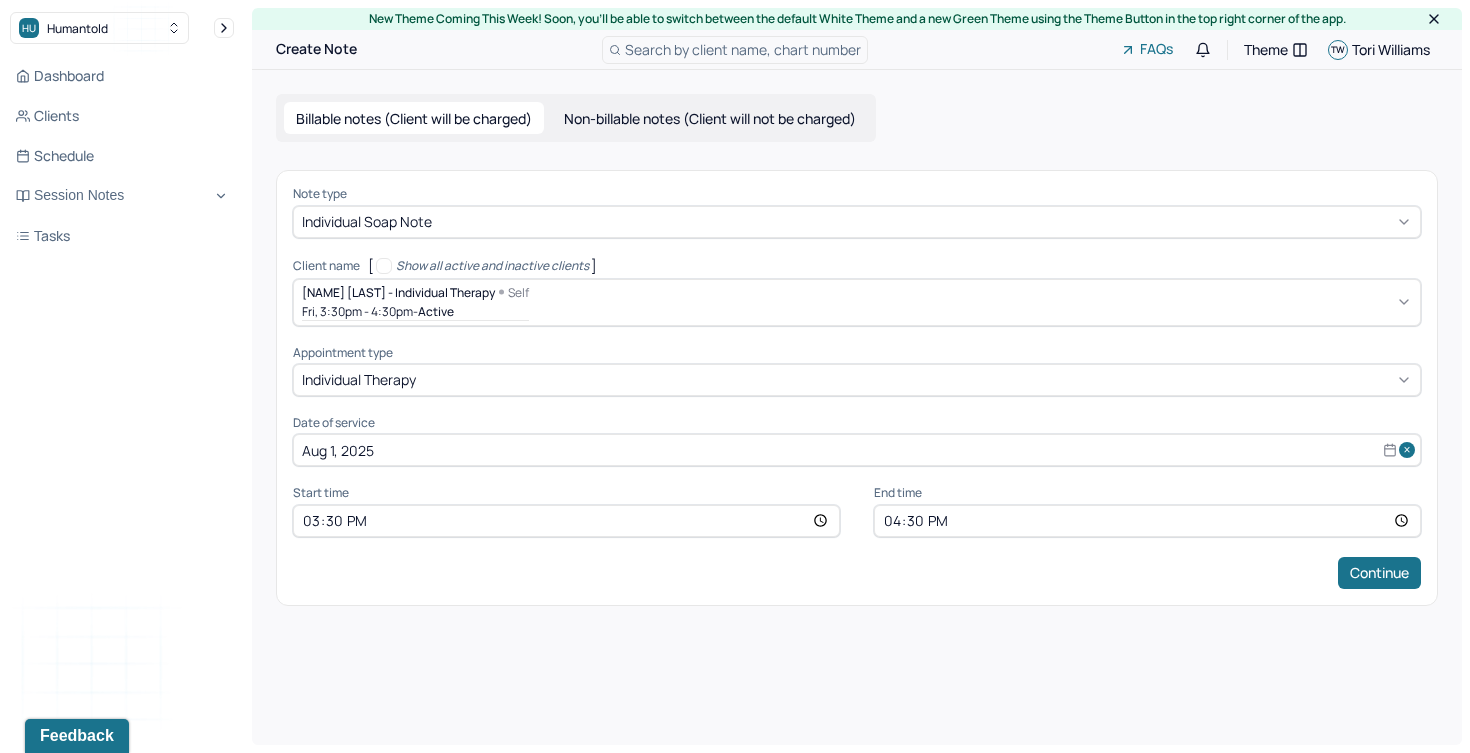 click on "15:30" at bounding box center (566, 521) 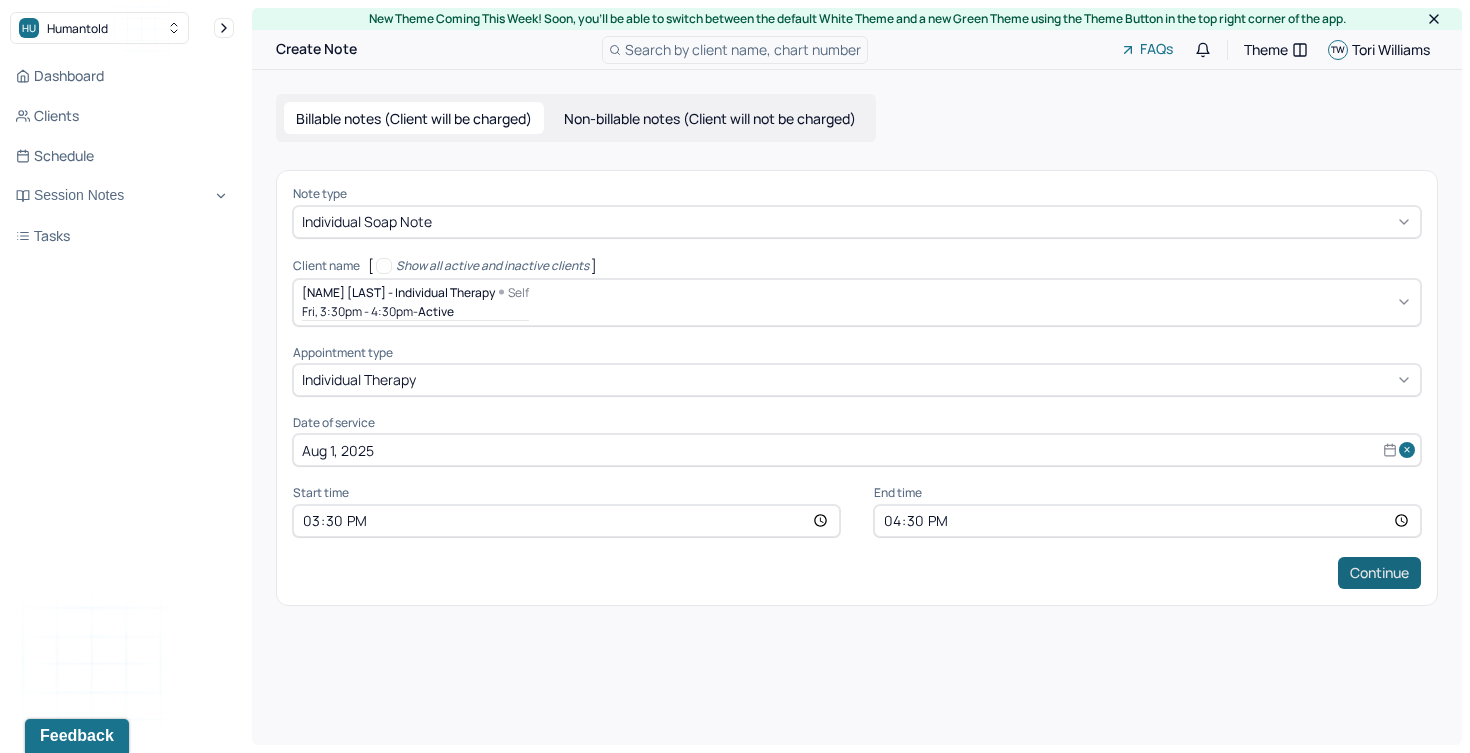 click on "Continue" at bounding box center [1379, 573] 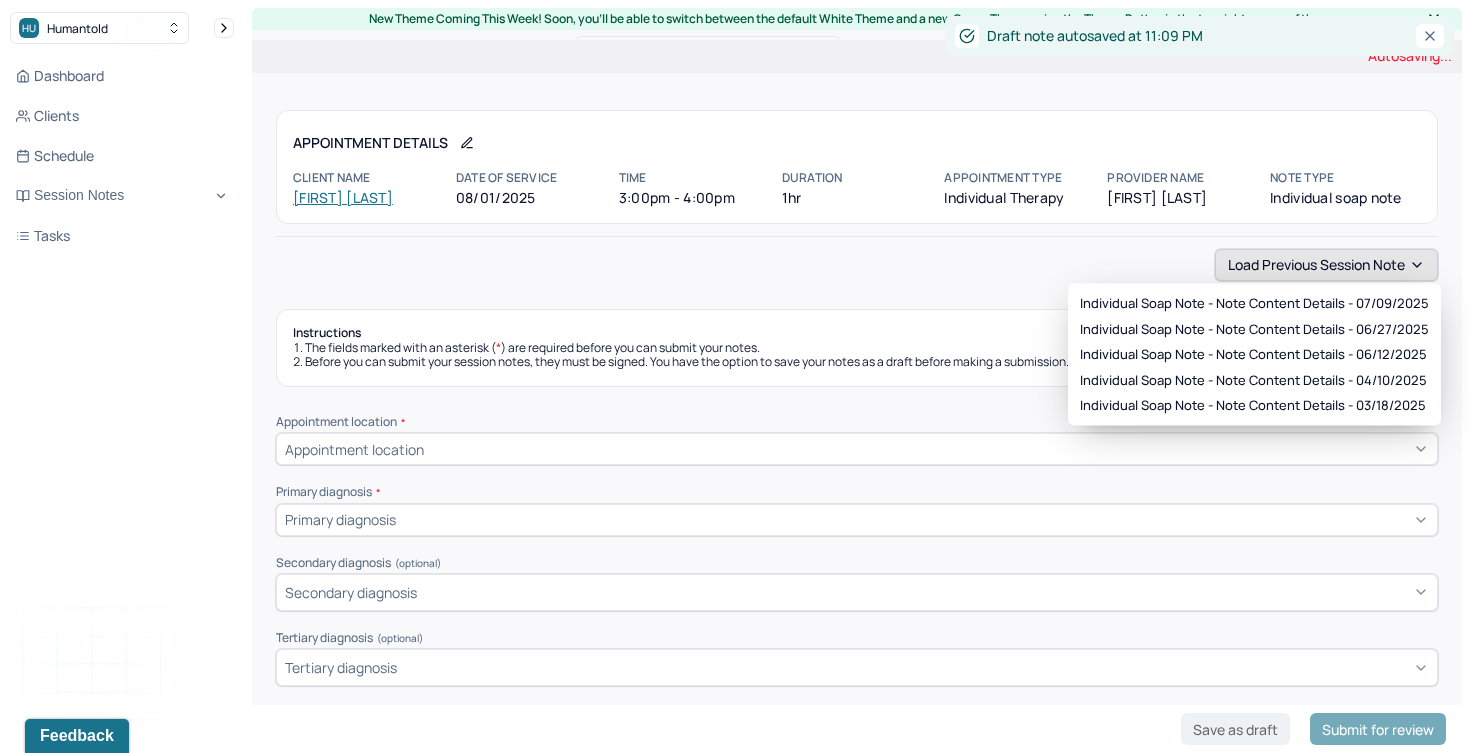 click on "Load previous session note" at bounding box center (1326, 265) 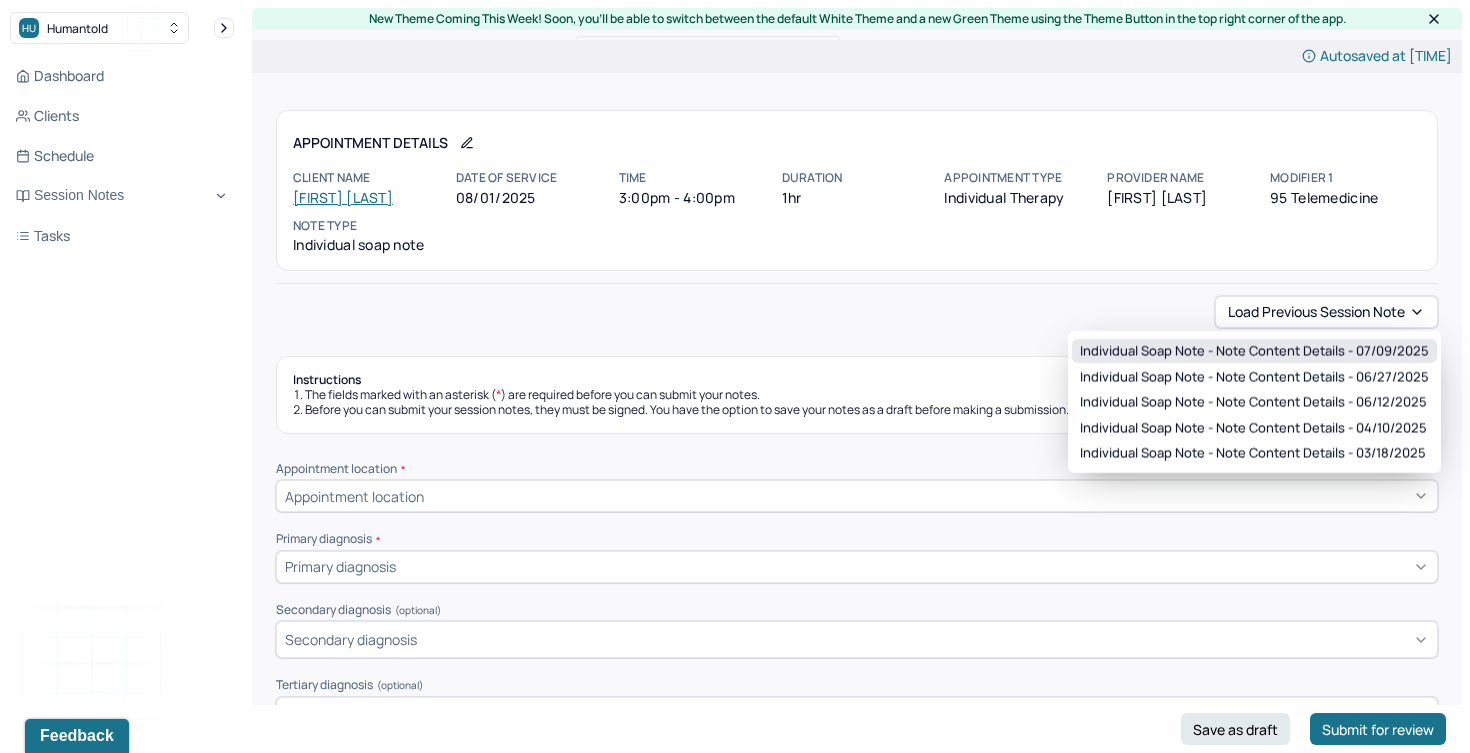 click on "Individual soap note   - Note content Details -   07/09/2025" at bounding box center [1254, 351] 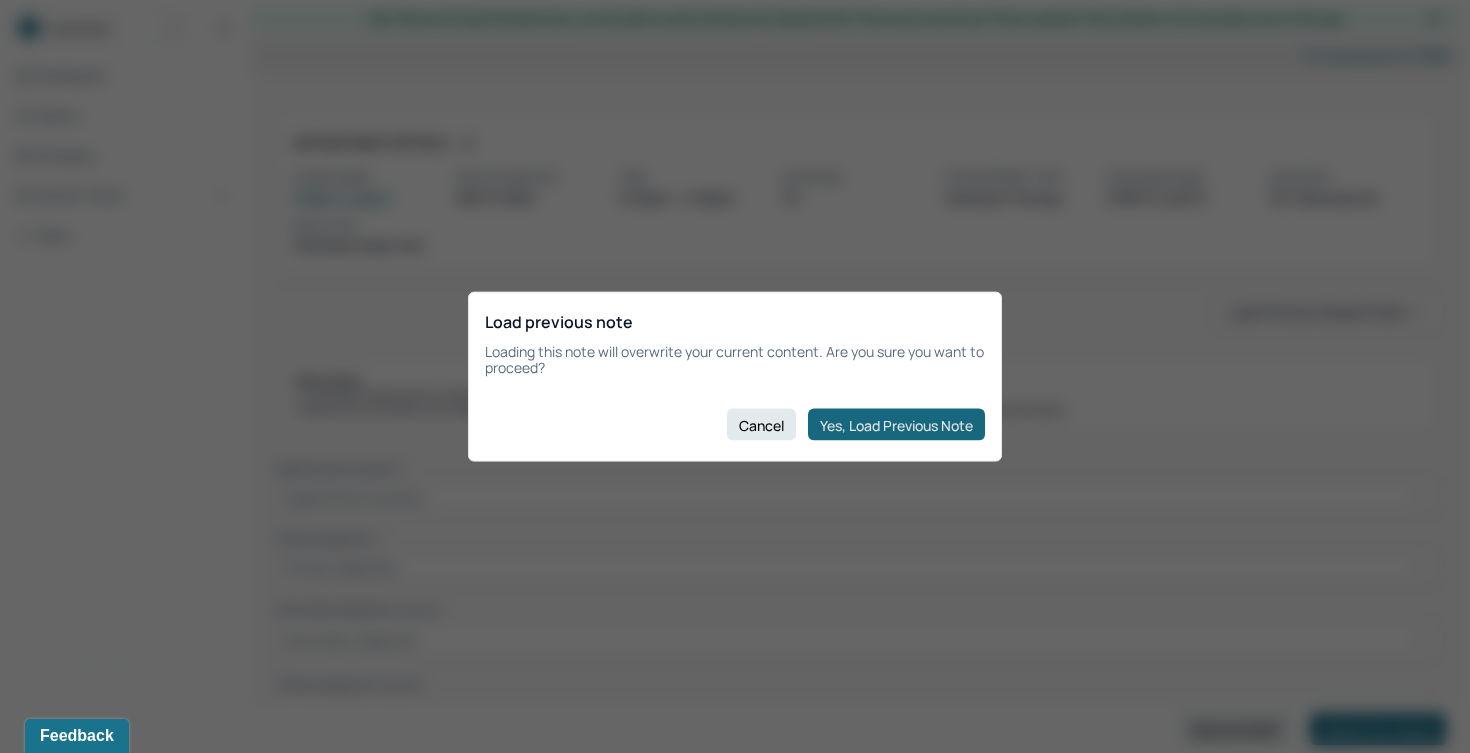 click on "Yes, Load Previous Note" at bounding box center (896, 425) 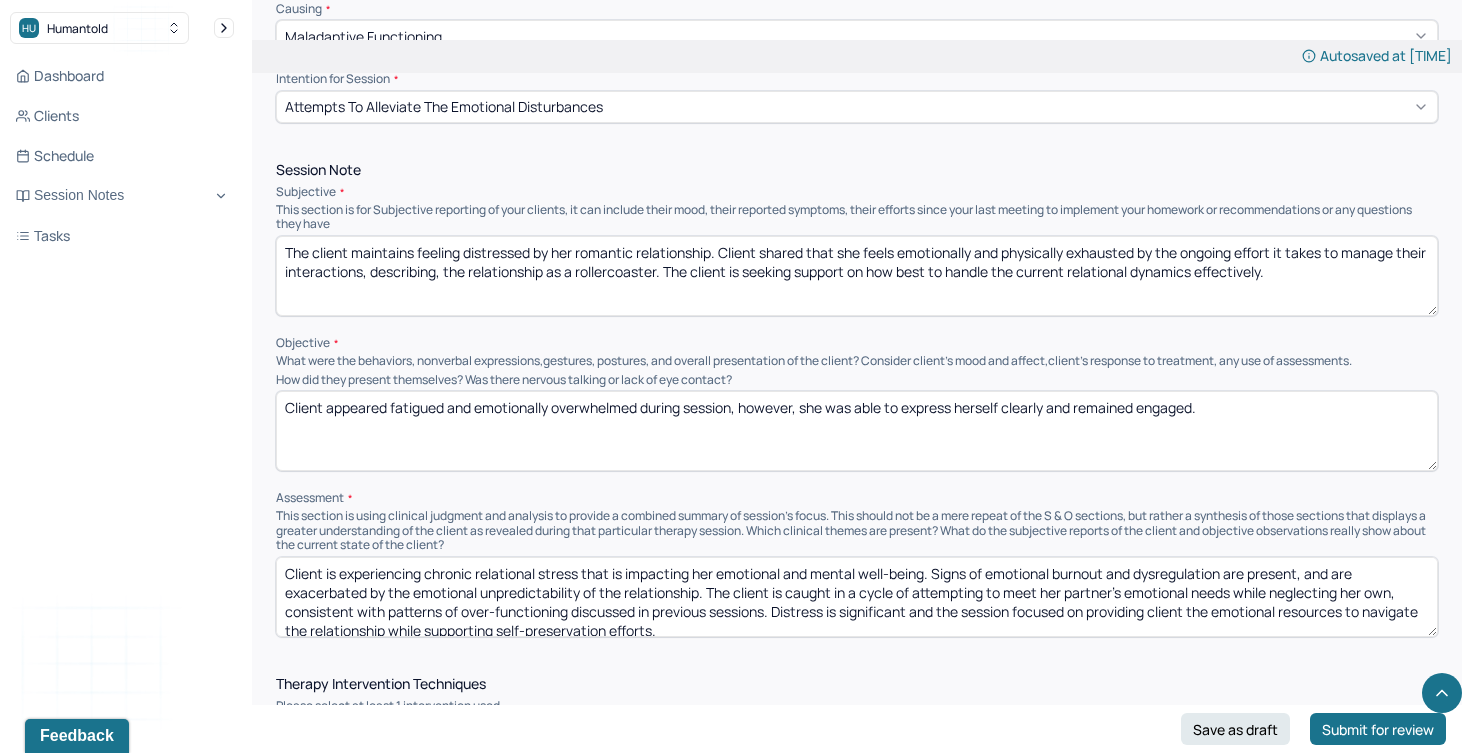 scroll, scrollTop: 1092, scrollLeft: 0, axis: vertical 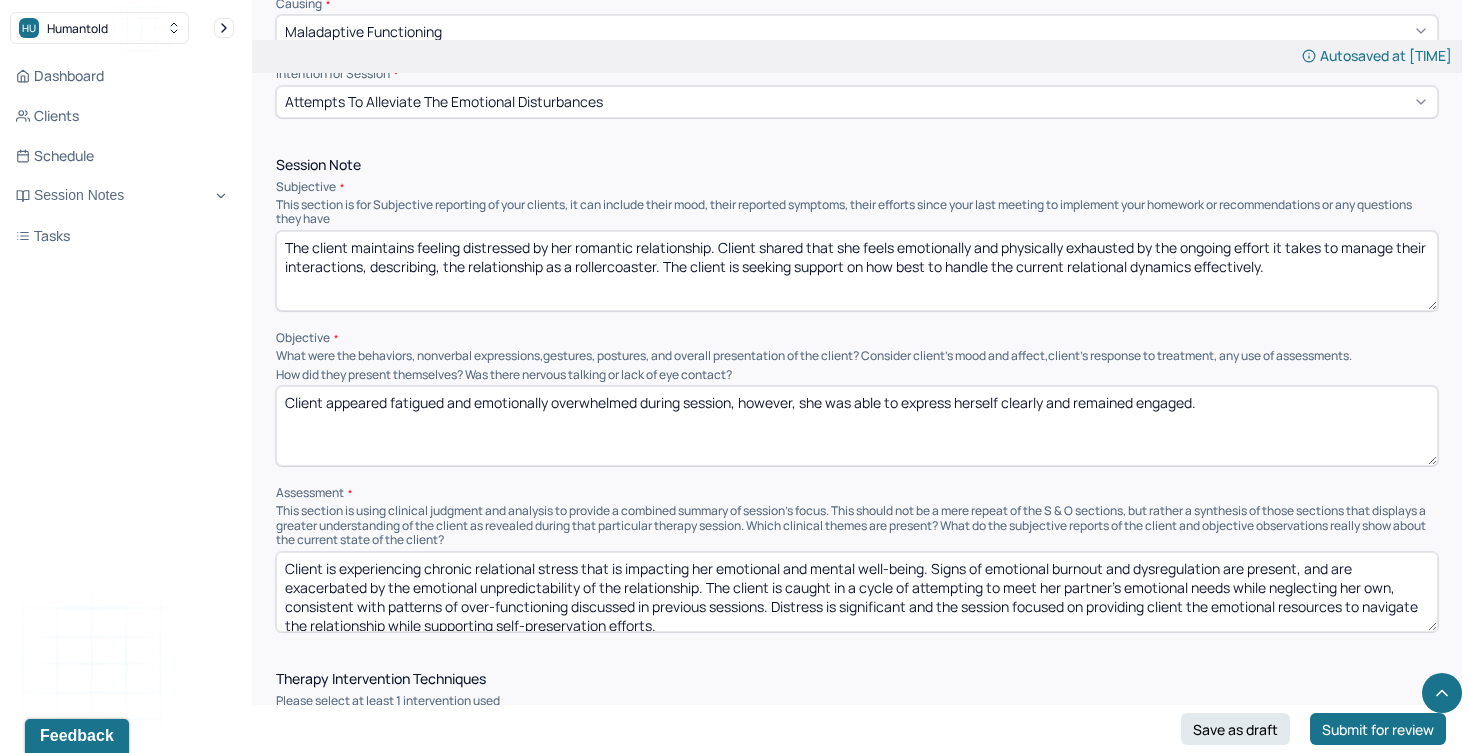 click on "The client maintains feeling distressed by her romantic relationship. Client shared that she feels emotionally and physically exhausted by the ongoing effort it takes to manage their interactions, describing, the relationship as a rollercoaster. The client is seeking support on how best to handle the current relational dynamics effectively." at bounding box center (857, 271) 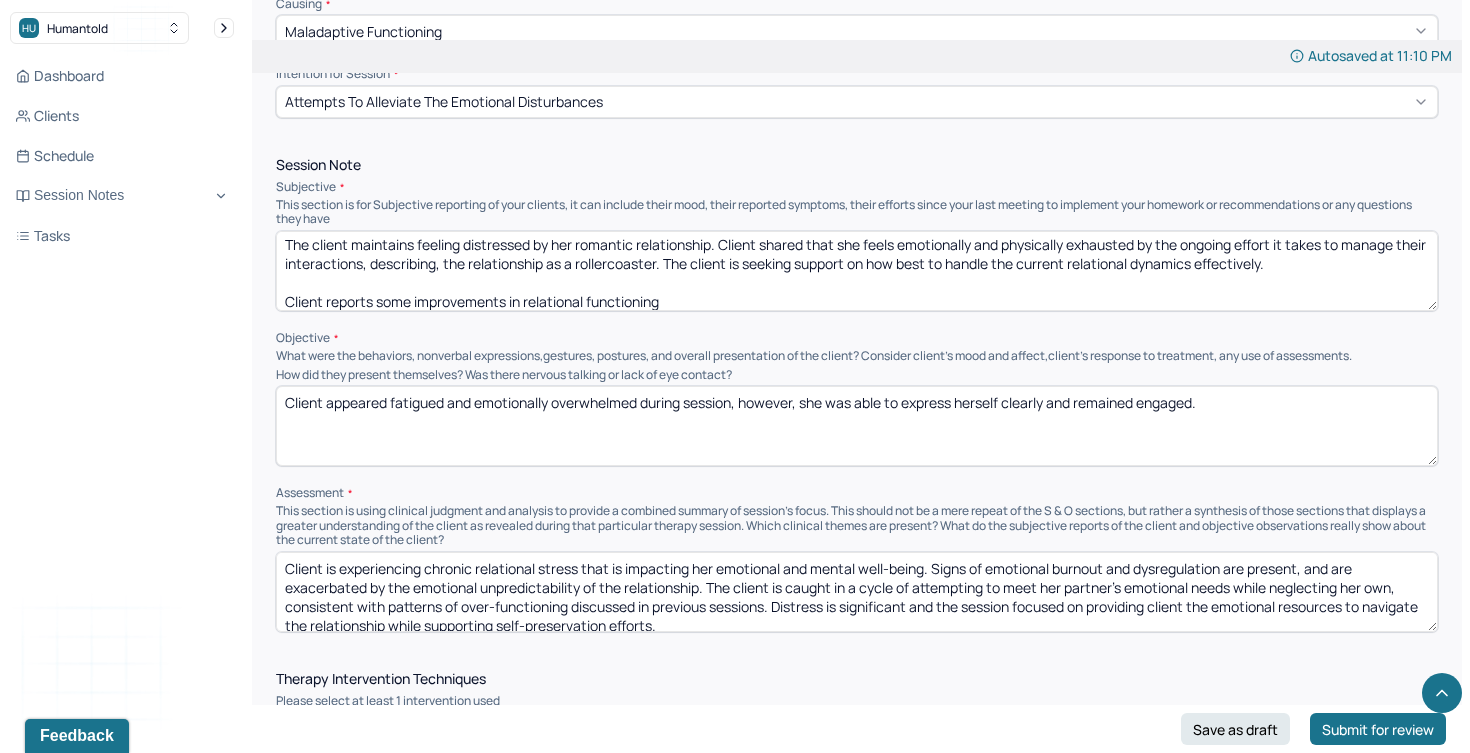scroll, scrollTop: 9, scrollLeft: 0, axis: vertical 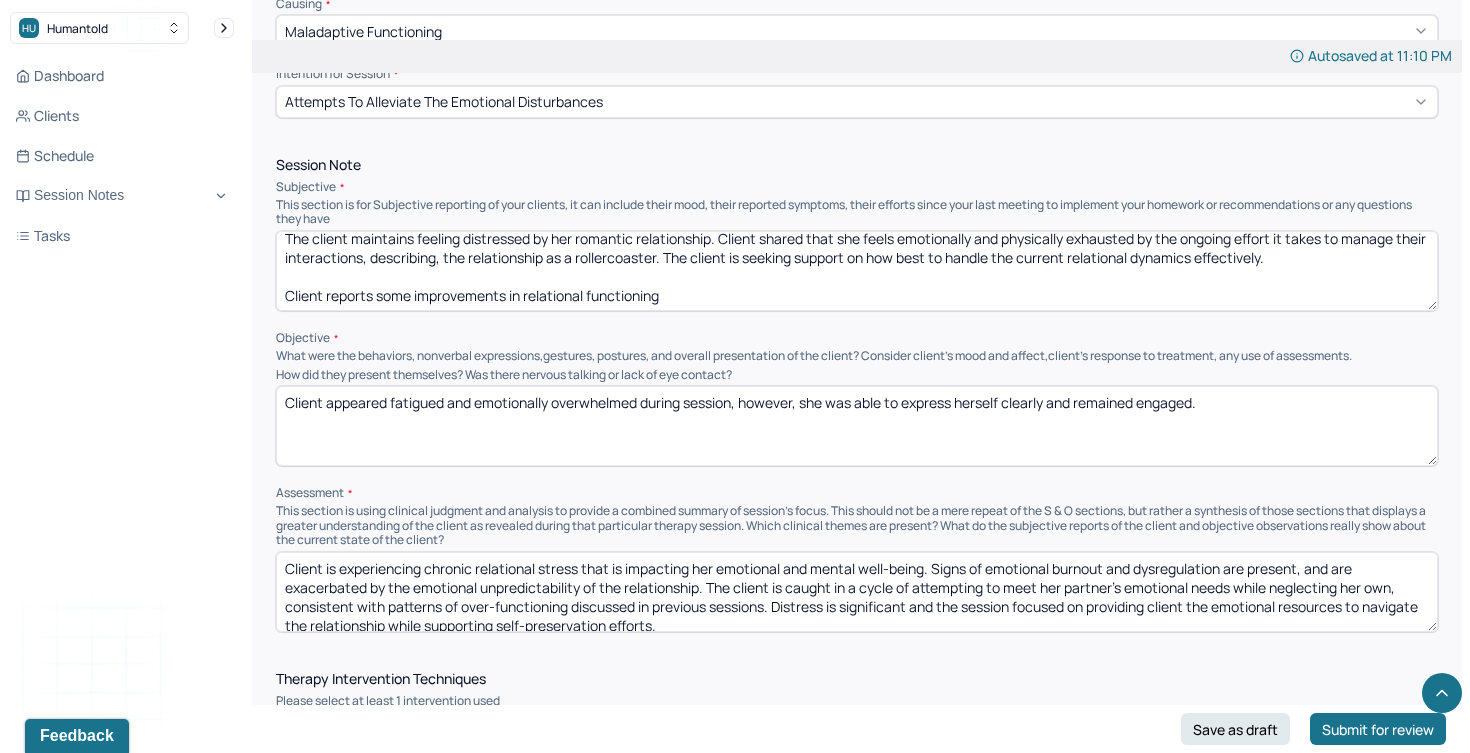 drag, startPoint x: 687, startPoint y: 300, endPoint x: 254, endPoint y: 286, distance: 433.22626 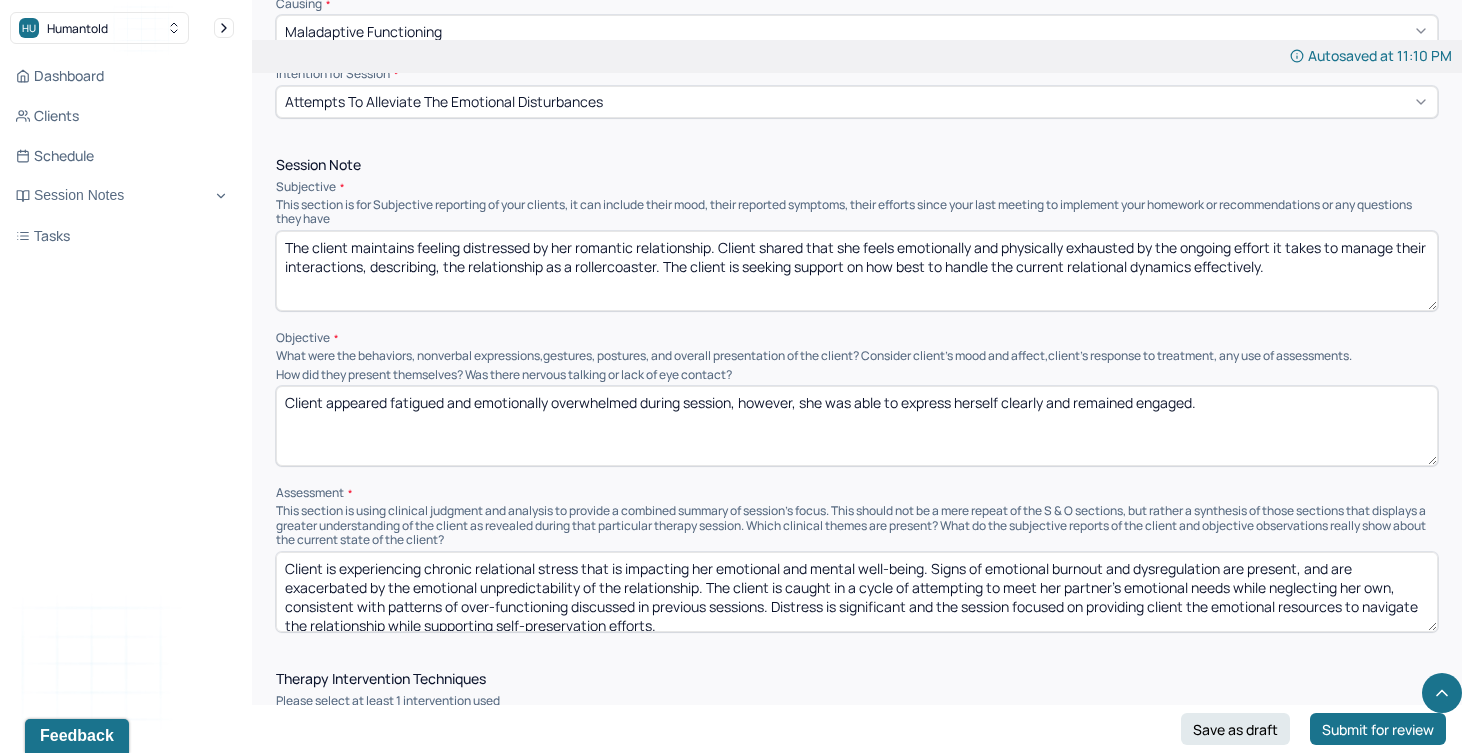 scroll, scrollTop: 3, scrollLeft: 0, axis: vertical 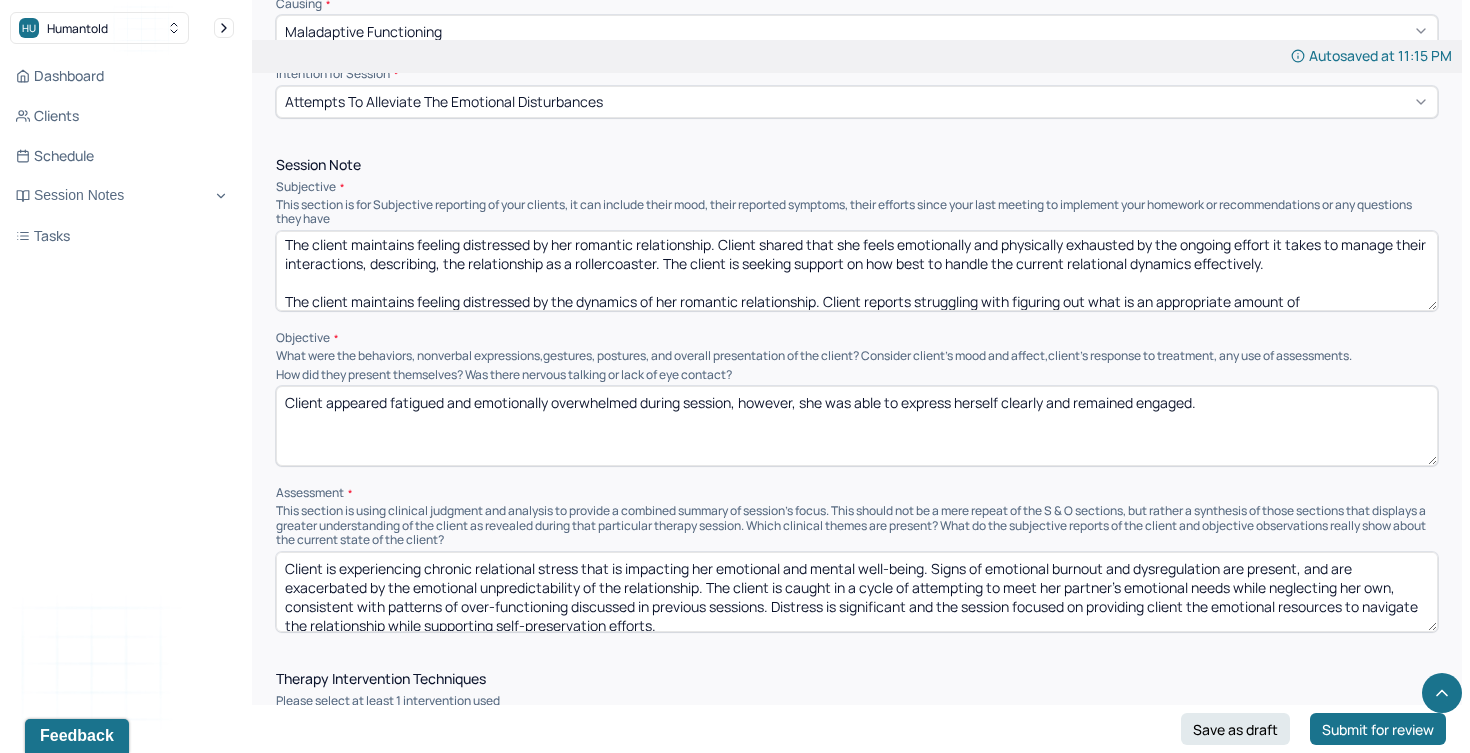 click on "The client maintains feeling distressed by her romantic relationship. Client shared that she feels emotionally and physically exhausted by the ongoing effort it takes to manage their interactions, describing, the relationship as a rollercoaster. The client is seeking support on how best to handle the current relational dynamics effectively.
The client maintains feeling distressed by the dynamics of her romantic relationship. Client reports struggling with figuring out what is an appropriate amount of" at bounding box center (857, 271) 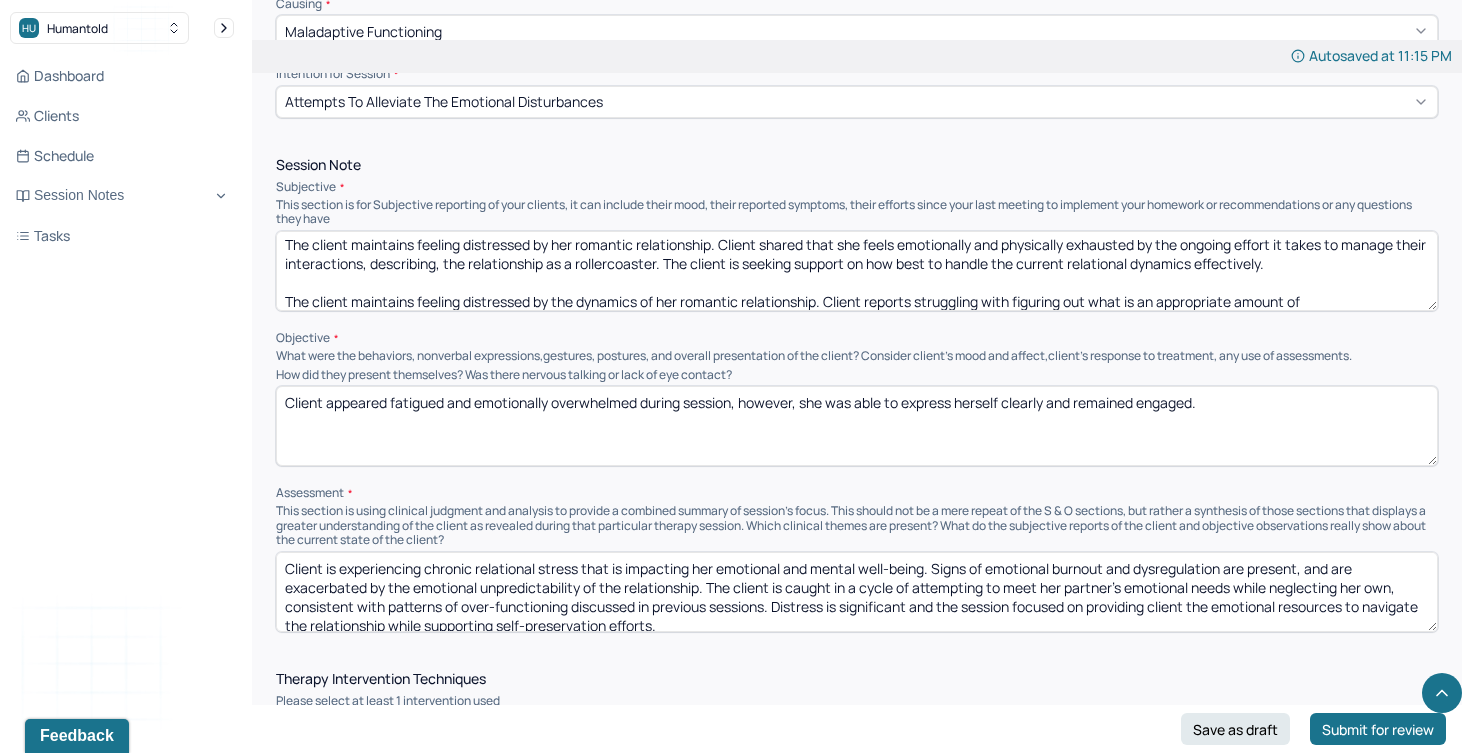 type on "The client maintains feeling distressed by her romantic relationship. Client shared that she feels emotionally and physically exhausted by the ongoing effort it takes to manage their interactions, describing, the relationship as a rollercoaster. The client is seeking support on how best to handle the current relational dynamics effectively.
The client maintains feeling distressed by the dynamics of her romantic relationship. Client reports struggling with figuring out what is an appropriate amount of" 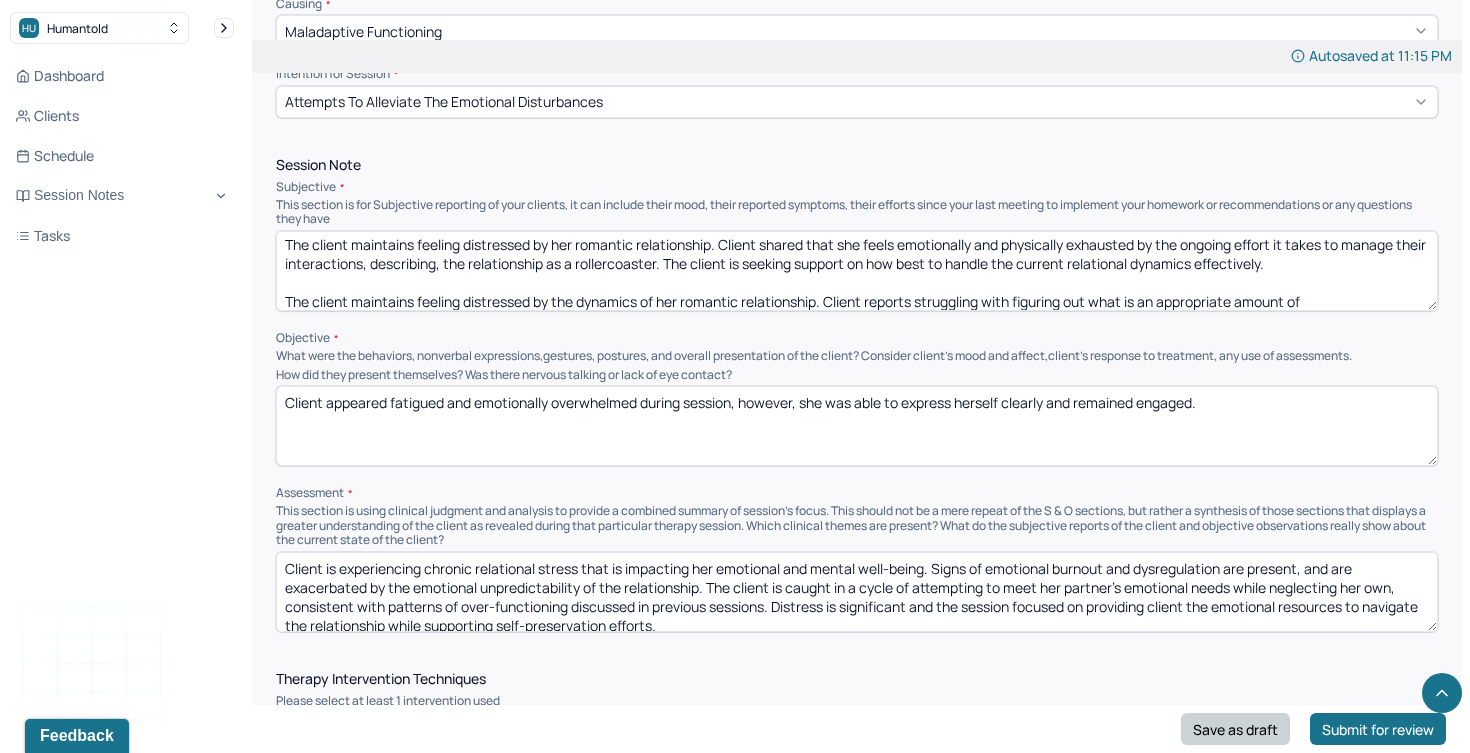 click on "Save as draft" at bounding box center [1235, 729] 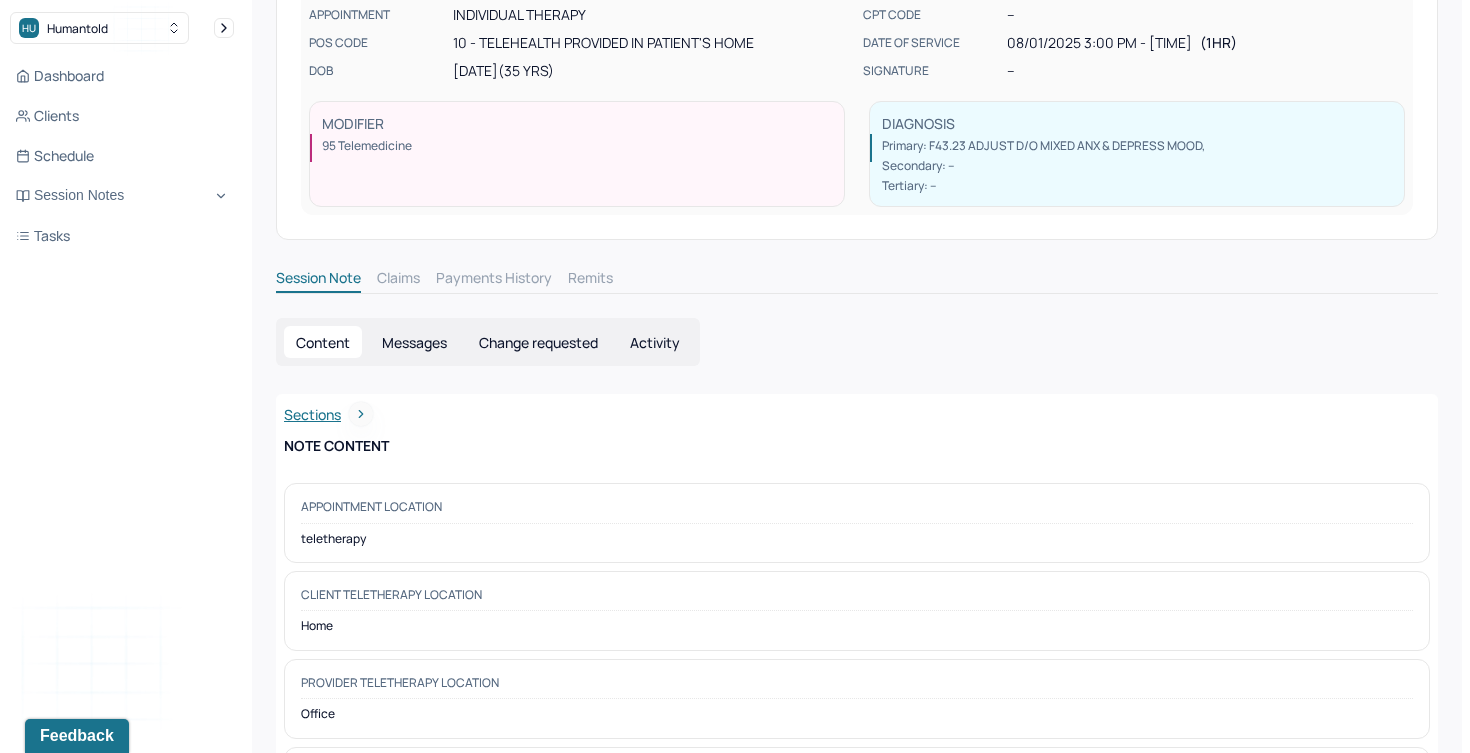 scroll, scrollTop: 0, scrollLeft: 0, axis: both 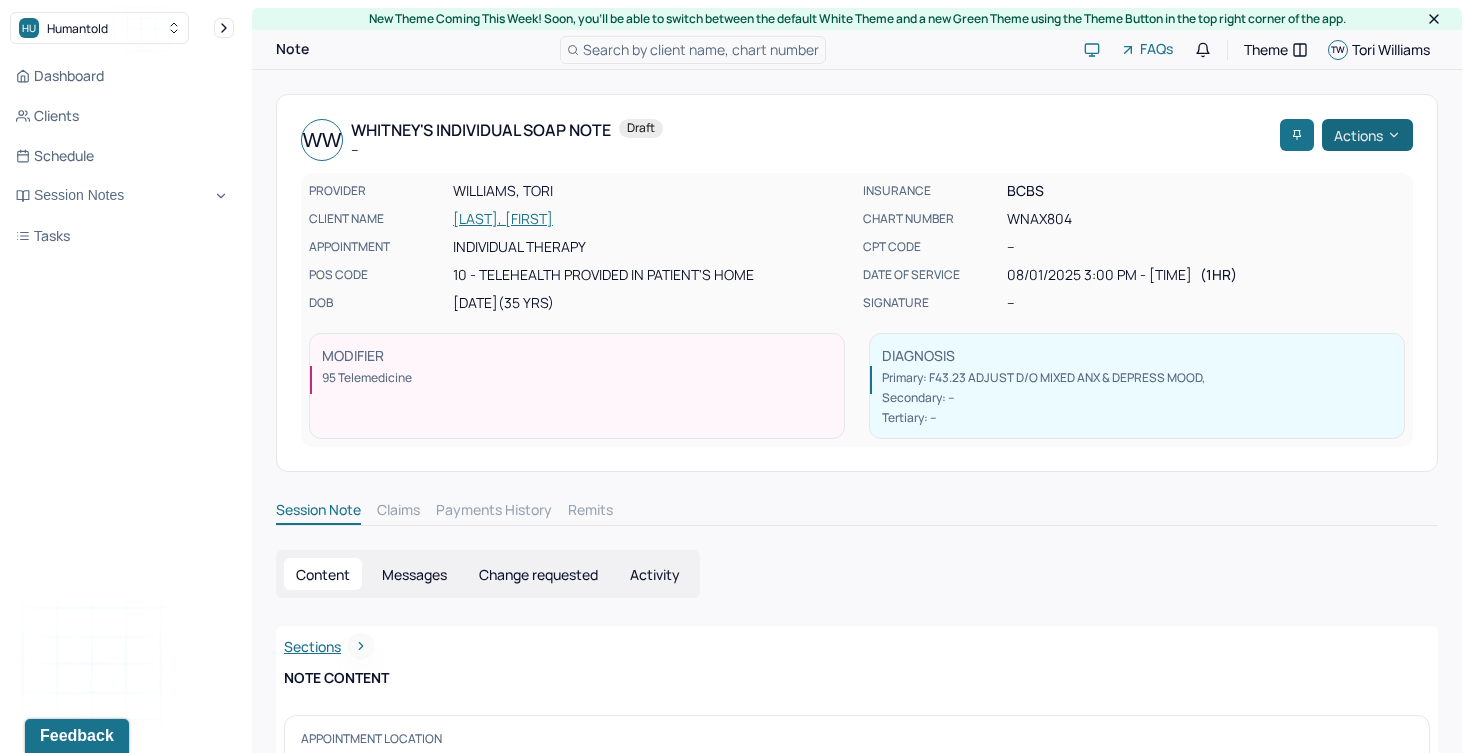 click on "Actions" at bounding box center [1367, 135] 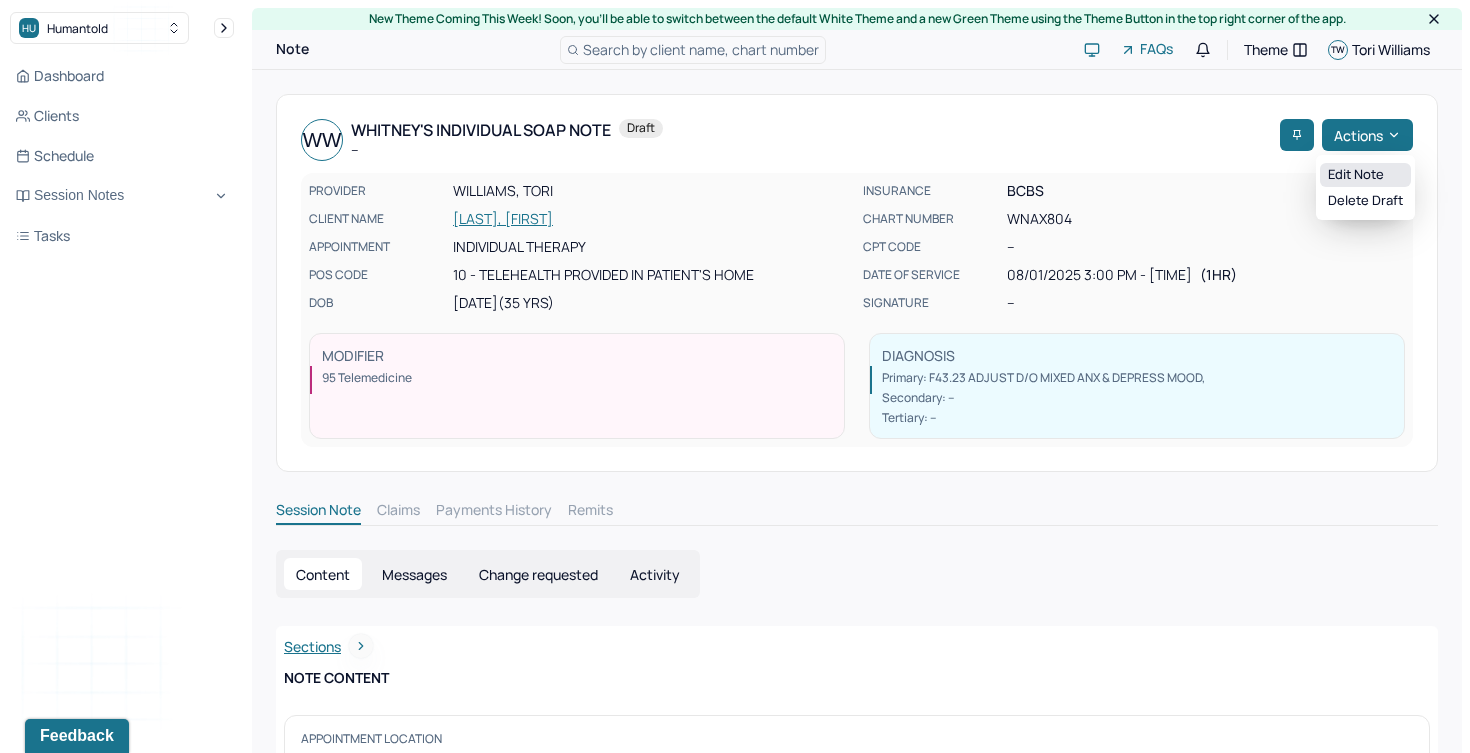click on "Edit note" at bounding box center [1365, 175] 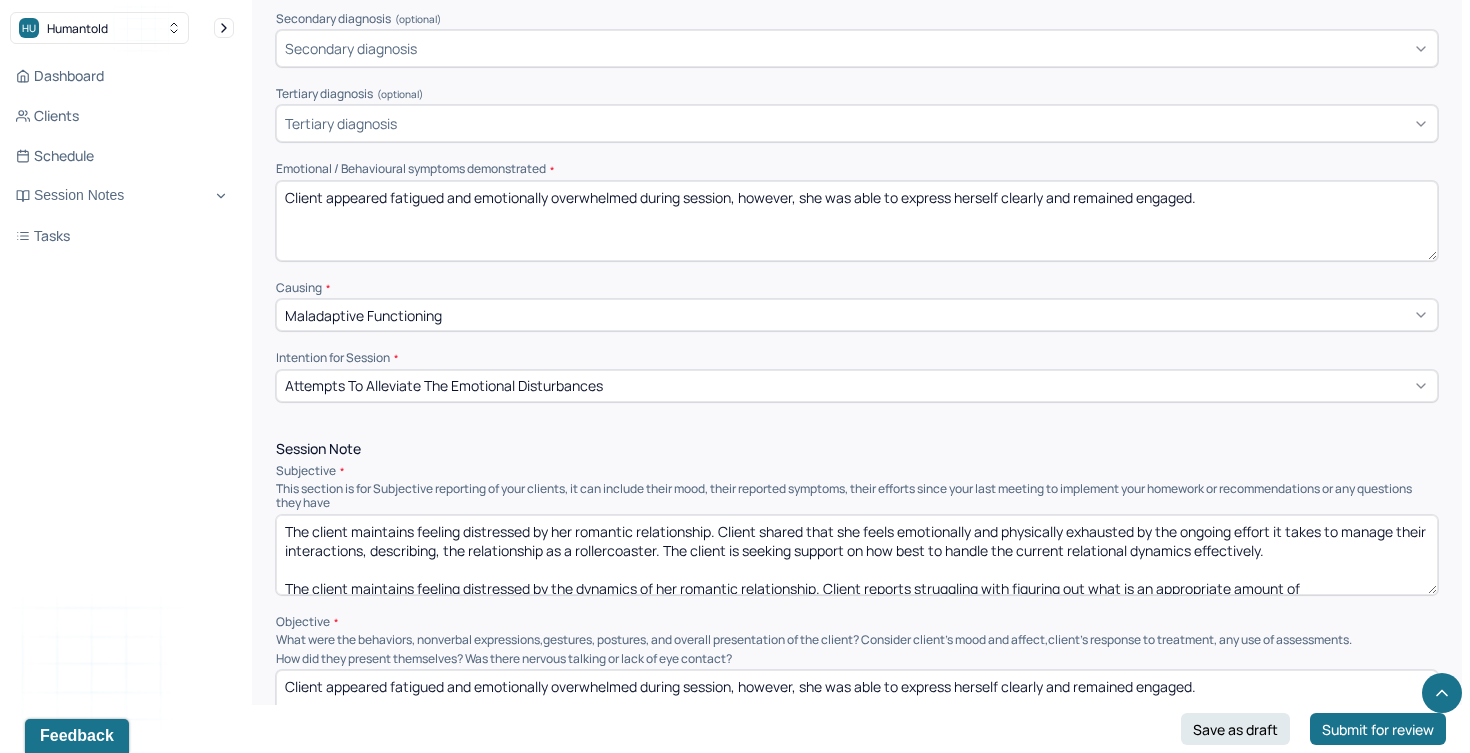 scroll, scrollTop: 812, scrollLeft: 0, axis: vertical 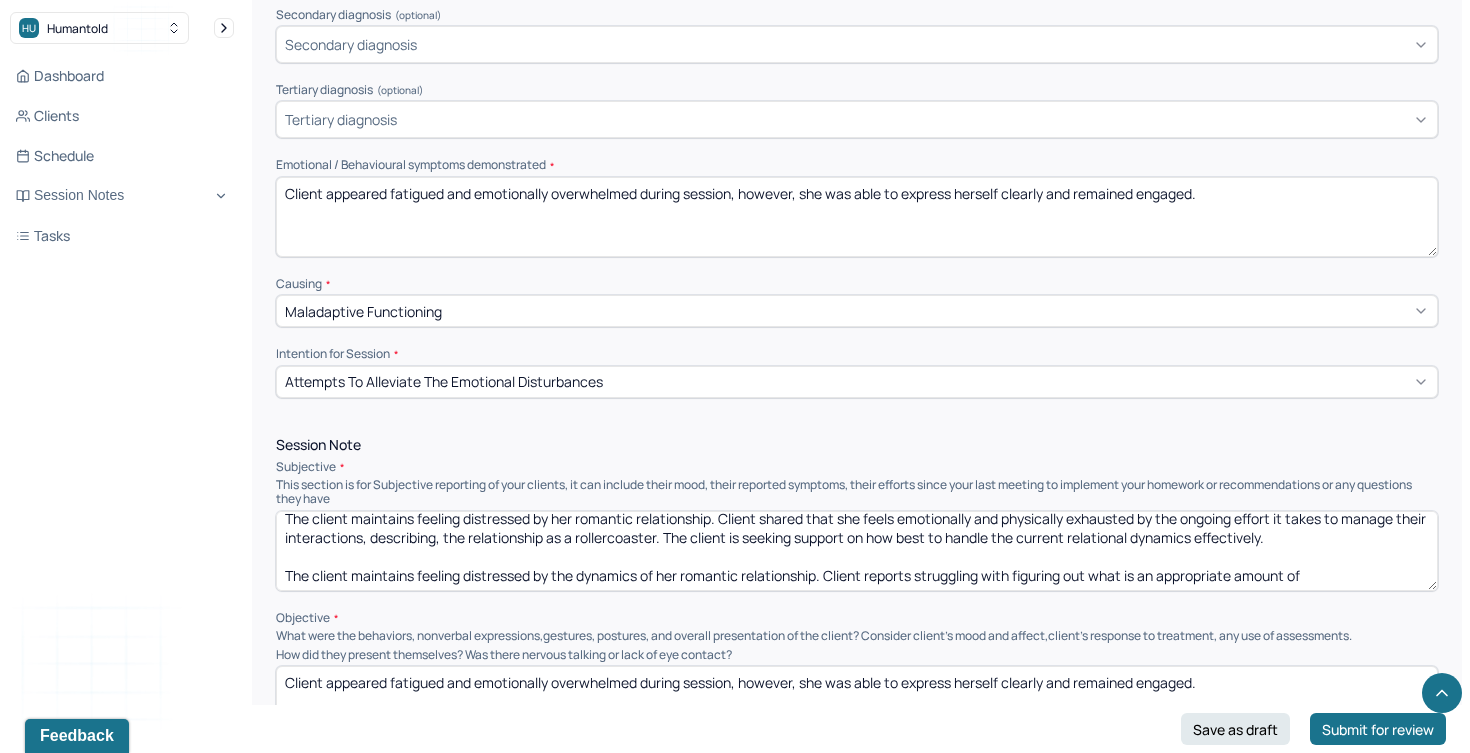 drag, startPoint x: 1327, startPoint y: 579, endPoint x: 1097, endPoint y: 560, distance: 230.78345 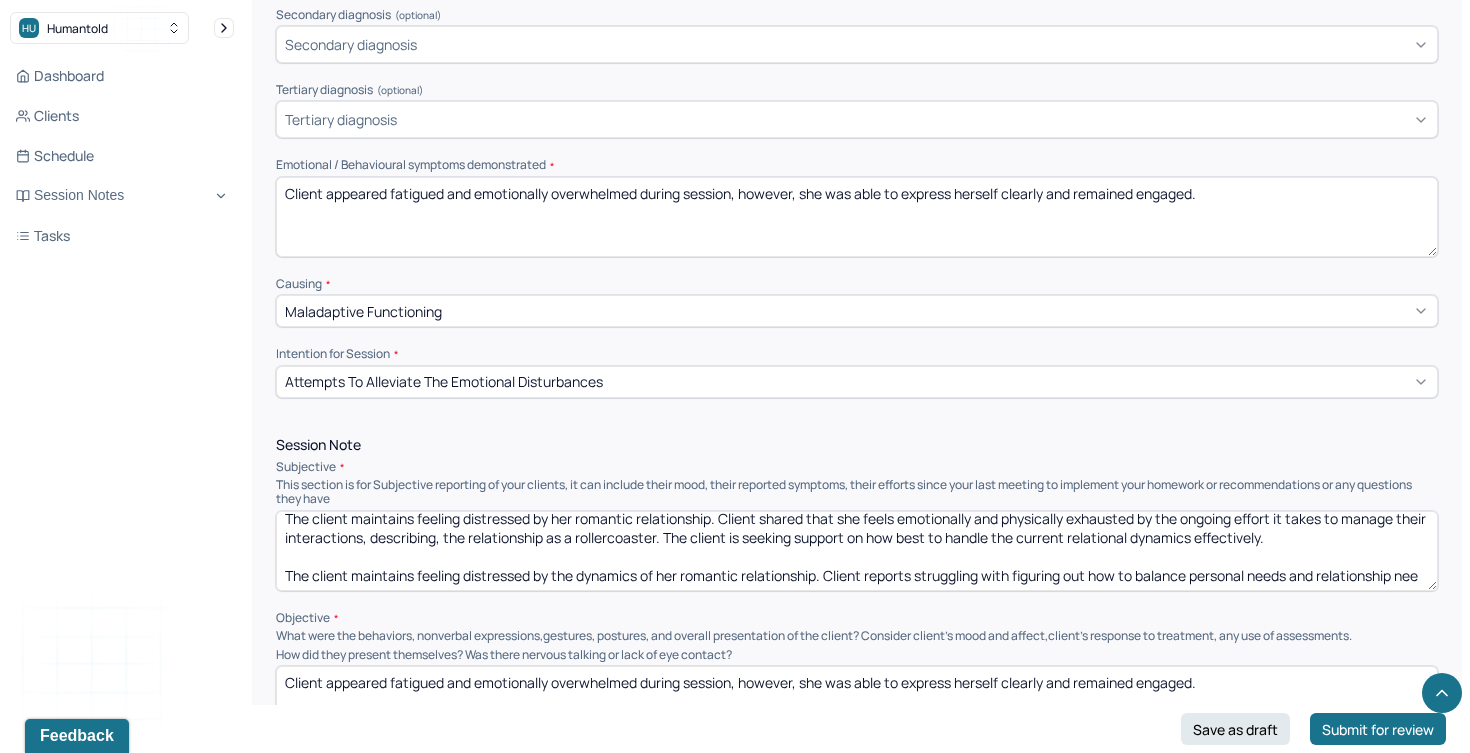 scroll, scrollTop: 22, scrollLeft: 0, axis: vertical 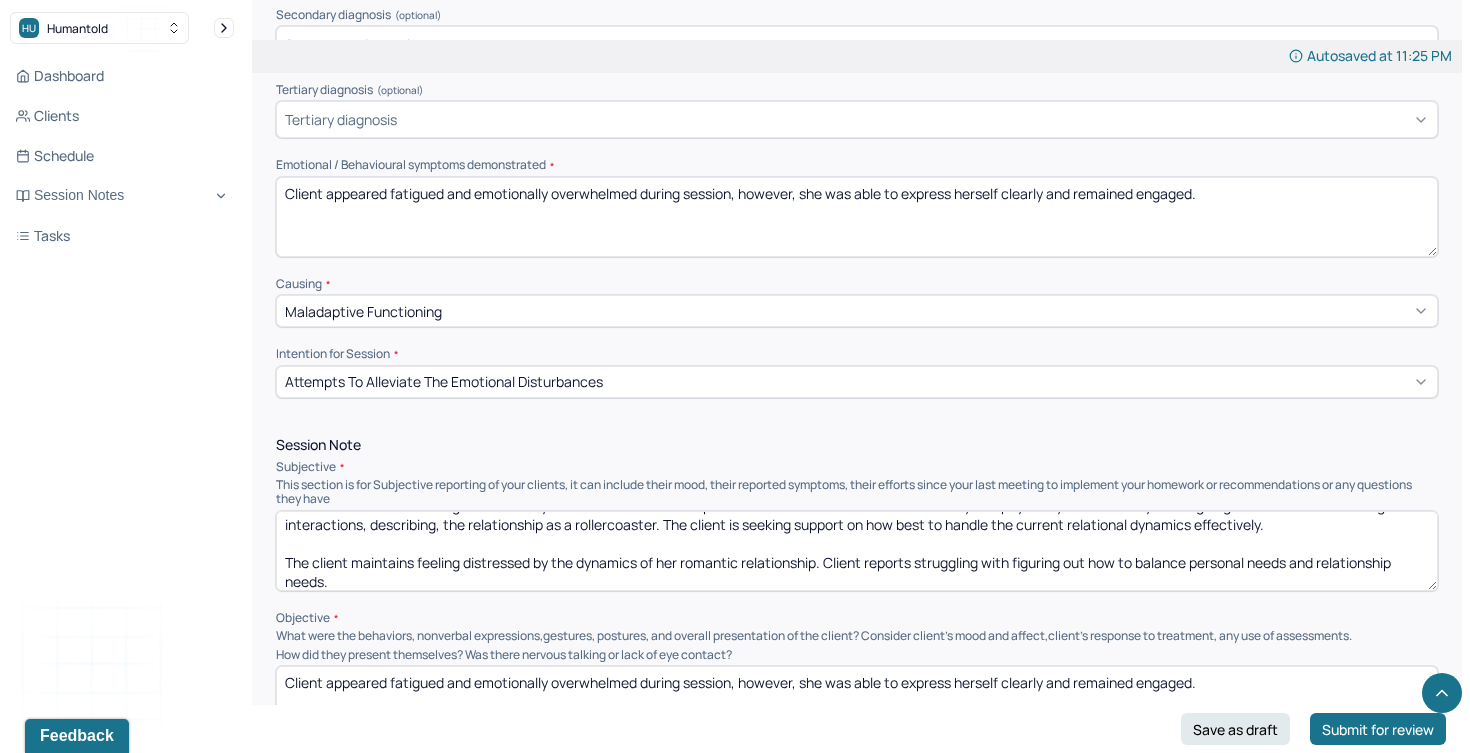 drag, startPoint x: 351, startPoint y: 571, endPoint x: 273, endPoint y: 549, distance: 81.0432 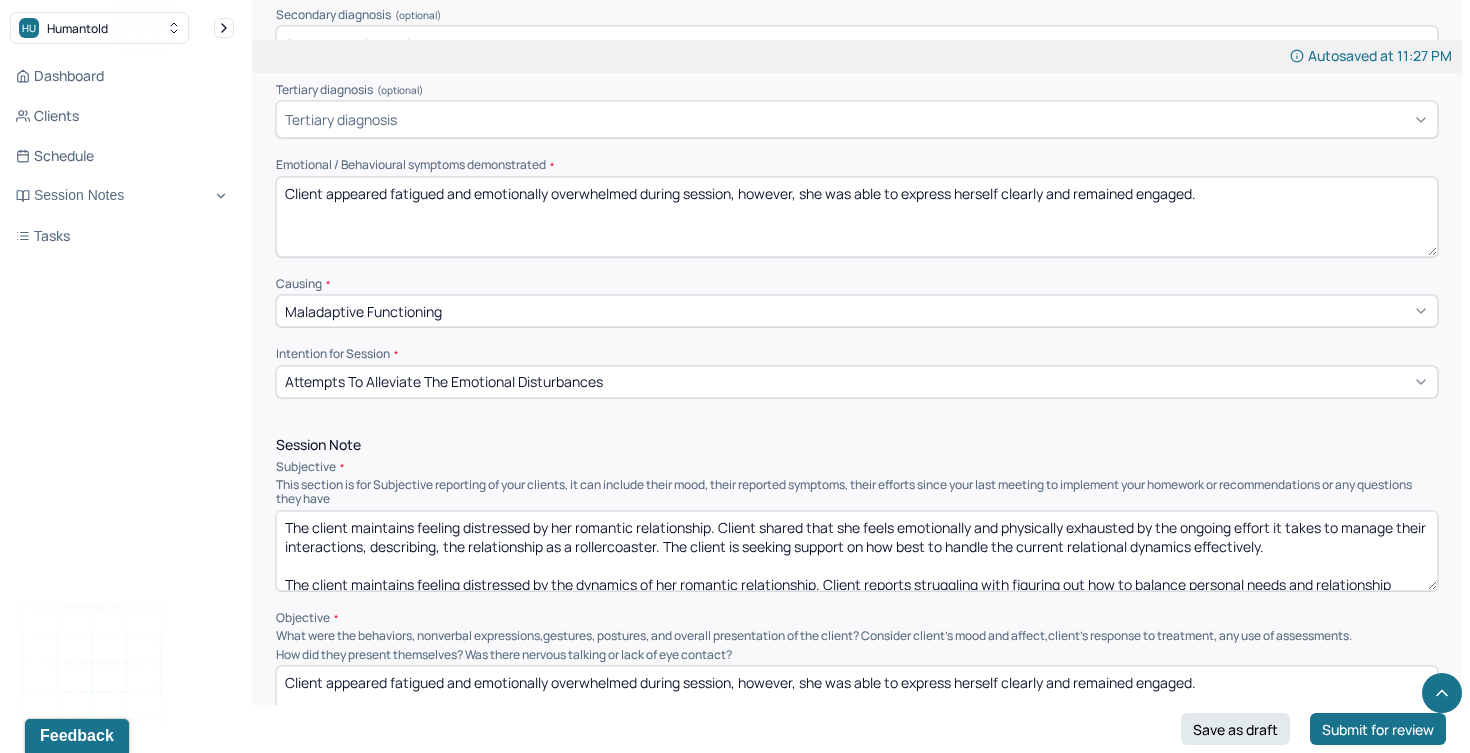 scroll, scrollTop: 1, scrollLeft: 0, axis: vertical 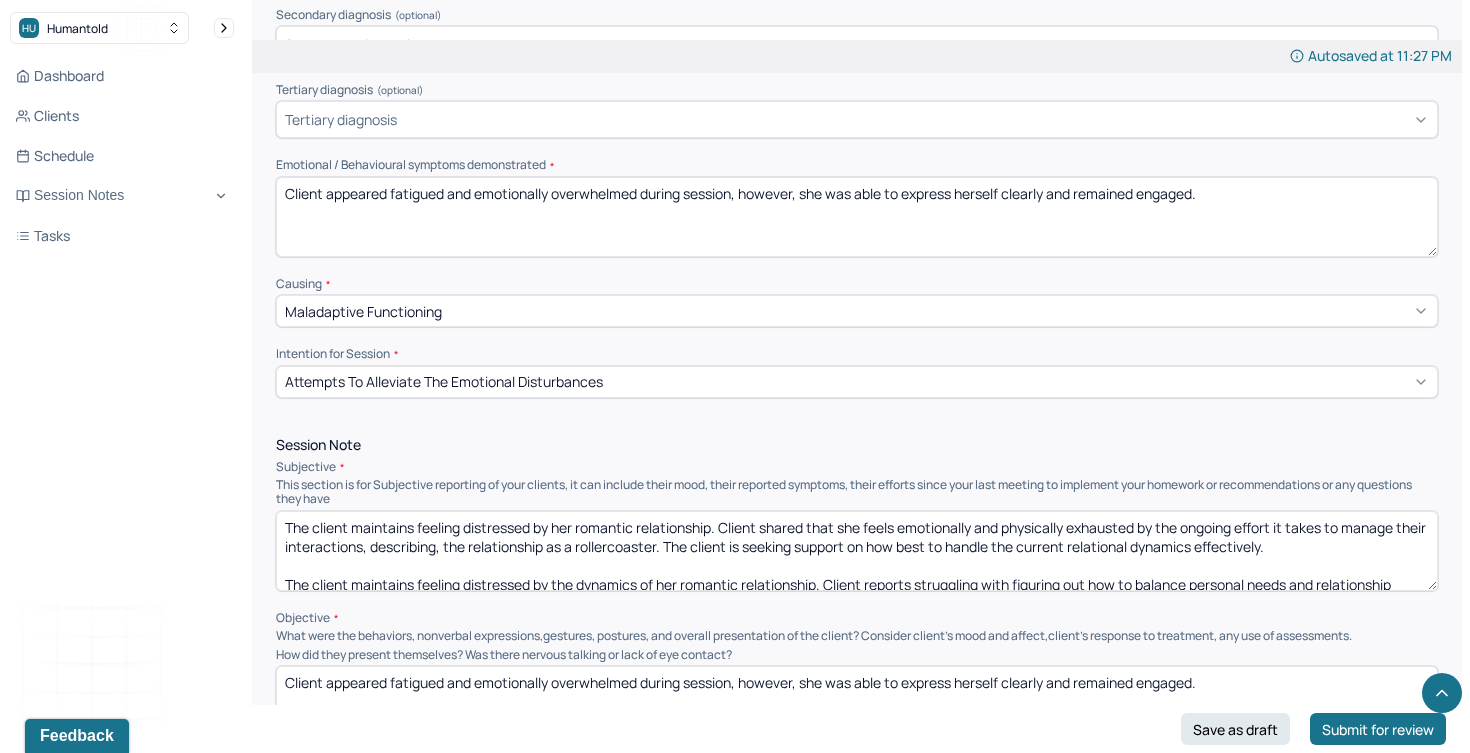 drag, startPoint x: 1315, startPoint y: 543, endPoint x: 682, endPoint y: 524, distance: 633.2851 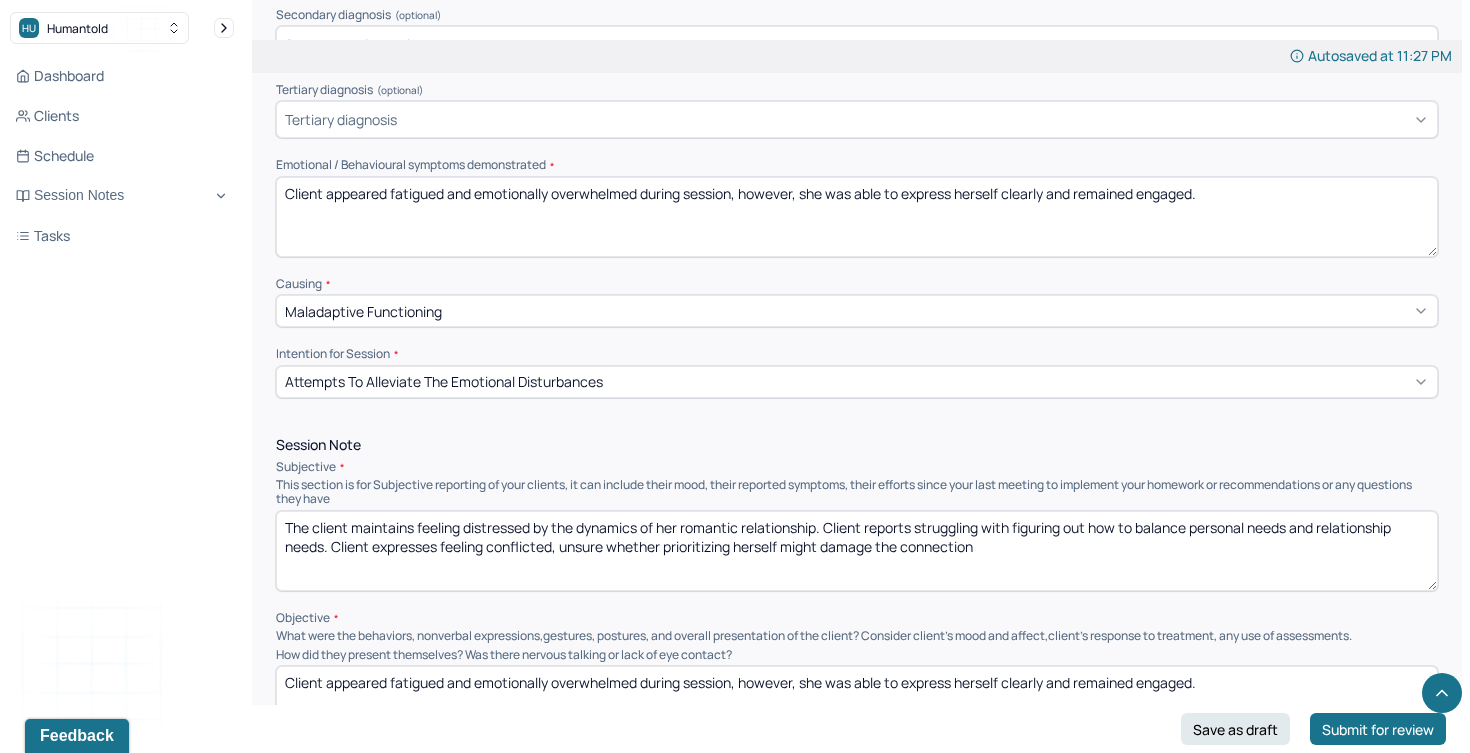 click on "The client maintains feeling distressed by the dynamics of her romantic relationship. Client reports struggling with figuring out how to balance personal needs and relationship needs. Client expresses feeling conflicted, unsure whether prioritizing herself might damage the connection" at bounding box center [857, 551] 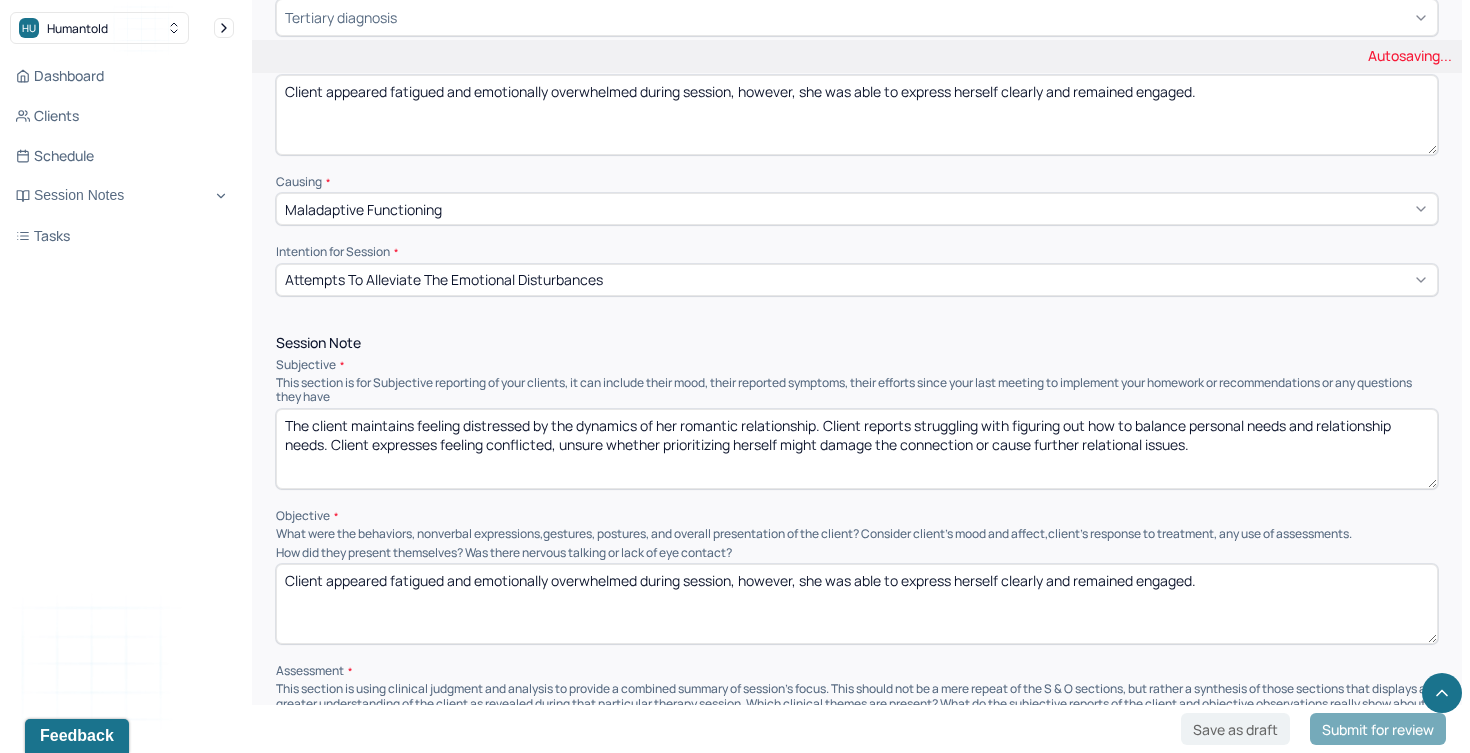 scroll, scrollTop: 949, scrollLeft: 0, axis: vertical 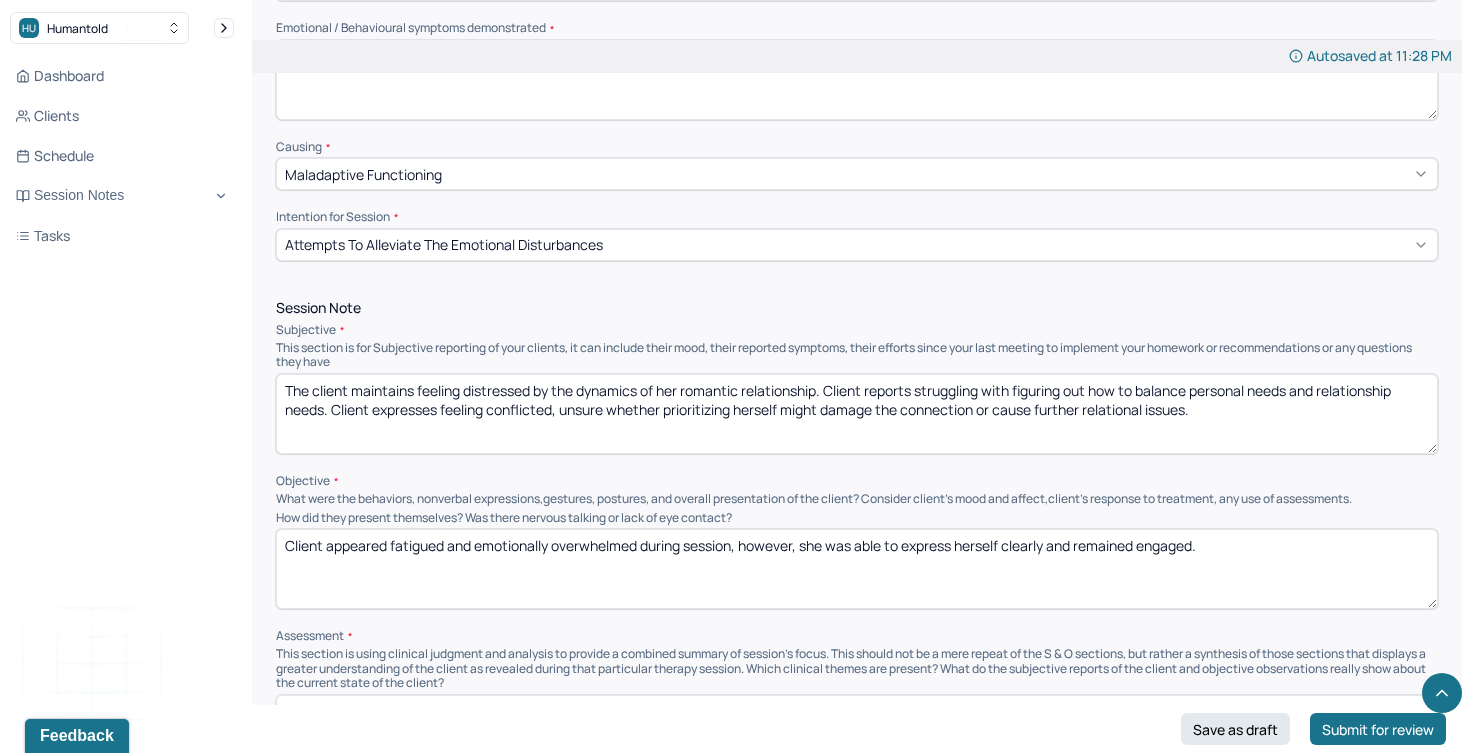 type on "The client maintains feeling distressed by the dynamics of her romantic relationship. Client reports struggling with figuring out how to balance personal needs and relationship needs. Client expresses feeling conflicted, unsure whether prioritizing herself might damage the connection or cause further relational issues." 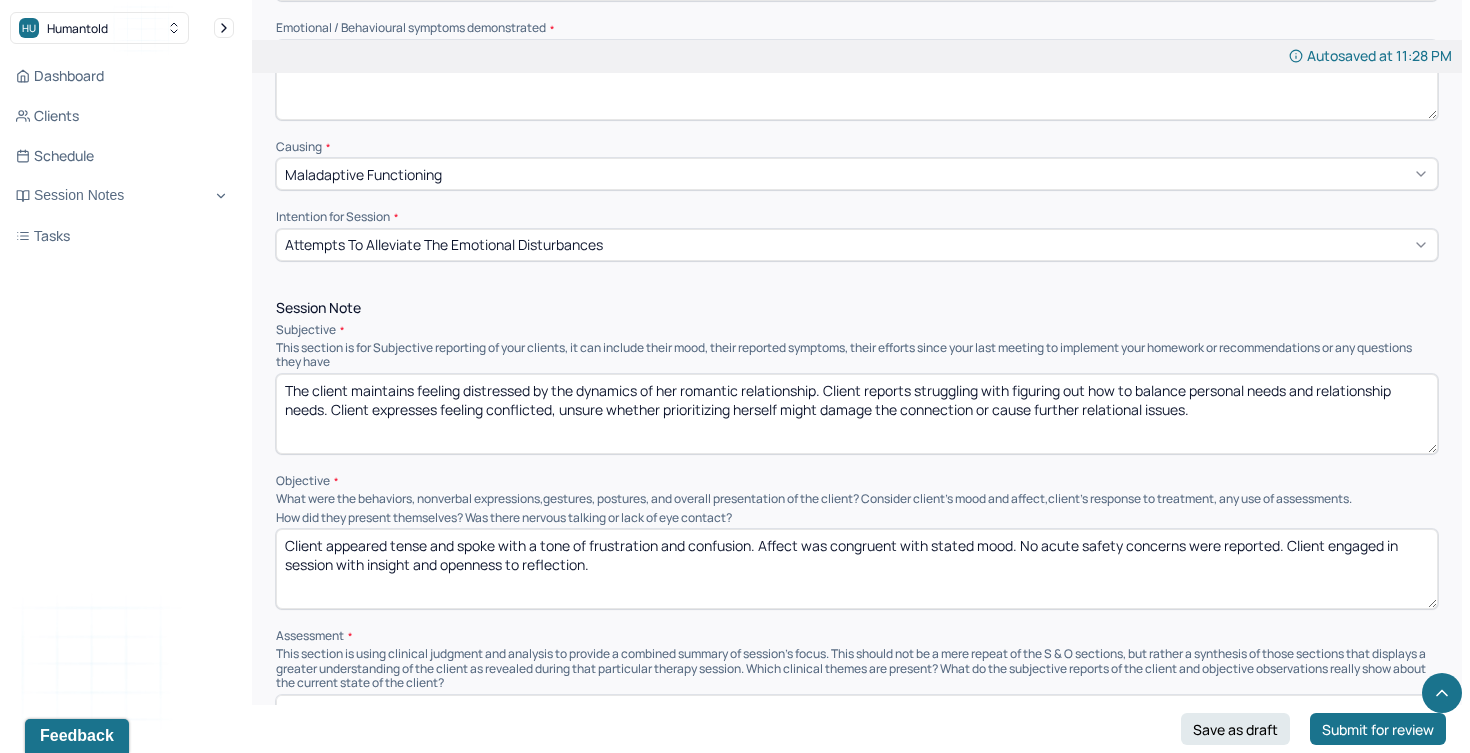 click on "Client appeared tense and spoke with a tone of frustration and confusion. Affect was congruent with stated mood. No acute safety concerns were reported. Client engaged in session with insight and openness to reflection." at bounding box center (857, 569) 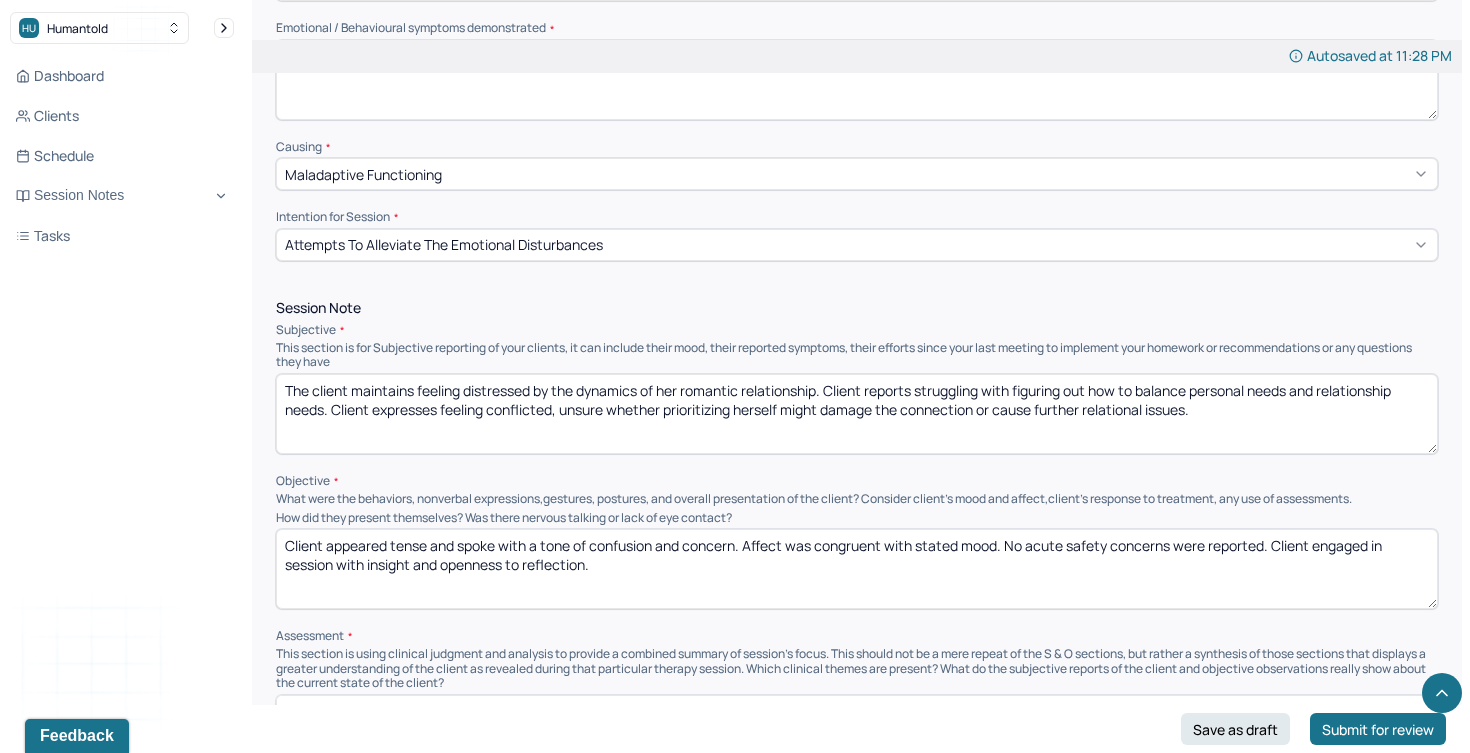 click on "Client appeared tense and spoke with a tone of confusion and concern. Affect was congruent with stated mood. No acute safety concerns were reported. Client engaged in session with insight and openness to reflection." at bounding box center (857, 569) 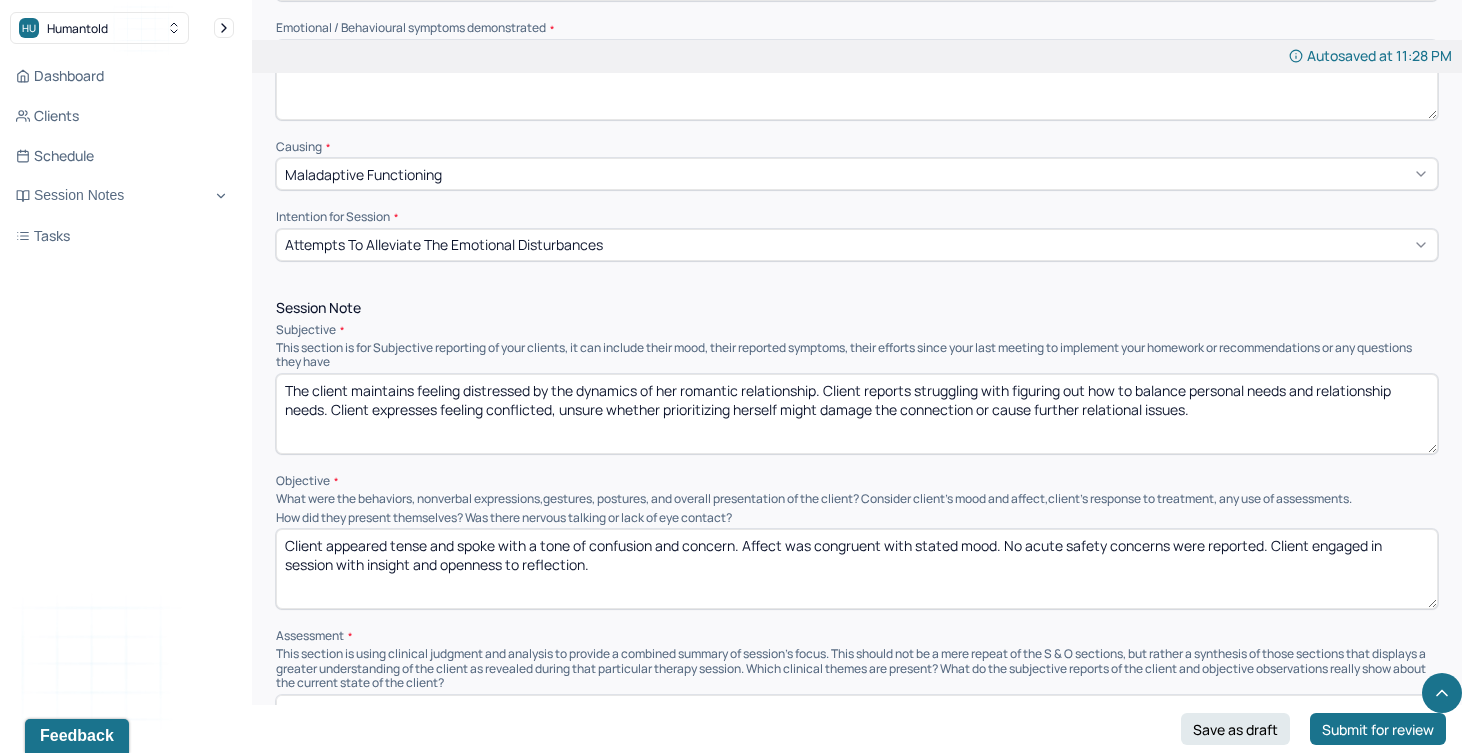 drag, startPoint x: 1008, startPoint y: 535, endPoint x: 1255, endPoint y: 540, distance: 247.0506 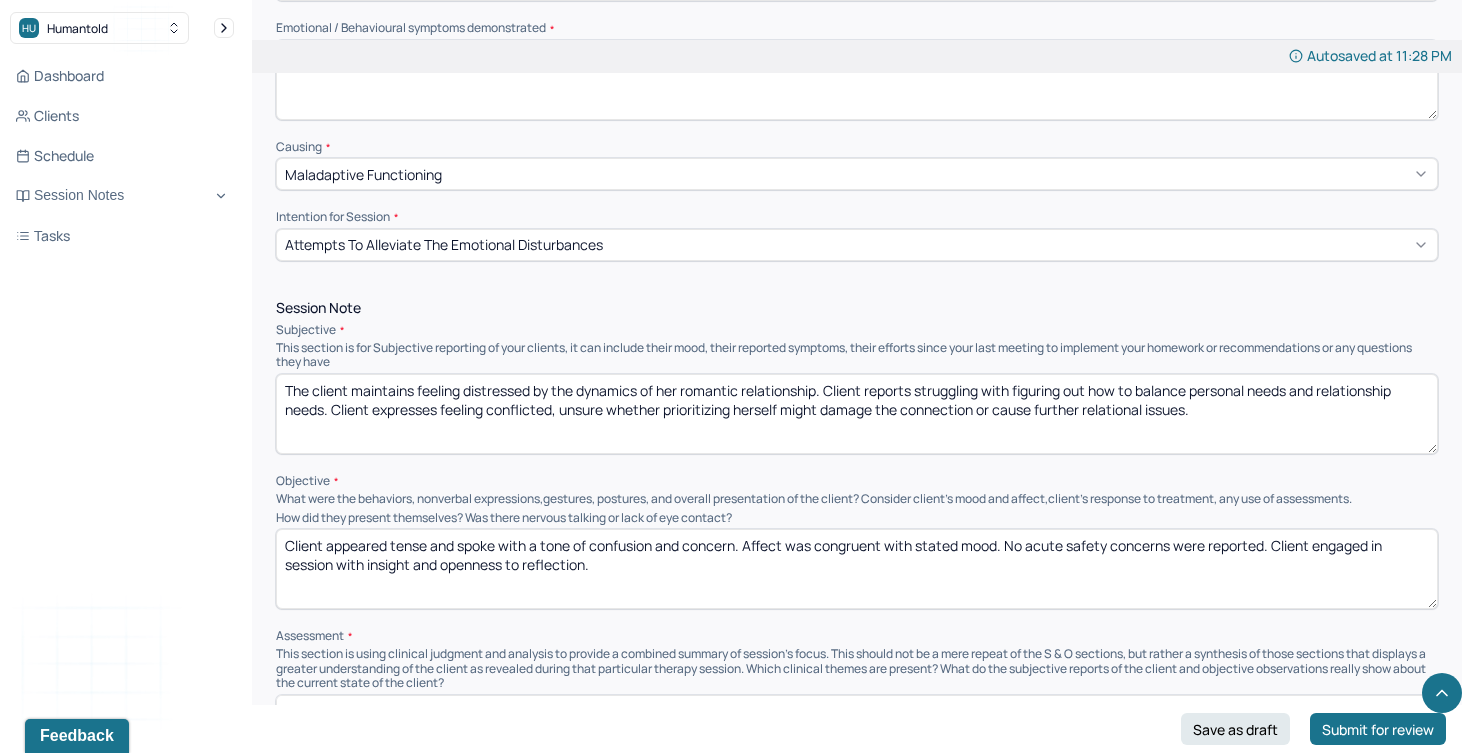 click on "Client appeared tense and spoke with a tone of confusion and concern. Affect was congruent with stated mood. No acute safety concerns were reported. Client engaged in session with insight and openness to reflection." at bounding box center (857, 569) 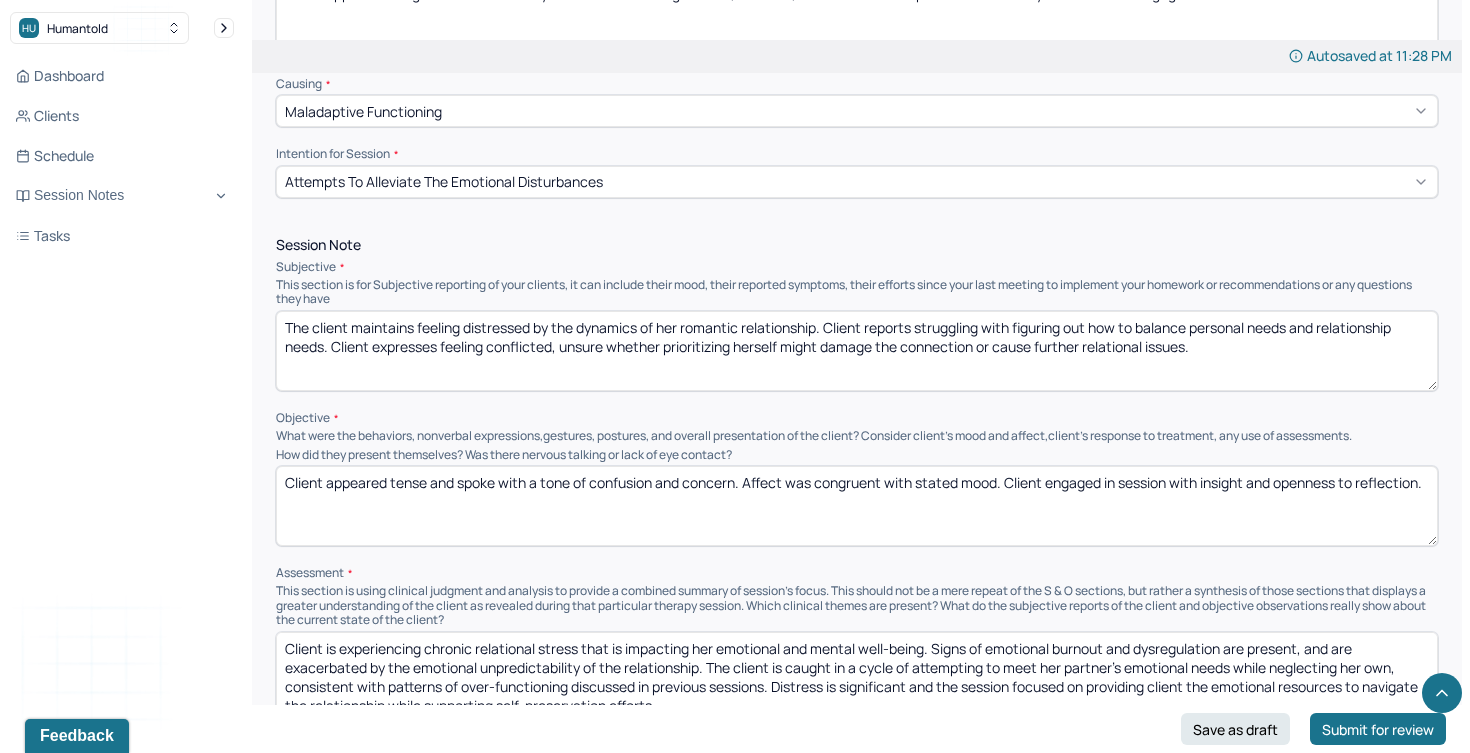 scroll, scrollTop: 1022, scrollLeft: 0, axis: vertical 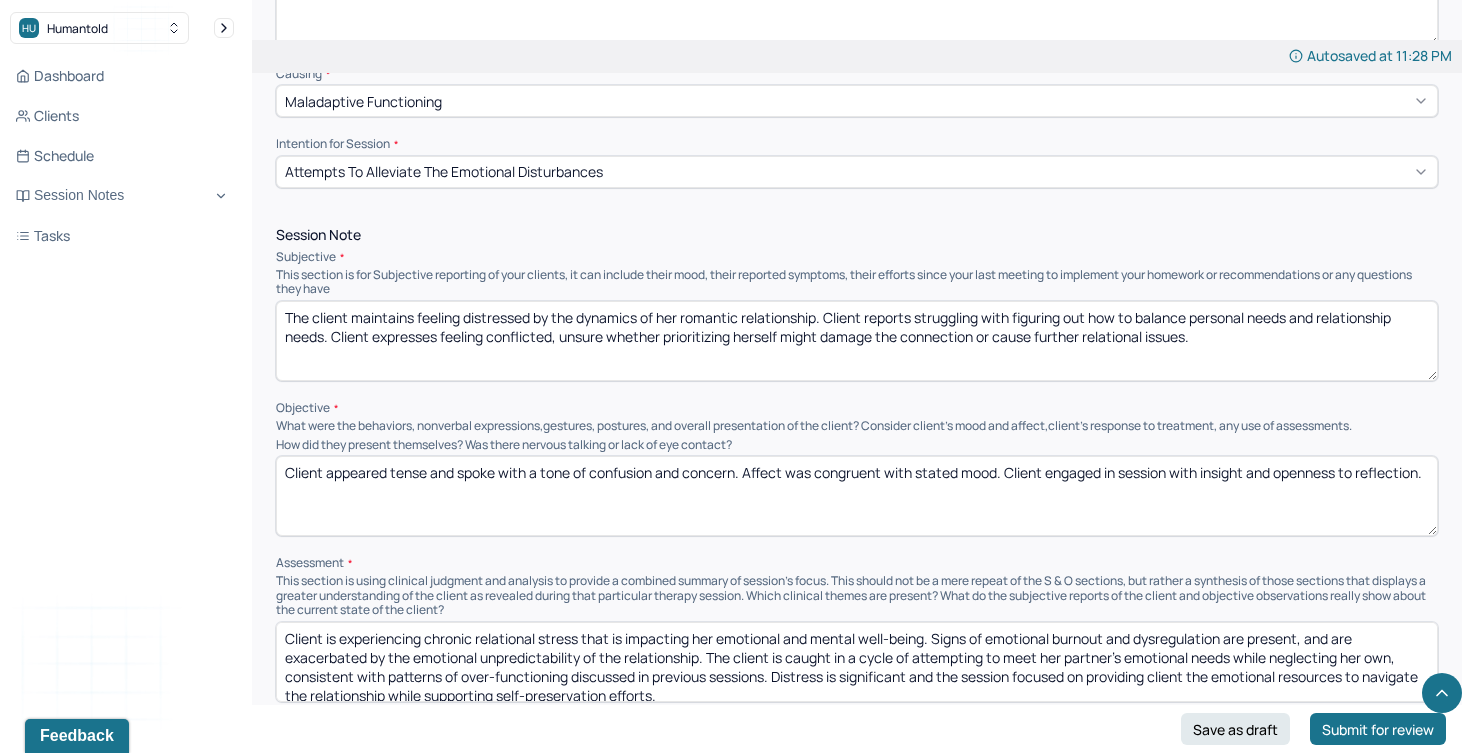 drag, startPoint x: 1424, startPoint y: 470, endPoint x: 1343, endPoint y: 471, distance: 81.00617 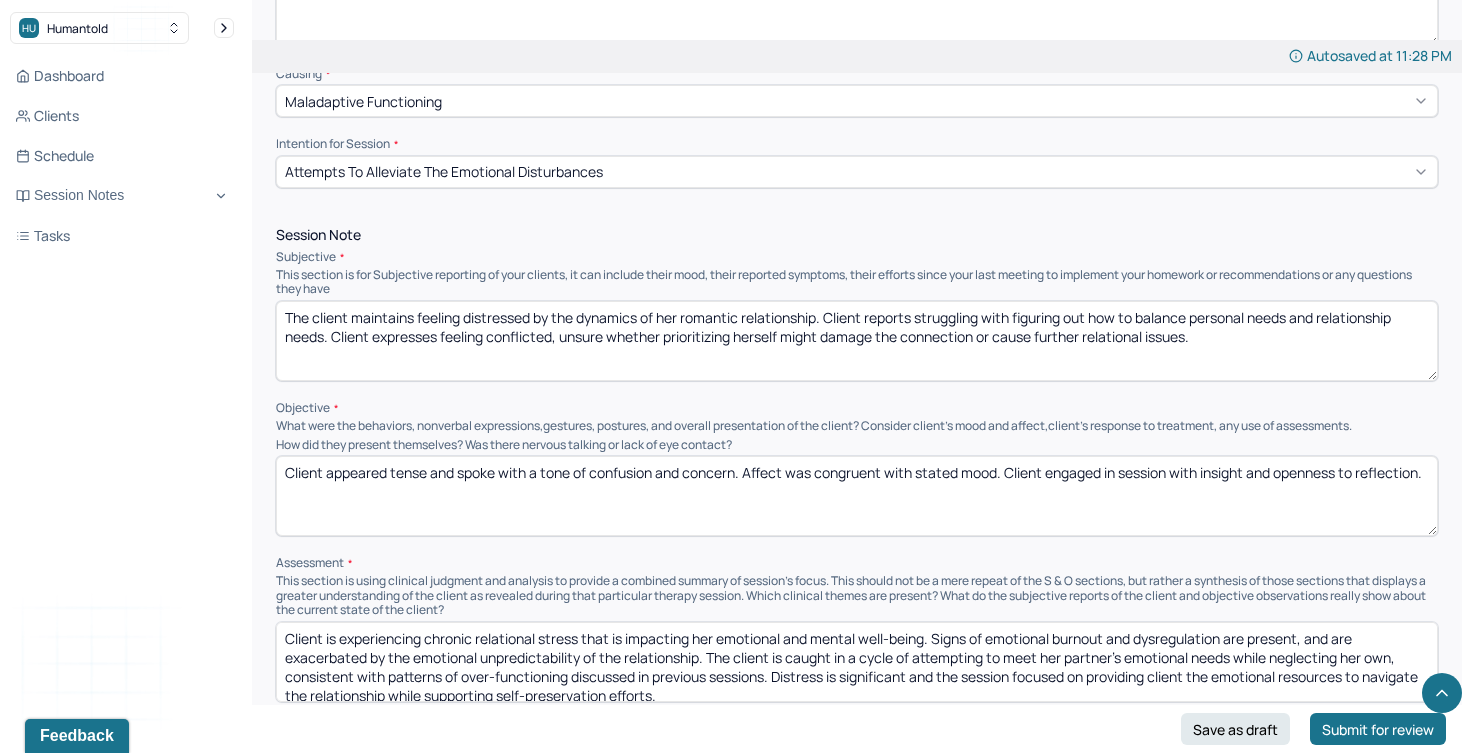 click on "Client appeared tense and spoke with a tone of confusion and concern. Affect was congruent with stated mood. Client engaged in session with insight and openness to reflection." at bounding box center [857, 496] 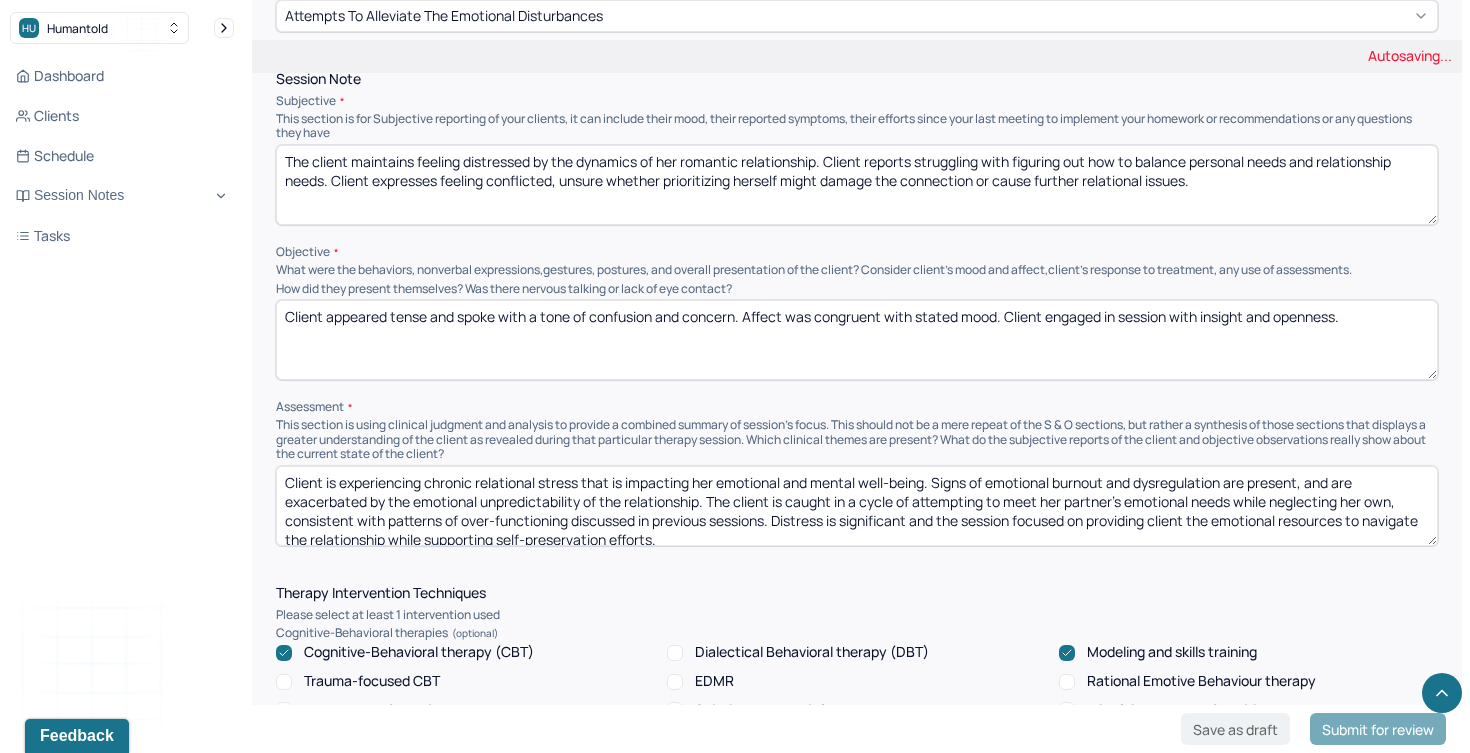 scroll, scrollTop: 1243, scrollLeft: 0, axis: vertical 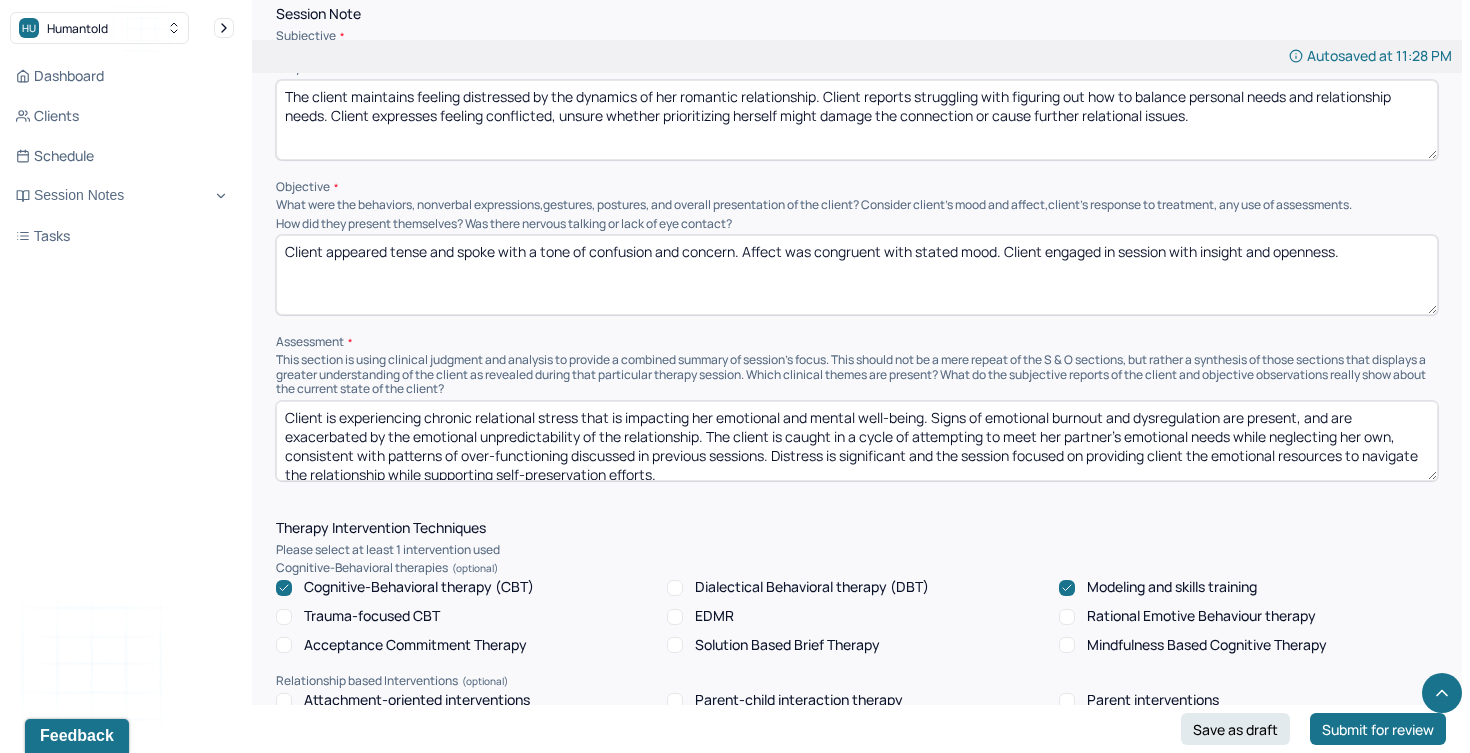 type on "Client appeared tense and spoke with a tone of confusion and concern. Affect was congruent with stated mood. Client engaged in session with insight and openness." 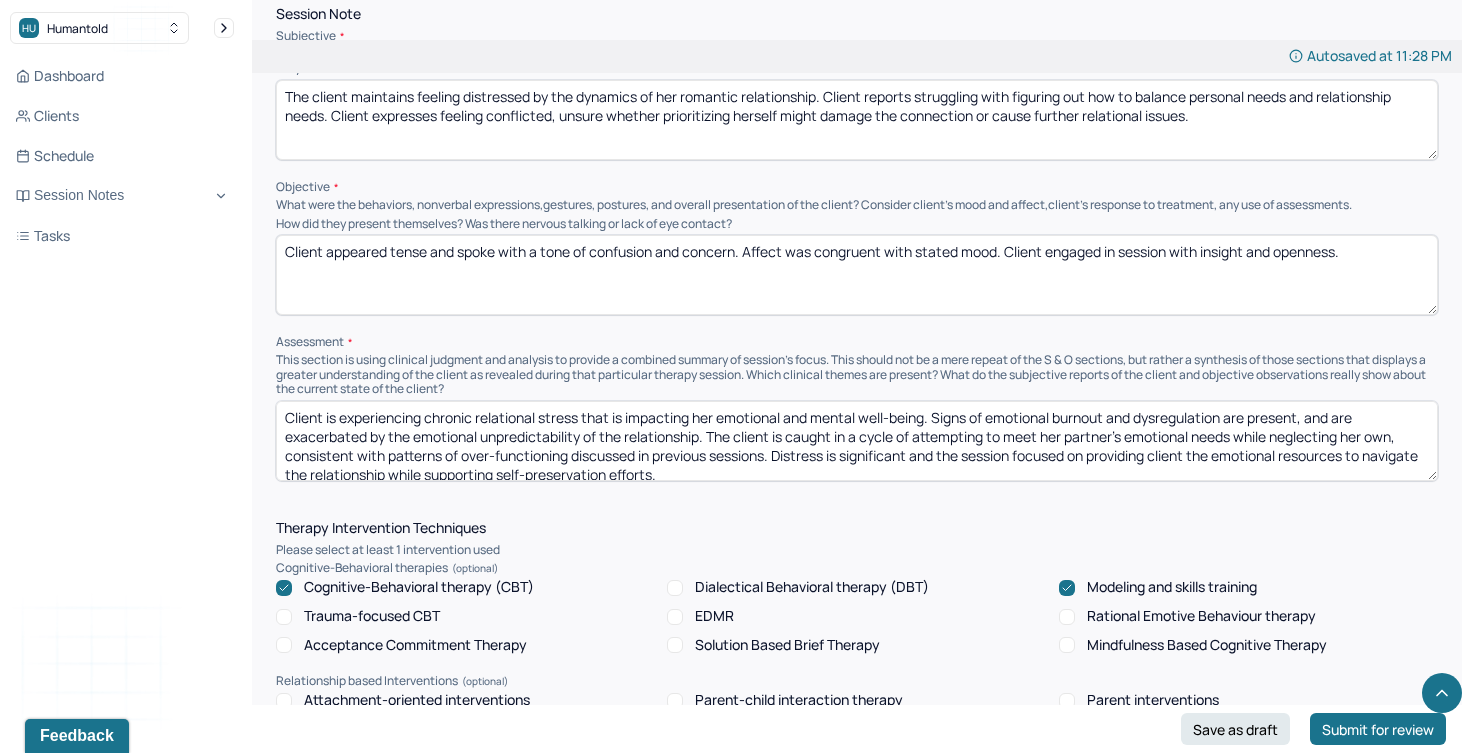 click on "Client is experiencing chronic relational stress that is impacting her emotional and mental well-being. Signs of emotional burnout and dysregulation are present, and are exacerbated by the emotional unpredictability of the relationship. The client is caught in a cycle of attempting to meet her partner’s emotional needs while neglecting her own, consistent with patterns of over-functioning discussed in previous sessions. Distress is significant and the session focused on providing client the emotional resources to navigate the relationship while supporting self-preservation efforts." at bounding box center (857, 441) 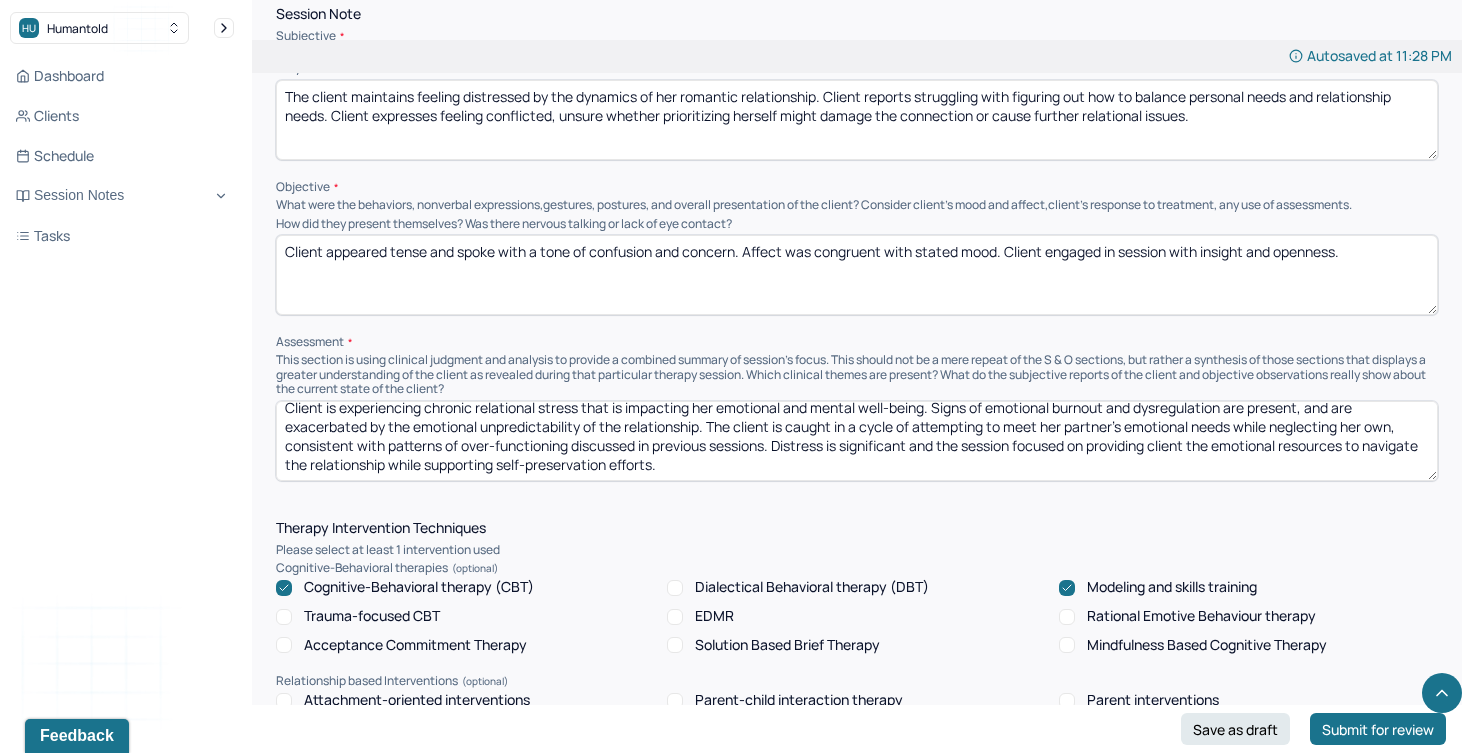 paste on "Client continues to experience relational stress, particularly in the area of emotional boundaries and identity within the relationship. Ongoing difficulty balancing autonomy and connection may contribute to anxiety, self-doubt, and emotional fatigue. Client appears motivated to gain clarity and improve relational functioning." 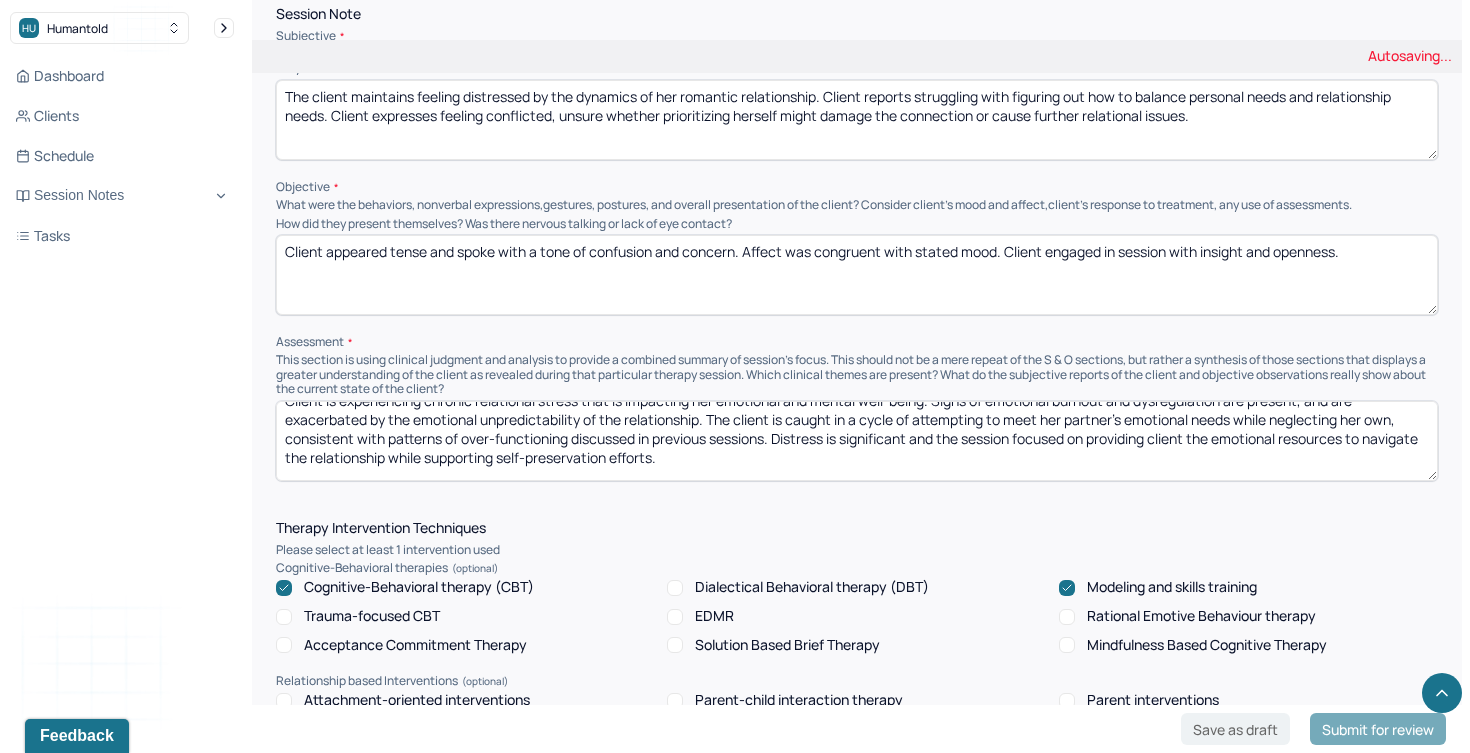 scroll, scrollTop: 0, scrollLeft: 0, axis: both 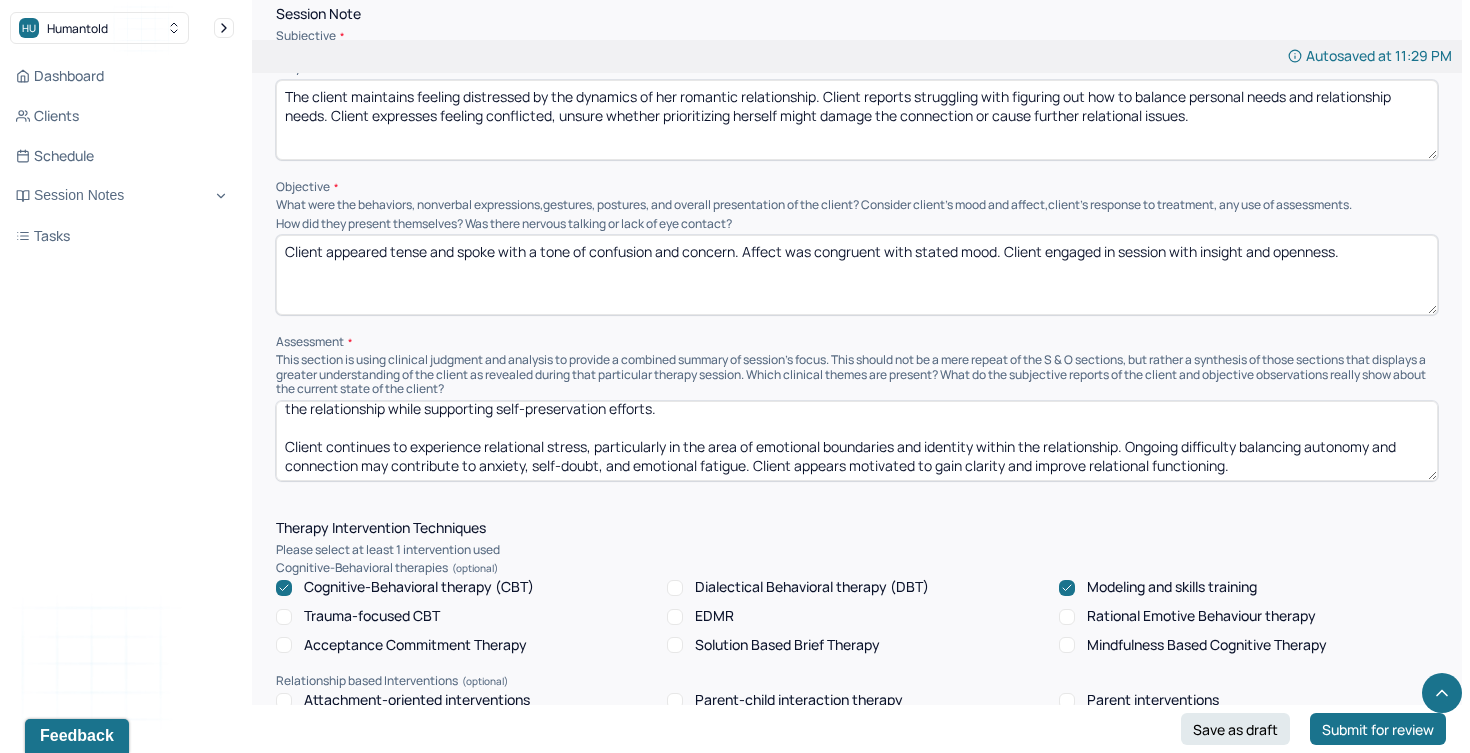 click on "Client is experiencing chronic relational stress that is impacting her emotional and mental well-being. Signs of emotional burnout and dysregulation are present, and are exacerbated by the emotional unpredictability of the relationship. The client is caught in a cycle of attempting to meet her partner’s emotional needs while neglecting her own, consistent with patterns of over-functioning discussed in previous sessions. Distress is significant and the session focused on providing client the emotional resources to navigate the relationship while supporting self-preservation efforts.
Client continues to experience relational stress, particularly in the area of emotional boundaries and identity within the relationship. Ongoing difficulty balancing autonomy and connection may contribute to anxiety, self-doubt, and emotional fatigue. Client appears motivated to gain clarity and improve relational functioning." at bounding box center (857, 441) 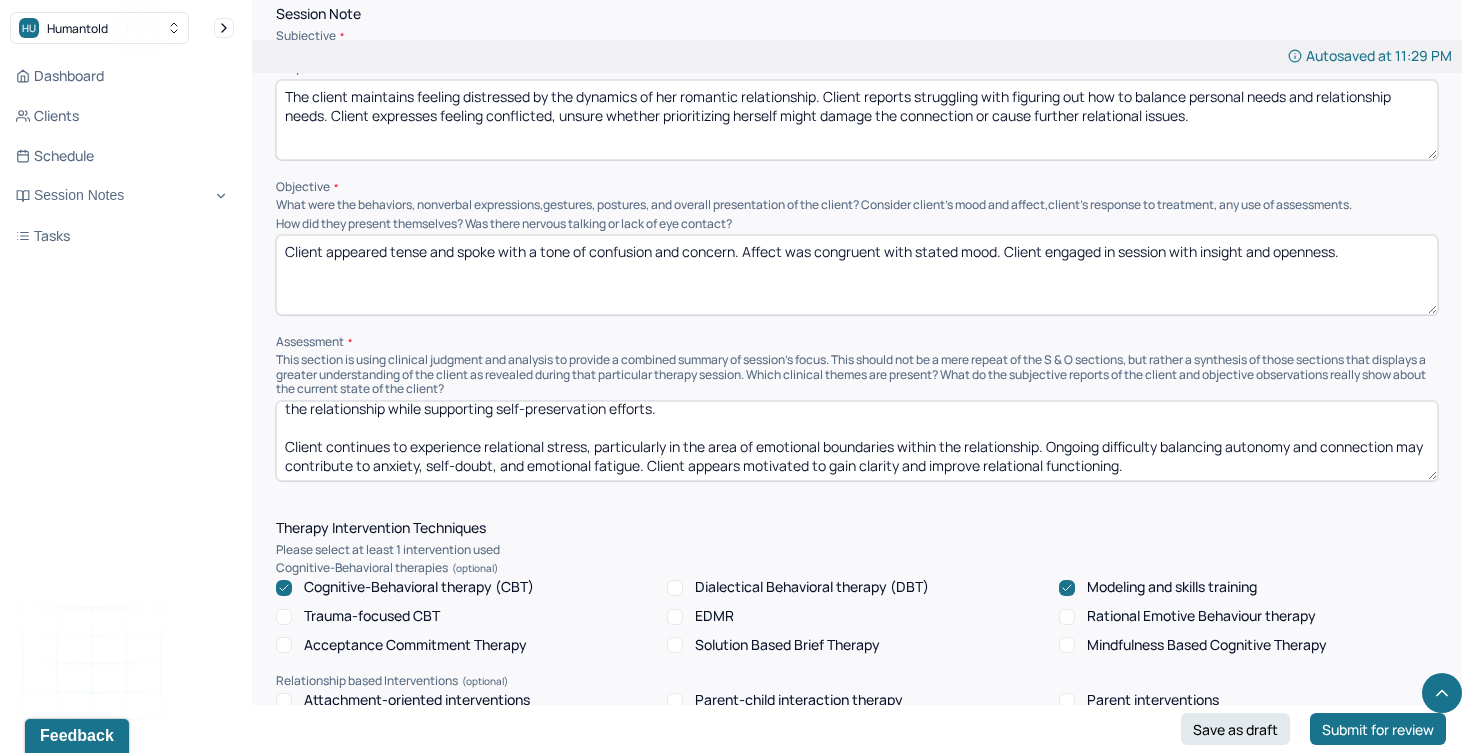 click on "Client is experiencing chronic relational stress that is impacting her emotional and mental well-being. Signs of emotional burnout and dysregulation are present, and are exacerbated by the emotional unpredictability of the relationship. The client is caught in a cycle of attempting to meet her partner’s emotional needs while neglecting her own, consistent with patterns of over-functioning discussed in previous sessions. Distress is significant and the session focused on providing client the emotional resources to navigate the relationship while supporting self-preservation efforts.
Client continues to experience relational stress, particularly in the area of emotional boundaries within the relationship. Ongoing difficulty balancing autonomy and connection may contribute to anxiety, self-doubt, and emotional fatigue. Client appears motivated to gain clarity and improve relational functioning." at bounding box center [857, 441] 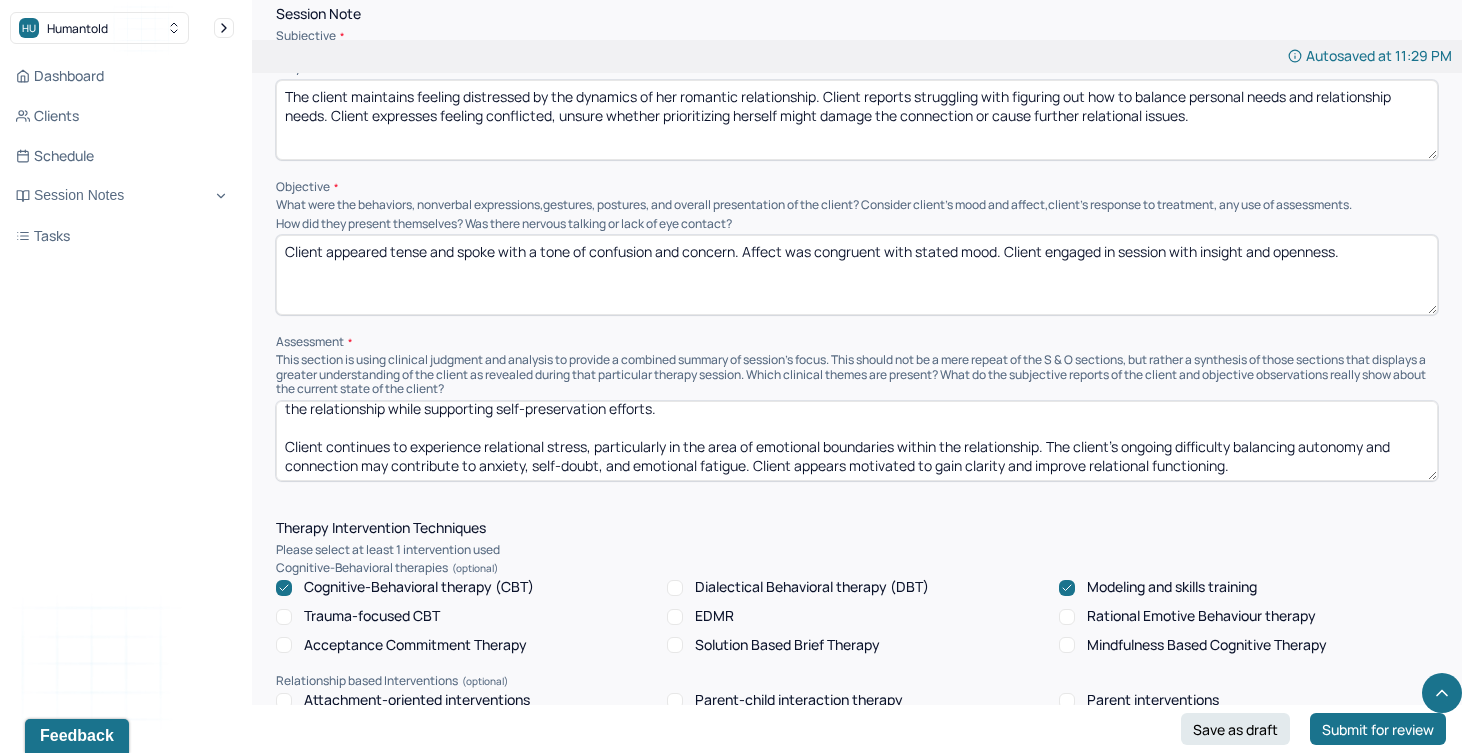 drag, startPoint x: 477, startPoint y: 464, endPoint x: 366, endPoint y: 450, distance: 111.8794 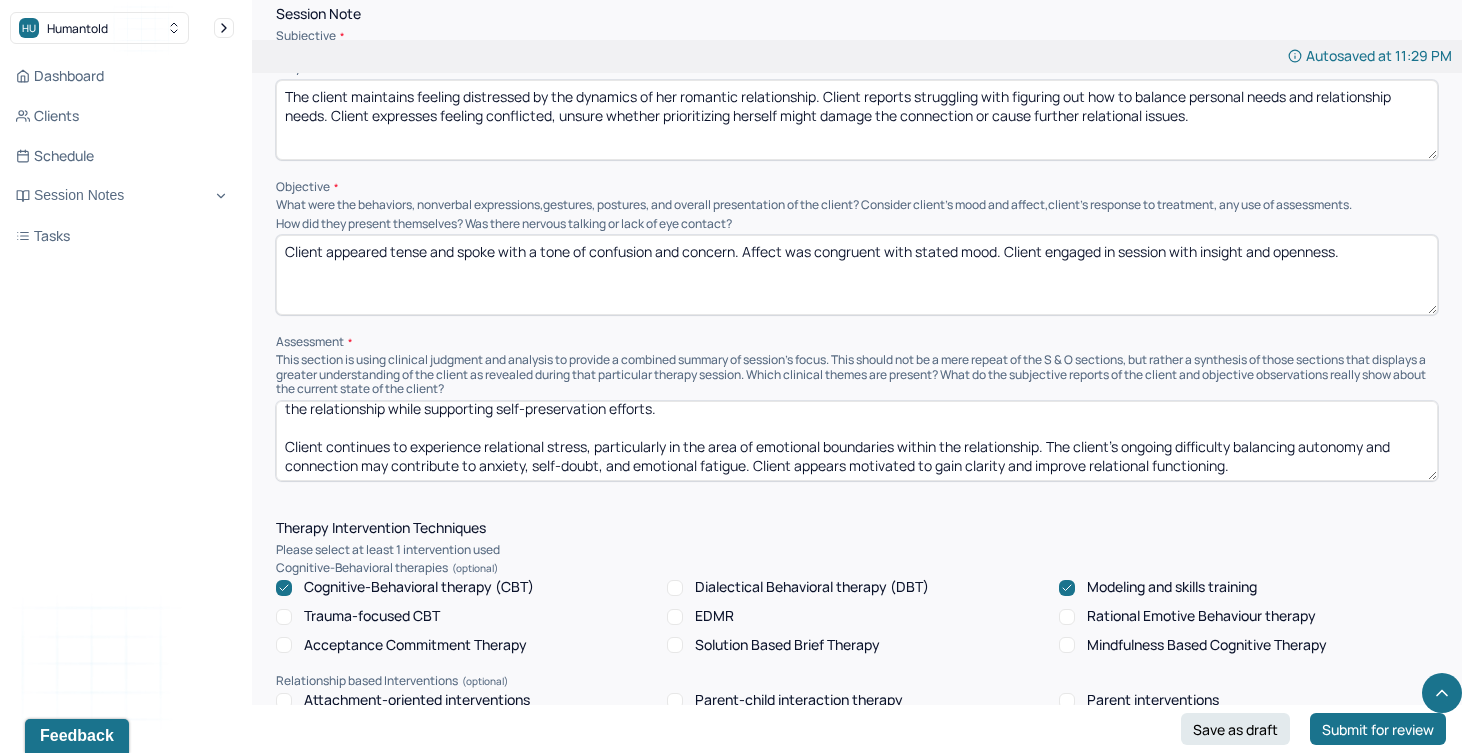 click on "Client is experiencing chronic relational stress that is impacting her emotional and mental well-being. Signs of emotional burnout and dysregulation are present, and are exacerbated by the emotional unpredictability of the relationship. The client is caught in a cycle of attempting to meet her partner’s emotional needs while neglecting her own, consistent with patterns of over-functioning discussed in previous sessions. Distress is significant and the session focused on providing client the emotional resources to navigate the relationship while supporting self-preservation efforts.
Client continues to experience relational stress, particularly in the area of emotional boundaries within the relationship. The client's ongoing difficulty balancing autonomy and connection may contribute to anxiety, self-doubt, and emotional fatigue. Client appears motivated to gain clarity and improve relational functioning." at bounding box center (857, 441) 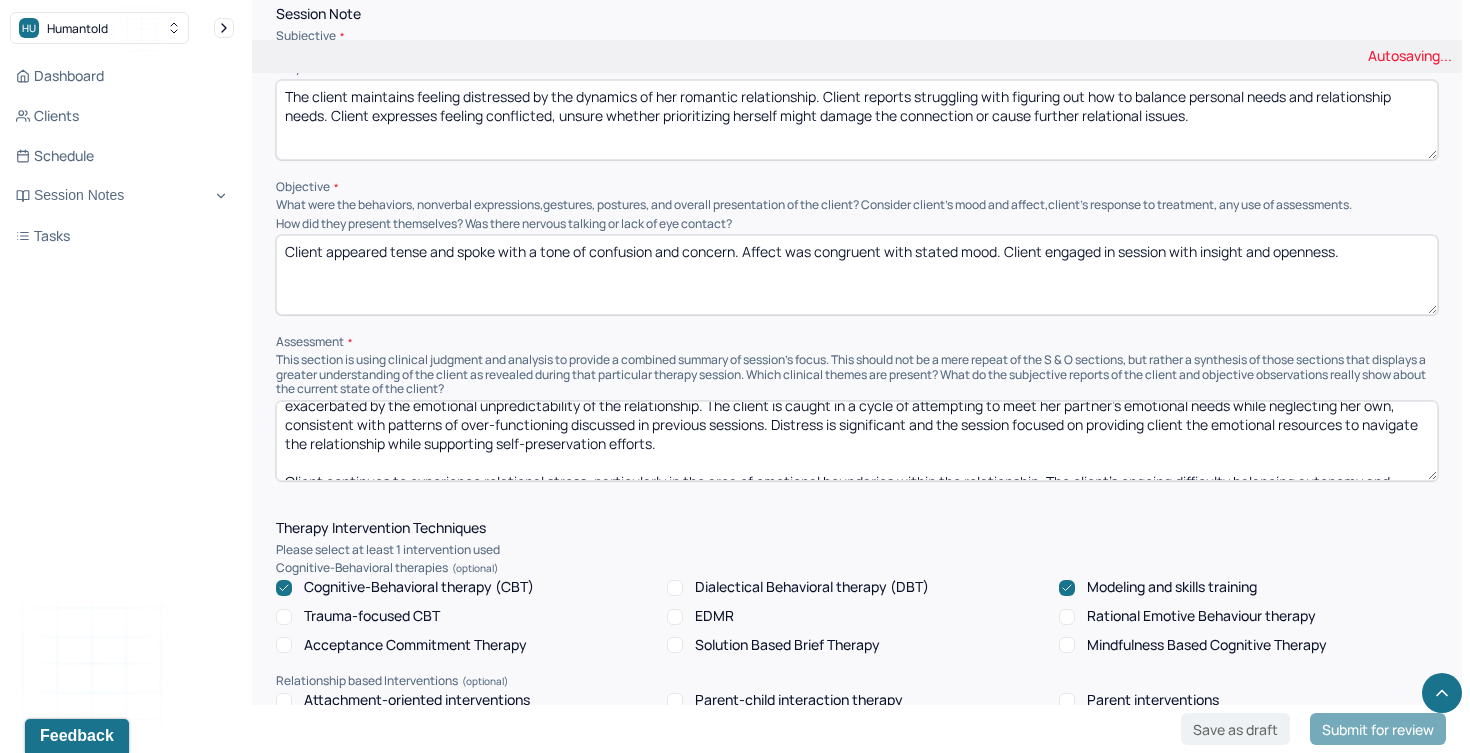 scroll, scrollTop: 0, scrollLeft: 0, axis: both 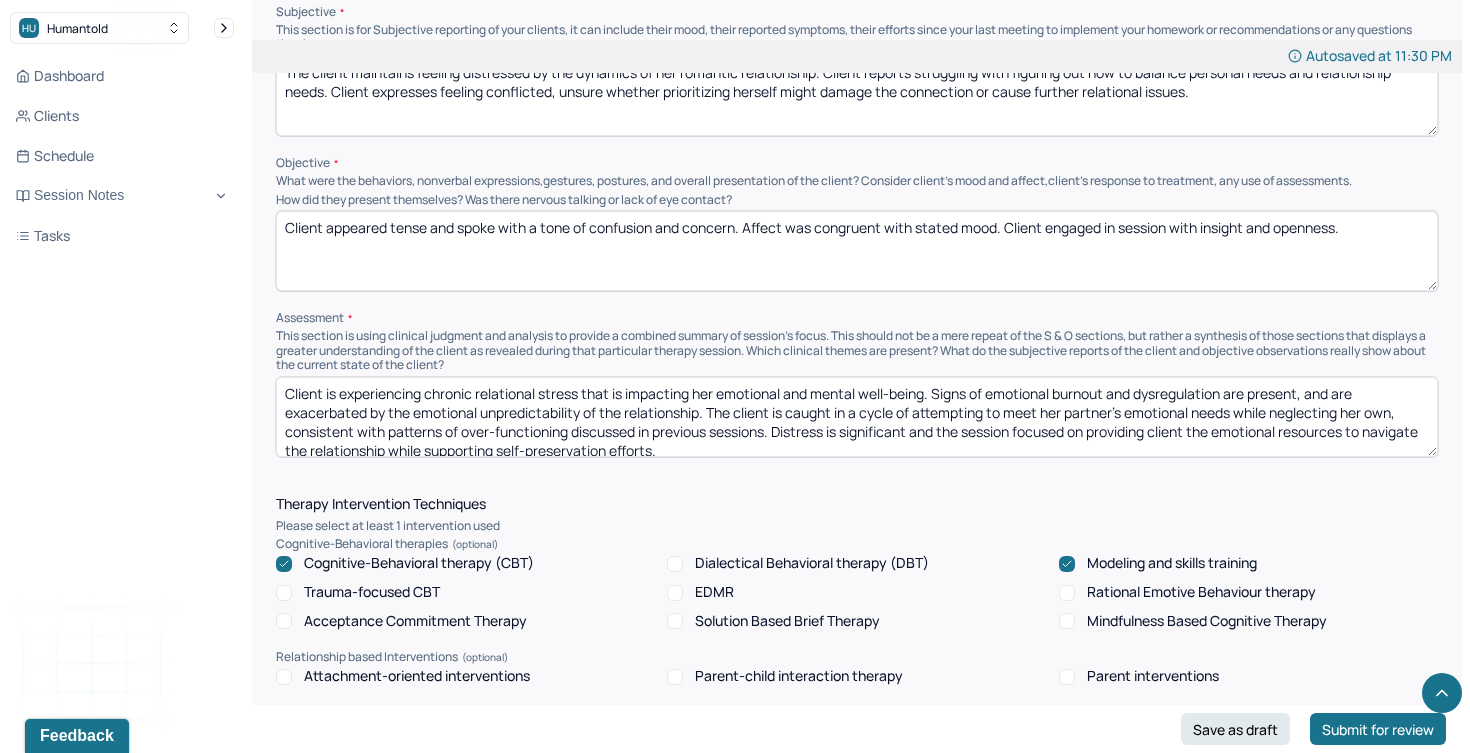 drag, startPoint x: 741, startPoint y: 404, endPoint x: 778, endPoint y: 430, distance: 45.221676 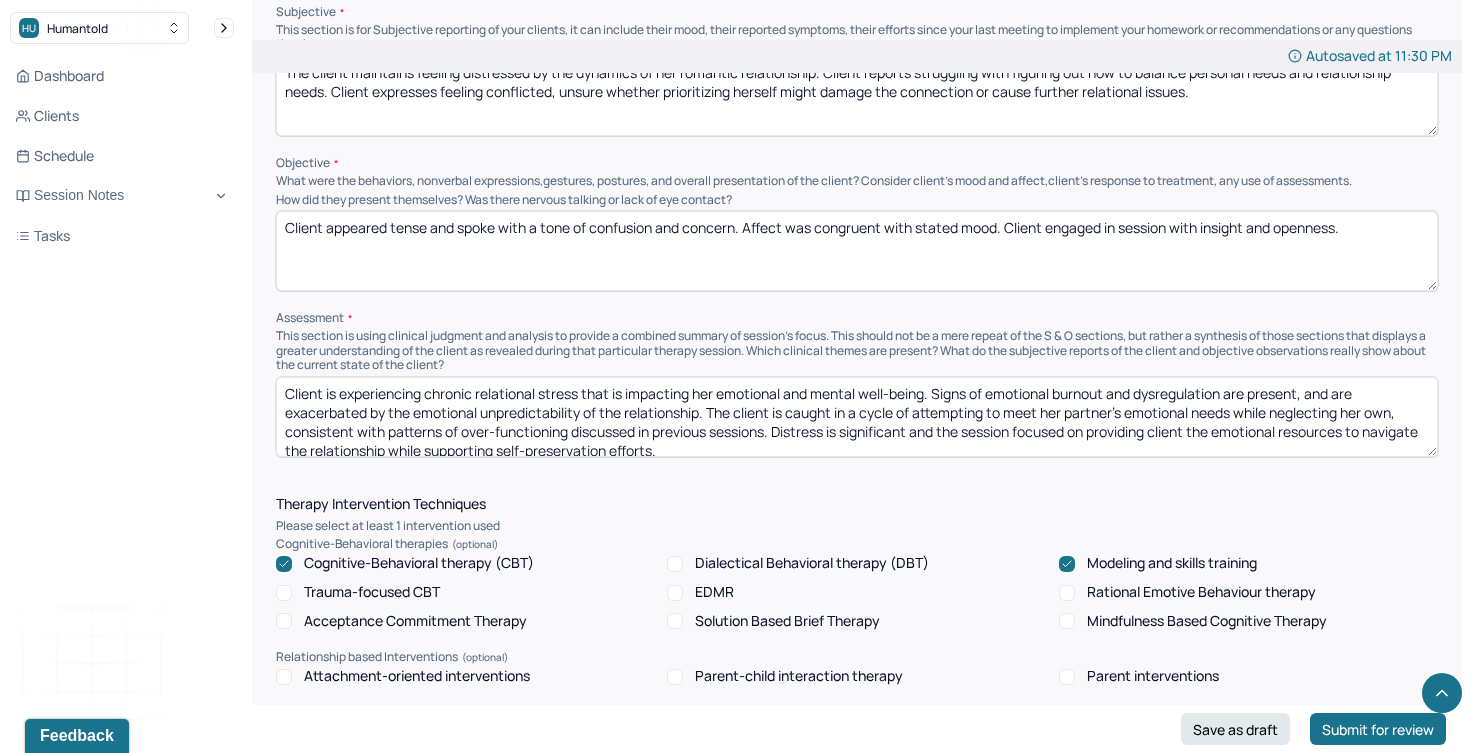 click on "Client is experiencing chronic relational stress that is impacting her emotional and mental well-being. Signs of emotional burnout and dysregulation are present, and are exacerbated by the emotional unpredictability of the relationship. The client is caught in a cycle of attempting to meet her partner’s emotional needs while neglecting her own, consistent with patterns of over-functioning discussed in previous sessions. Distress is significant and the session focused on providing client the emotional resources to navigate the relationship while supporting self-preservation efforts.
Client continues to experience relational stress, particularly in the area of emotional boundaries within the relationship. The client's ongoing difficulty balancing autonomy and connection is contributing to anxiety, self-doubt, and emotional fatigue. Client appears motivated to gain clarity and improve relational functioning." at bounding box center [857, 417] 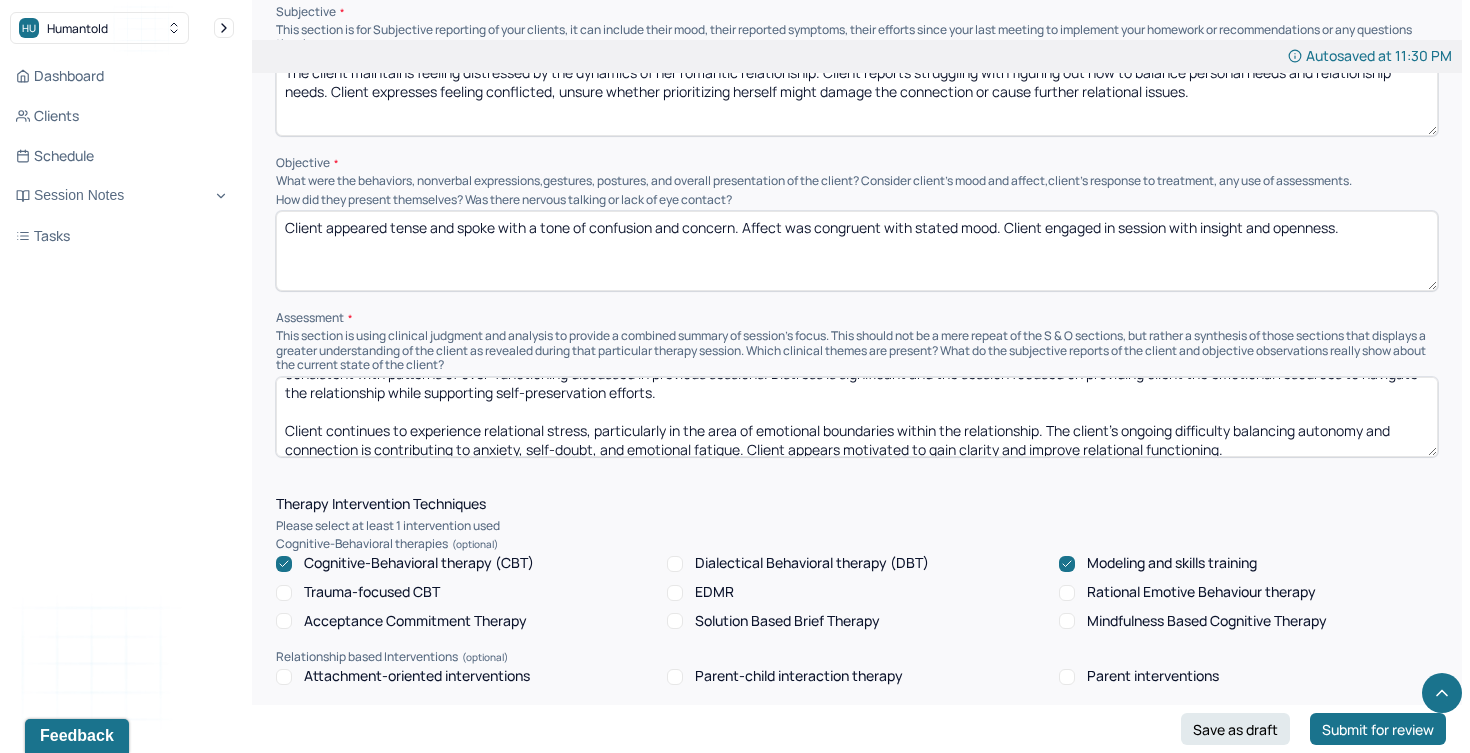 scroll, scrollTop: 66, scrollLeft: 0, axis: vertical 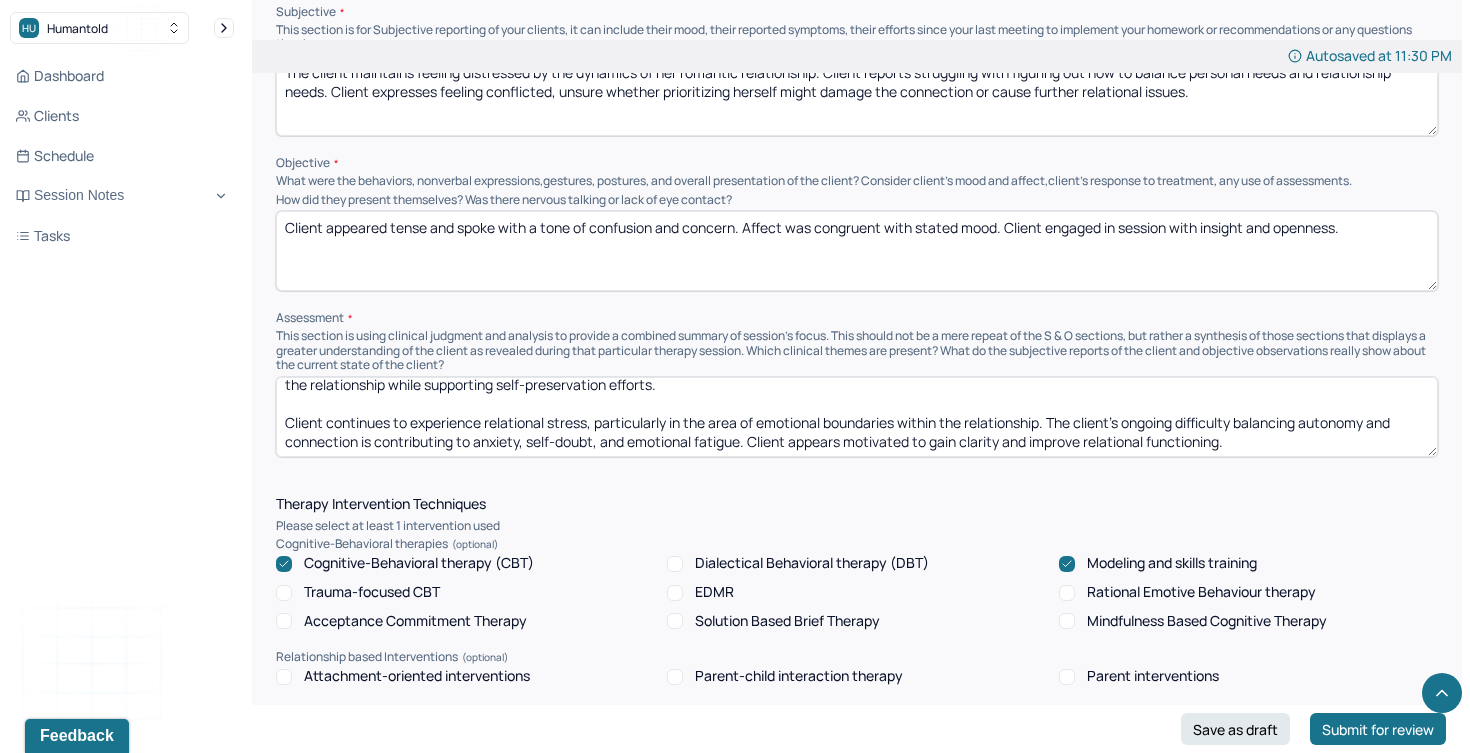 click on "Client is experiencing chronic relational stress that is impacting her emotional and mental well-being. Signs of emotional burnout and dysregulation are present, and are exacerbated by the emotional unpredictability of the relationship. The client is caught in a cycle of attempting to meet her partner’s emotional needs while neglecting her own, consistent with patterns of over-functioning discussed in previous sessions. Distress is significant and the session focused on providing client the emotional resources to navigate the relationship while supporting self-preservation efforts.
Client continues to experience relational stress, particularly in the area of emotional boundaries within the relationship. The client's ongoing difficulty balancing autonomy and connection is contributing to anxiety, self-doubt, and emotional fatigue. Client appears motivated to gain clarity and improve relational functioning." at bounding box center [857, 417] 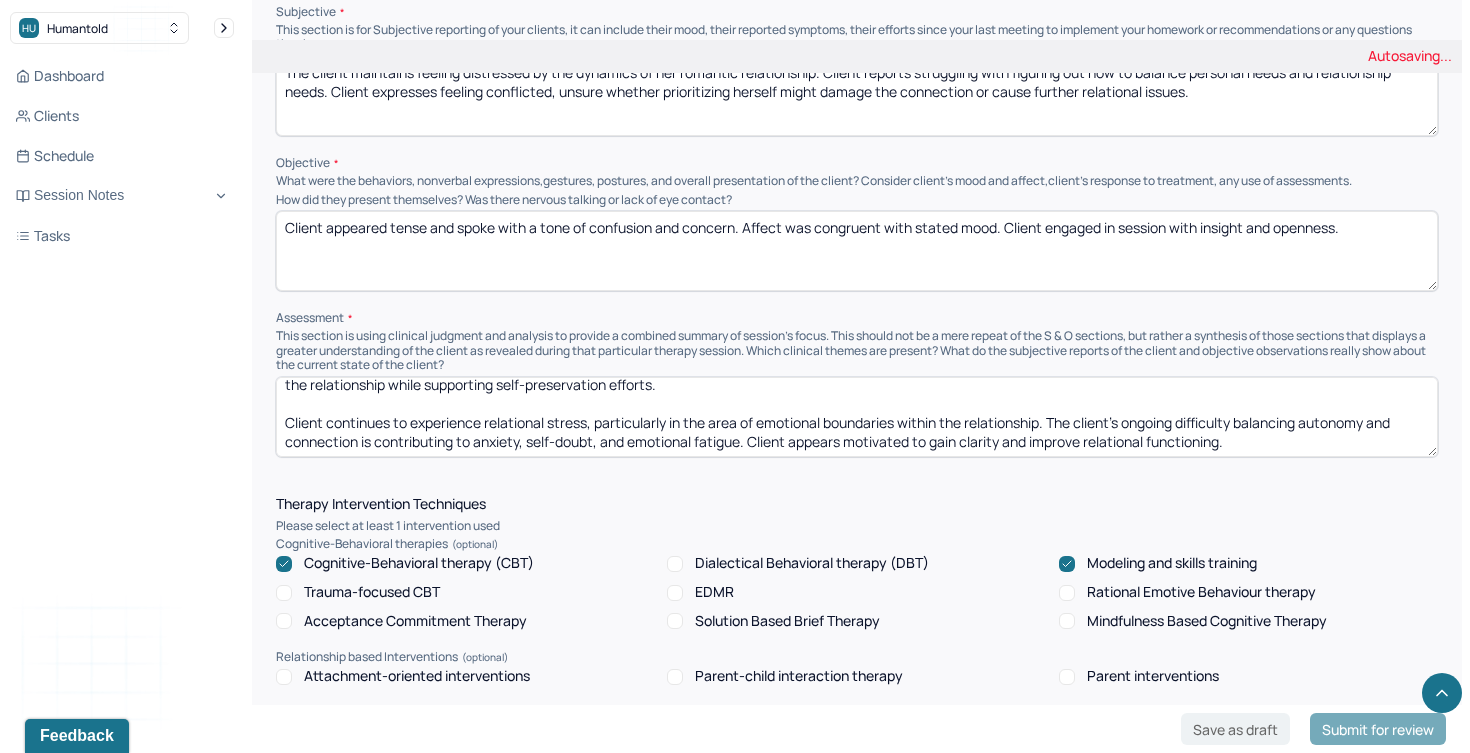 paste on "Distress is significant and the session focused on providing client the emotional resources to navigate the relationship while supporting self-preservation efforts." 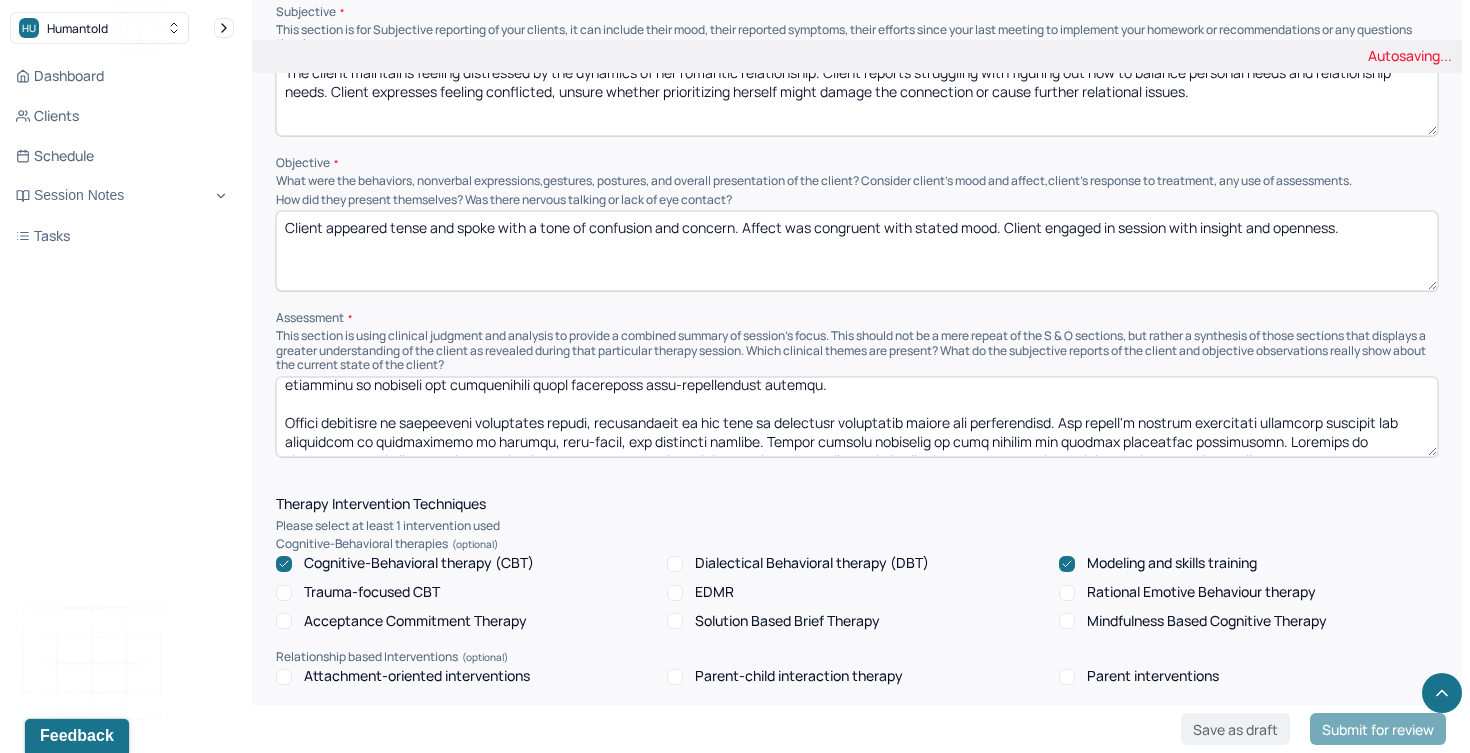 scroll, scrollTop: 79, scrollLeft: 0, axis: vertical 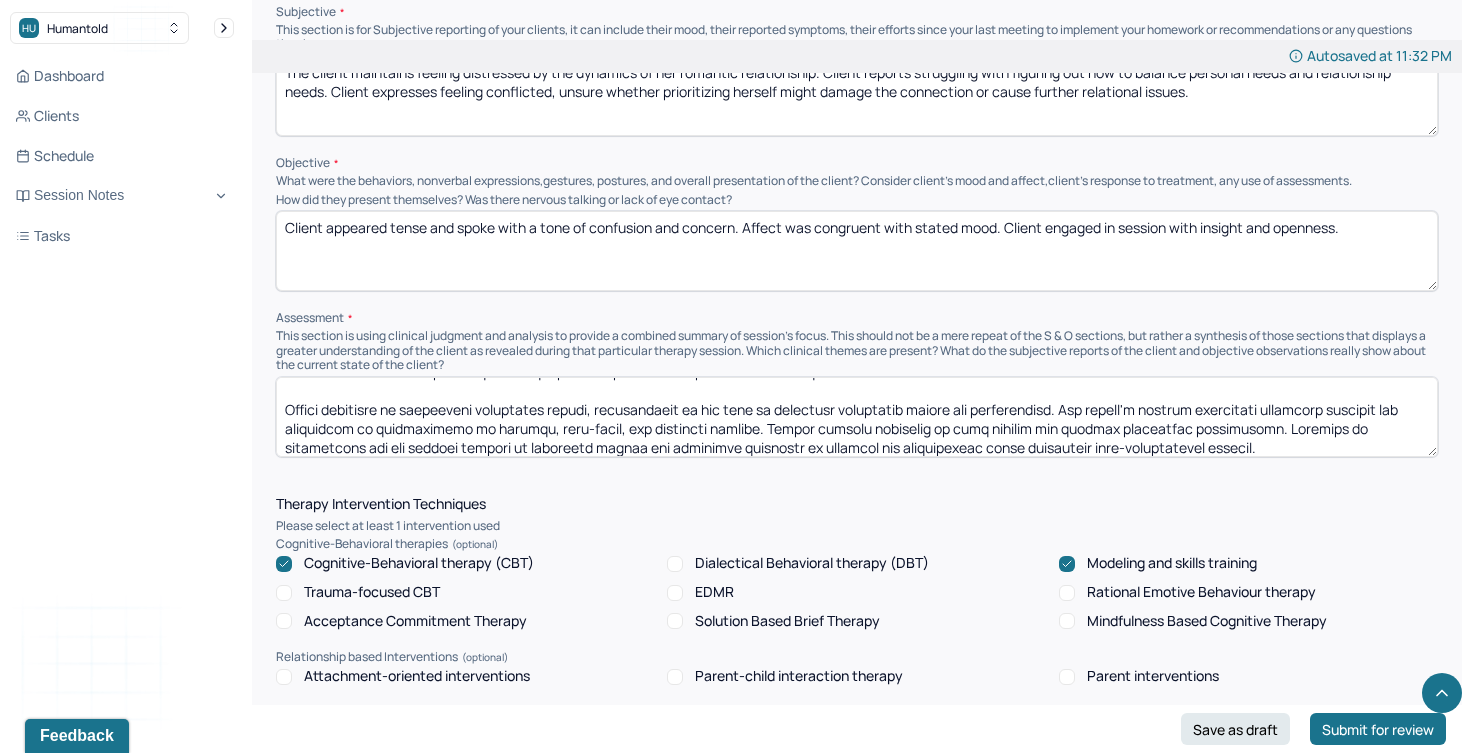 click on "Client is experiencing chronic relational stress that is impacting her emotional and mental well-being. Signs of emotional burnout and dysregulation are present, and are exacerbated by the emotional unpredictability of the relationship. The client is caught in a cycle of attempting to meet her partner’s emotional needs while neglecting her own, consistent with patterns of over-functioning discussed in previous sessions. Distress is significant and the session focused on providing client the emotional resources to navigate the relationship while supporting self-preservation efforts.
Client continues to experience relational stress, particularly in the area of emotional boundaries within the relationship. The client's ongoing difficulty balancing autonomy and connection is contributing to anxiety, self-doubt, and emotional fatigue. Client appears motivated to gain clarity and improve relational functioning." at bounding box center (857, 417) 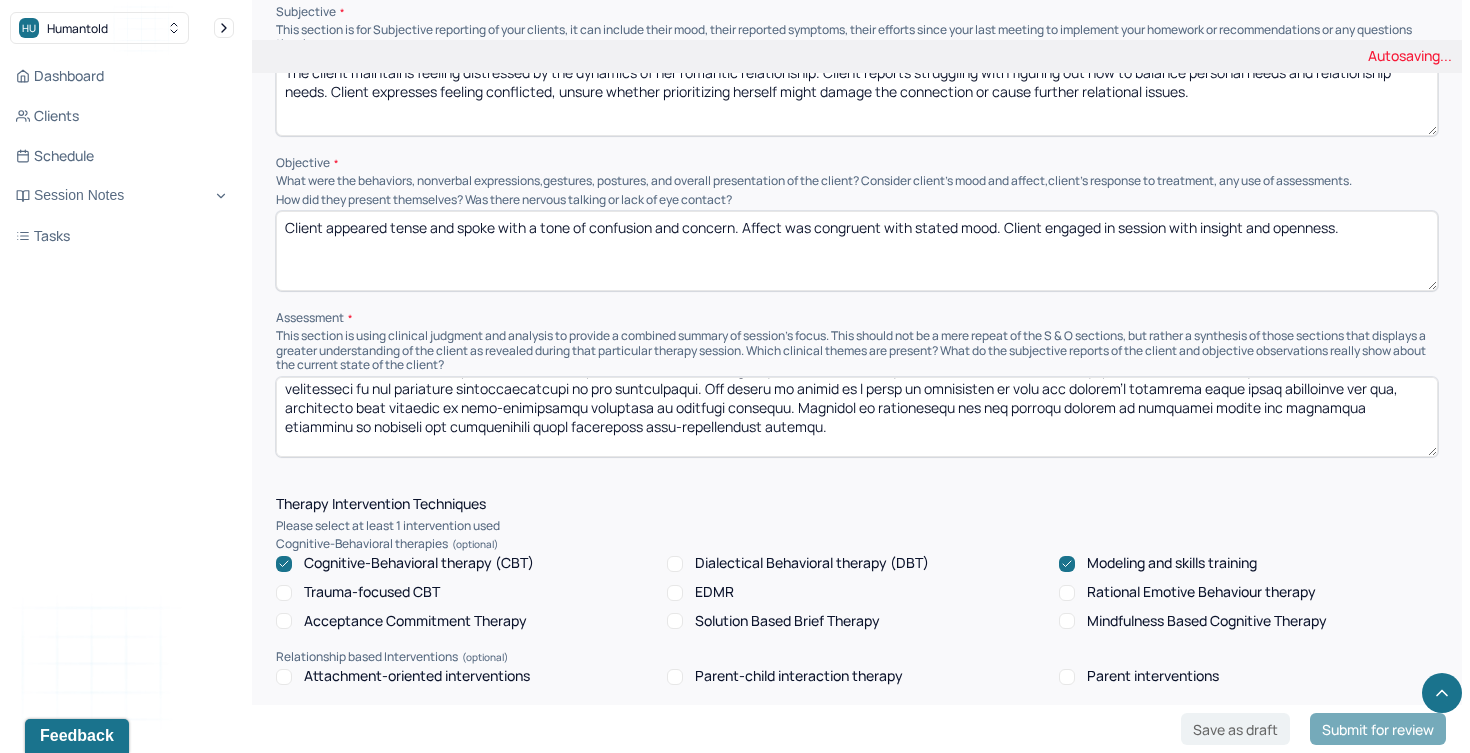 scroll, scrollTop: 0, scrollLeft: 0, axis: both 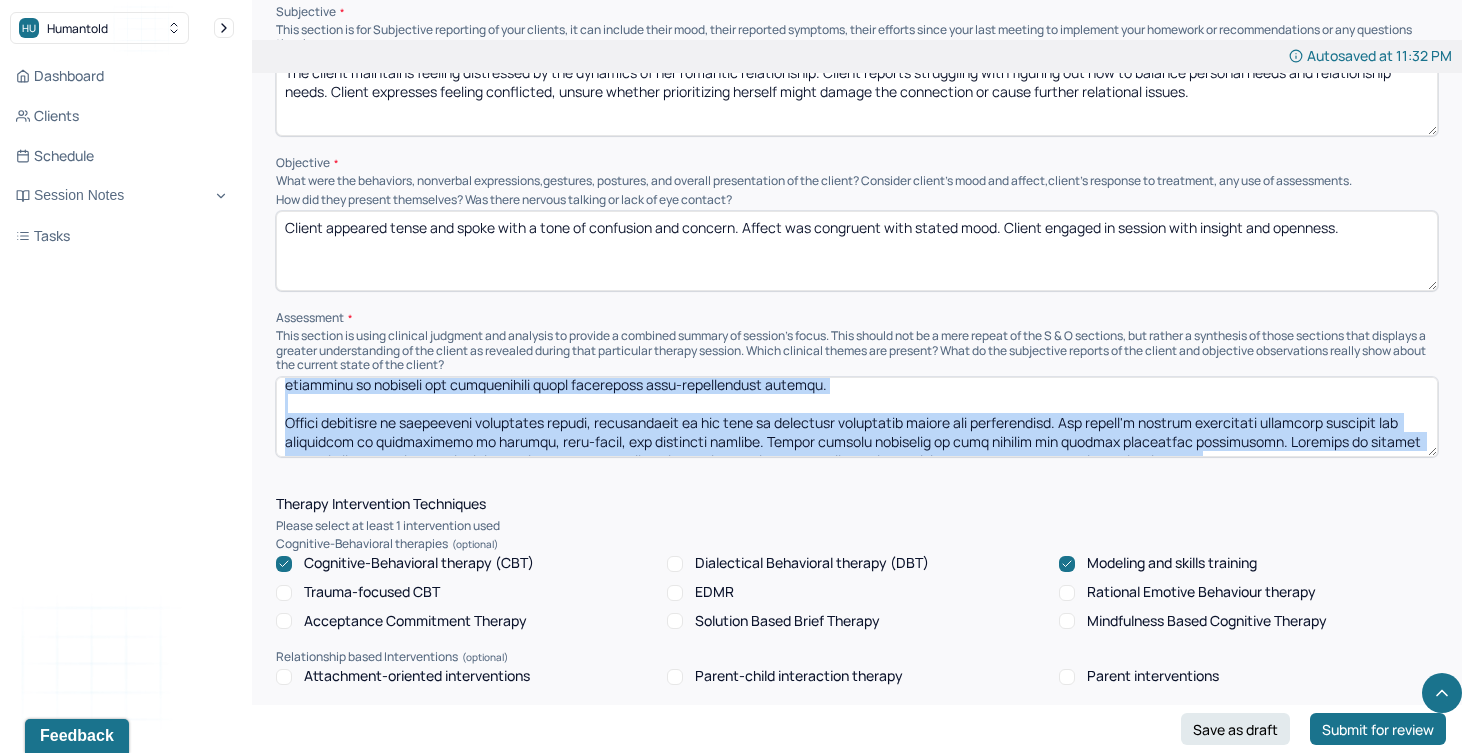 drag, startPoint x: 731, startPoint y: 450, endPoint x: 722, endPoint y: 436, distance: 16.643316 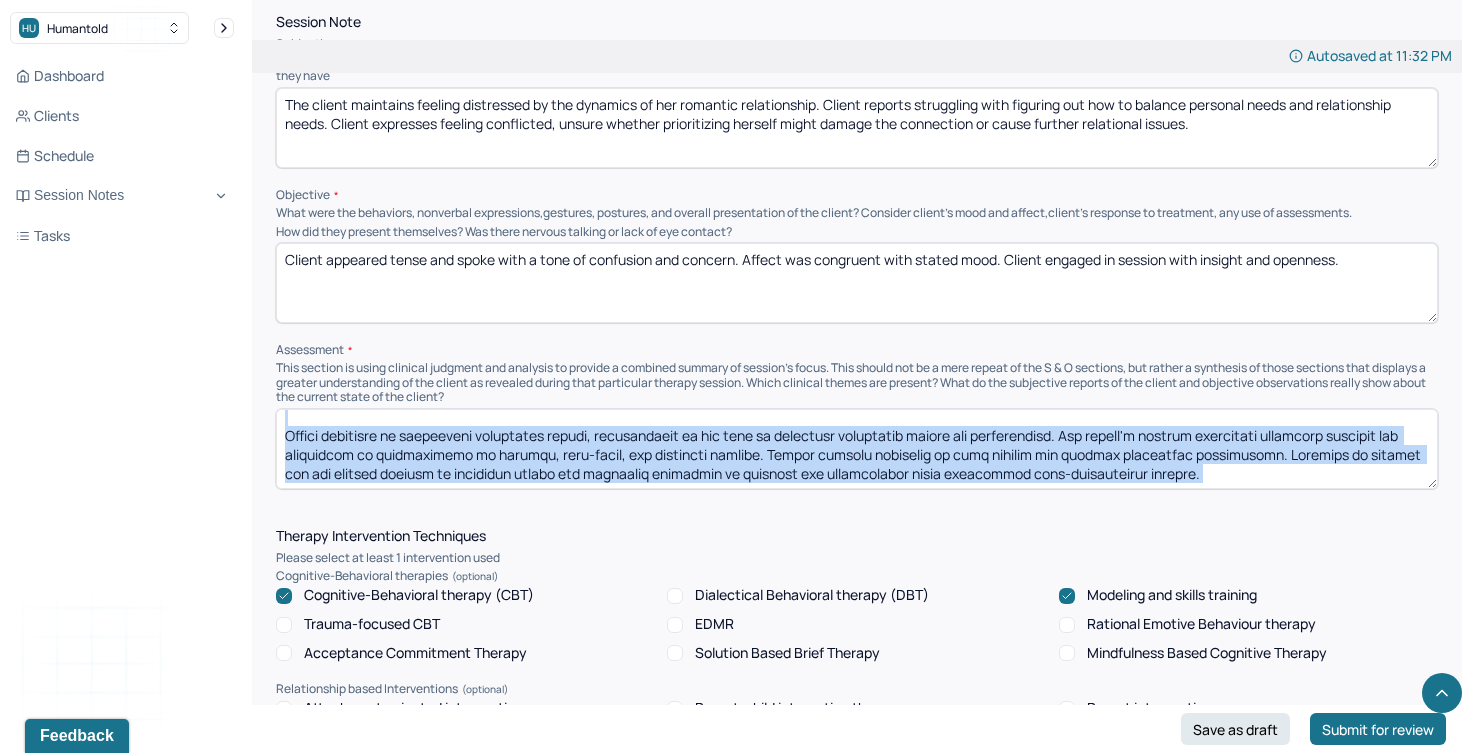 scroll, scrollTop: 1234, scrollLeft: 0, axis: vertical 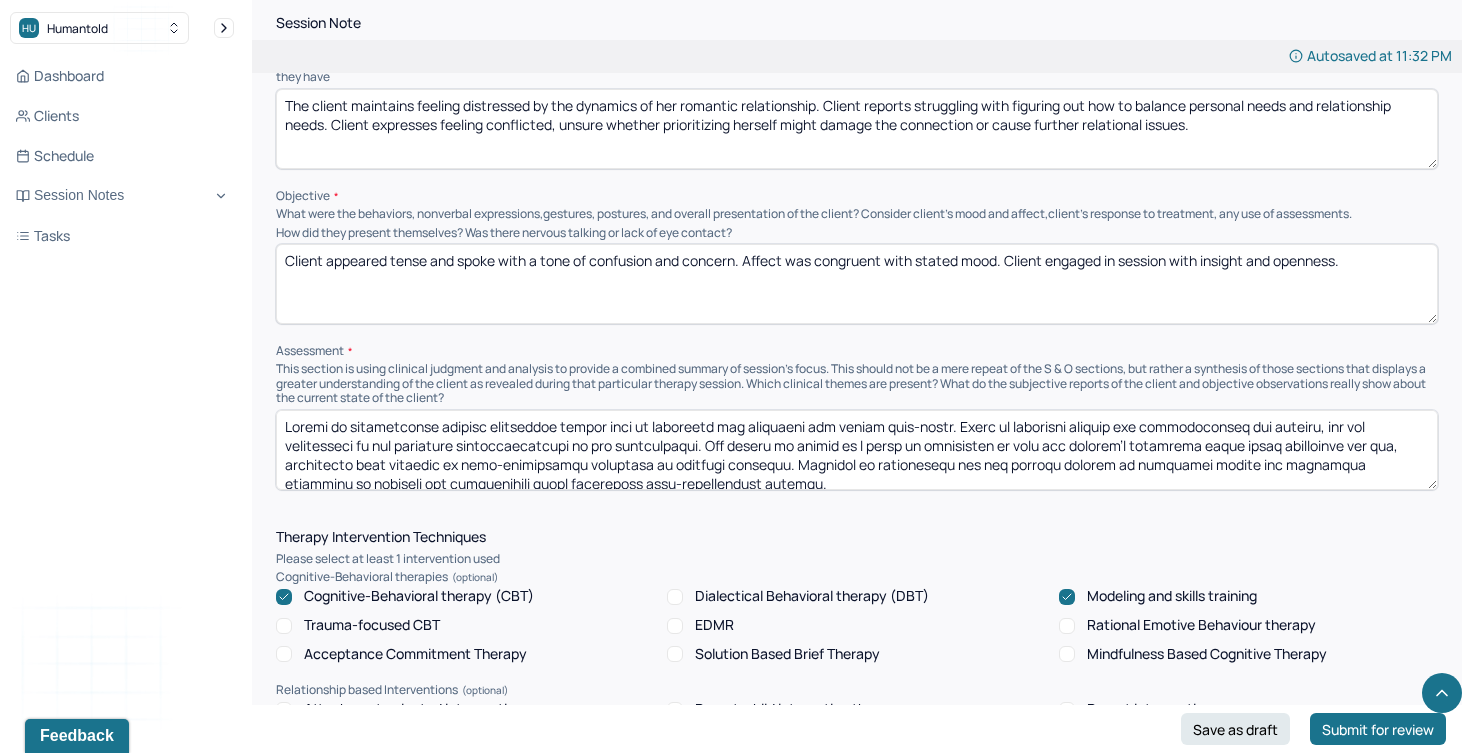 drag, startPoint x: 735, startPoint y: 423, endPoint x: 361, endPoint y: 332, distance: 384.91168 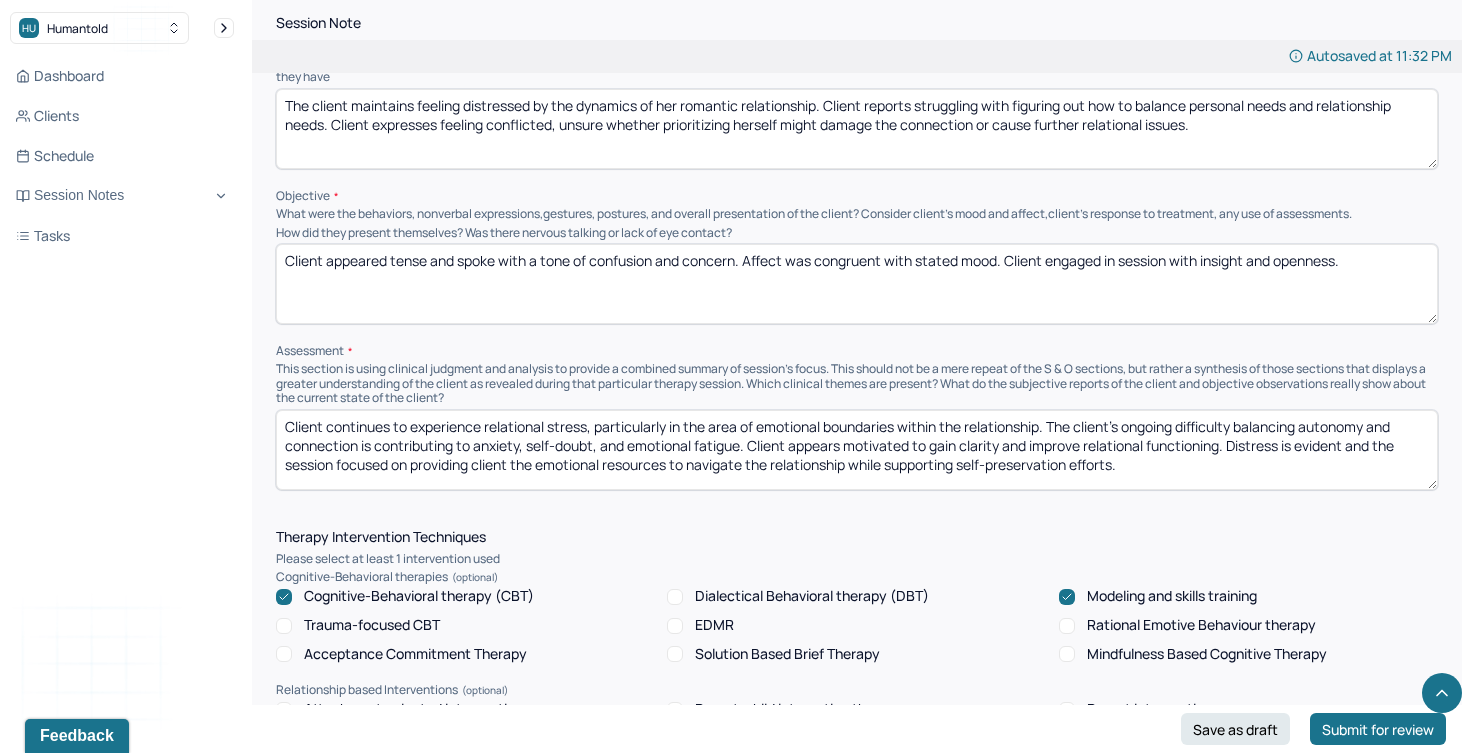click on "Client continues to experience relational stress, particularly in the area of emotional boundaries within the relationship. The client's ongoing difficulty balancing autonomy and connection is contributing to anxiety, self-doubt, and emotional fatigue. Client appears motivated to gain clarity and improve relational functioning. Distress is evident and the session focused on providing client the emotional resources to navigate the relationship while supporting self-preservation efforts." at bounding box center (857, 450) 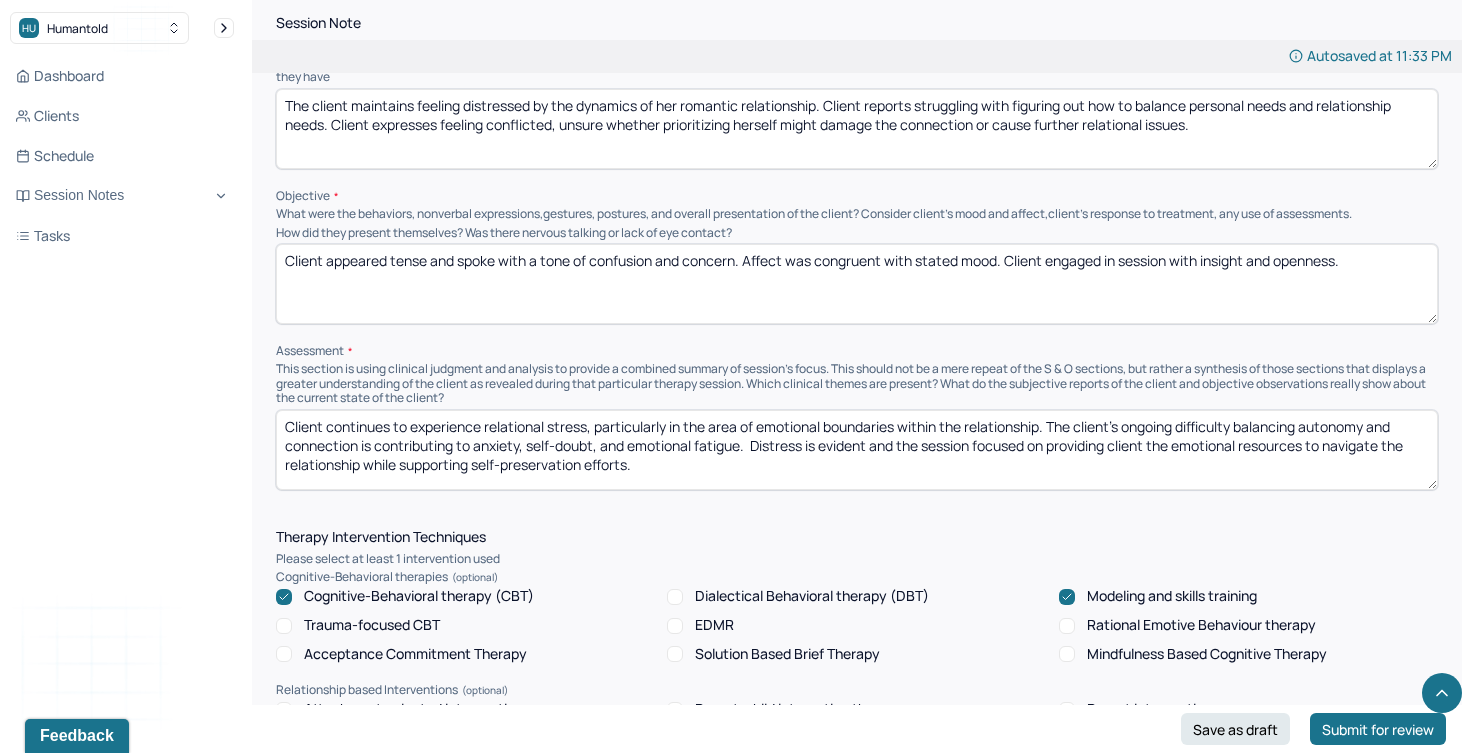 click on "Client continues to experience relational stress, particularly in the area of emotional boundaries within the relationship. The client's ongoing difficulty balancing autonomy and connection is contributing to anxiety, self-doubt, and emotional fatigue.  Distress is evident and the session focused on providing client the emotional resources to navigate the relationship while supporting self-preservation efforts." at bounding box center [857, 450] 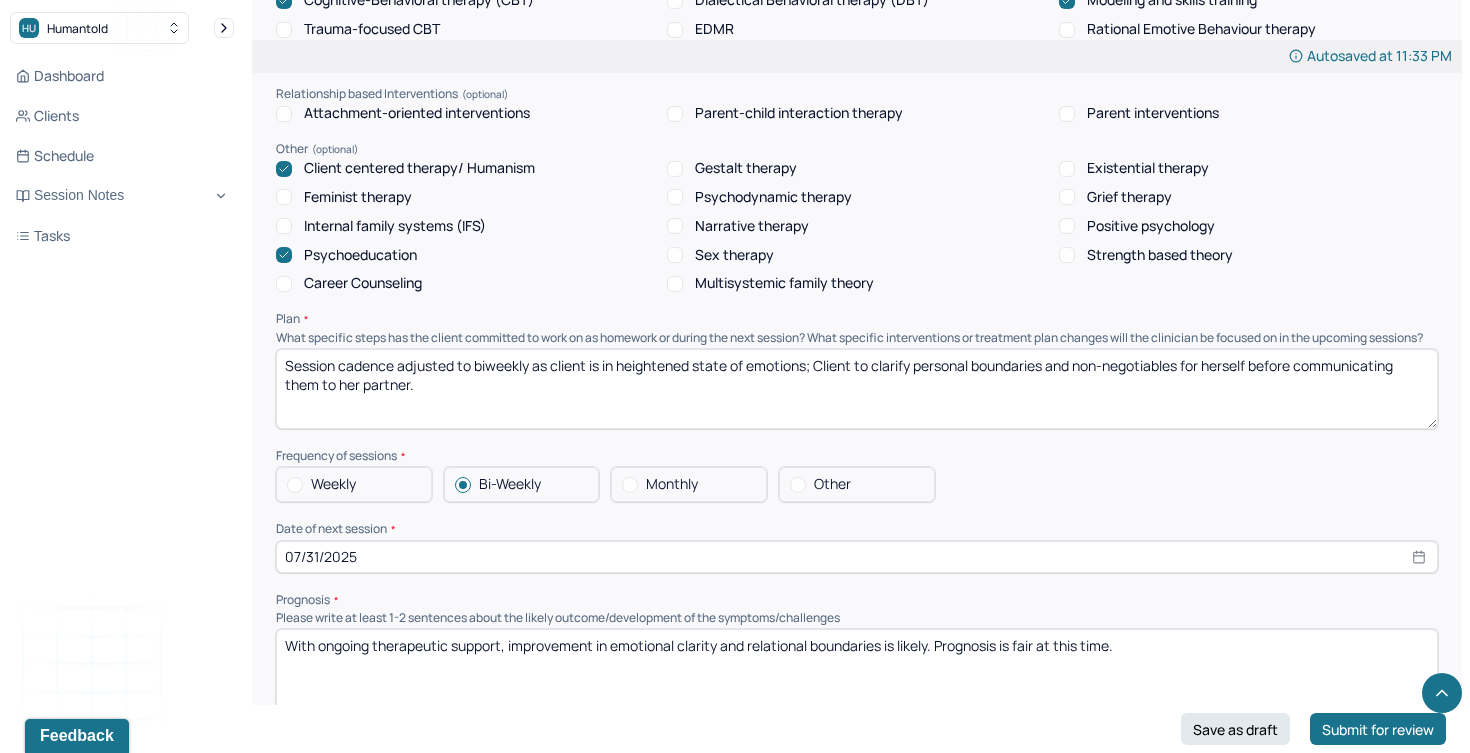 scroll, scrollTop: 1853, scrollLeft: 0, axis: vertical 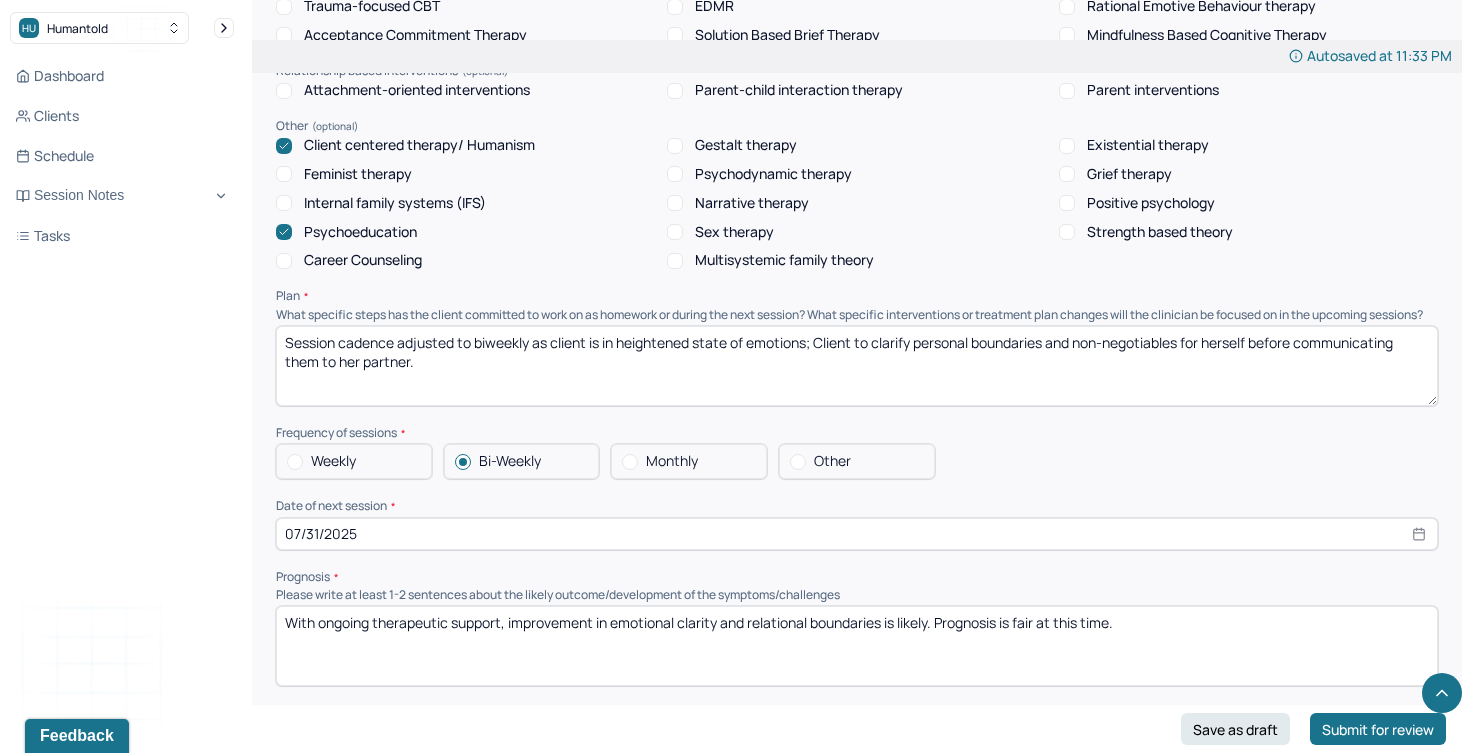 type on "Client continues to experience relational stress, particularly in the area of emotional boundaries within the relationship. The client's ongoing difficulty balancing autonomy and connection is contributing to anxiety, self-doubt, and emotional fatigue.  Distress is evident and the session focused on providing client the emotional resources to navigate the relationship while supporting self-preservation efforts." 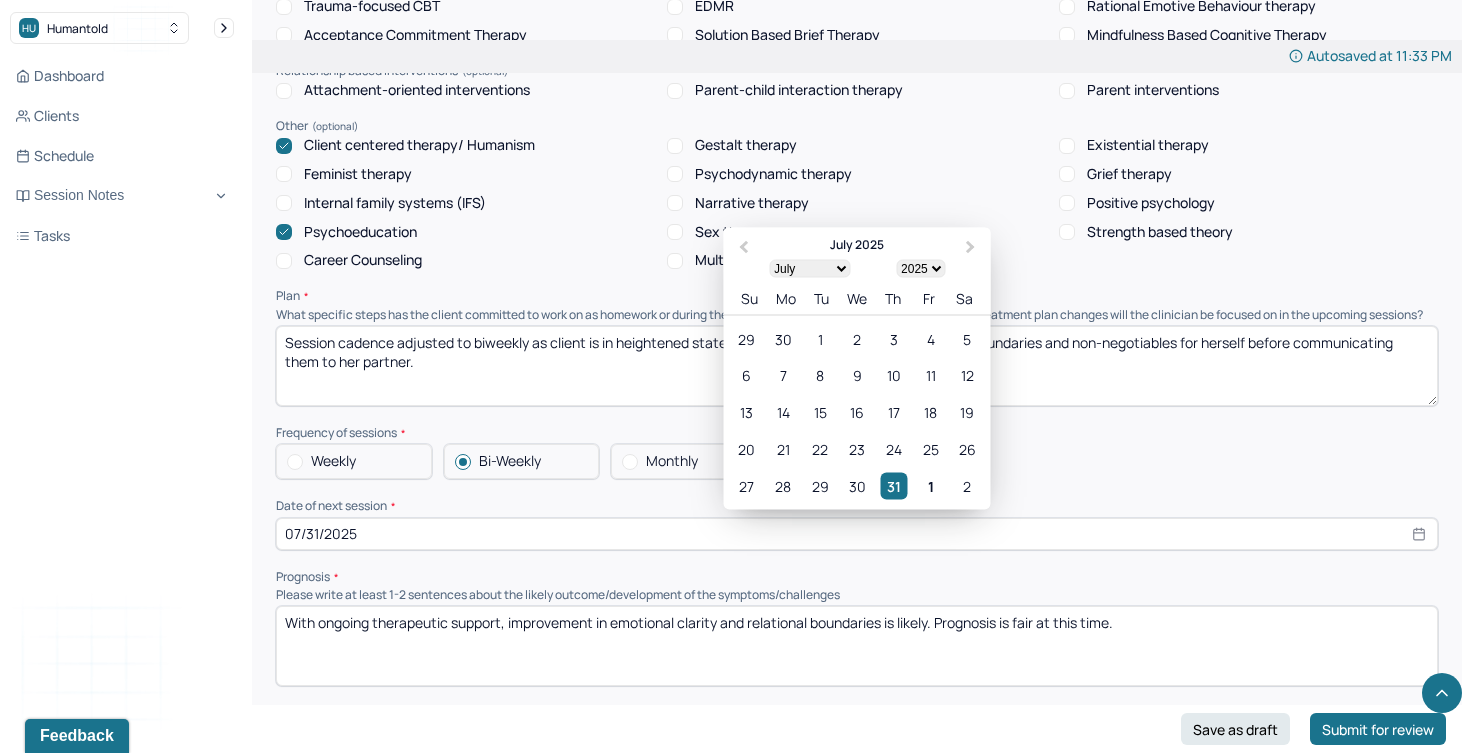 click on "07/31/2025" at bounding box center (857, 534) 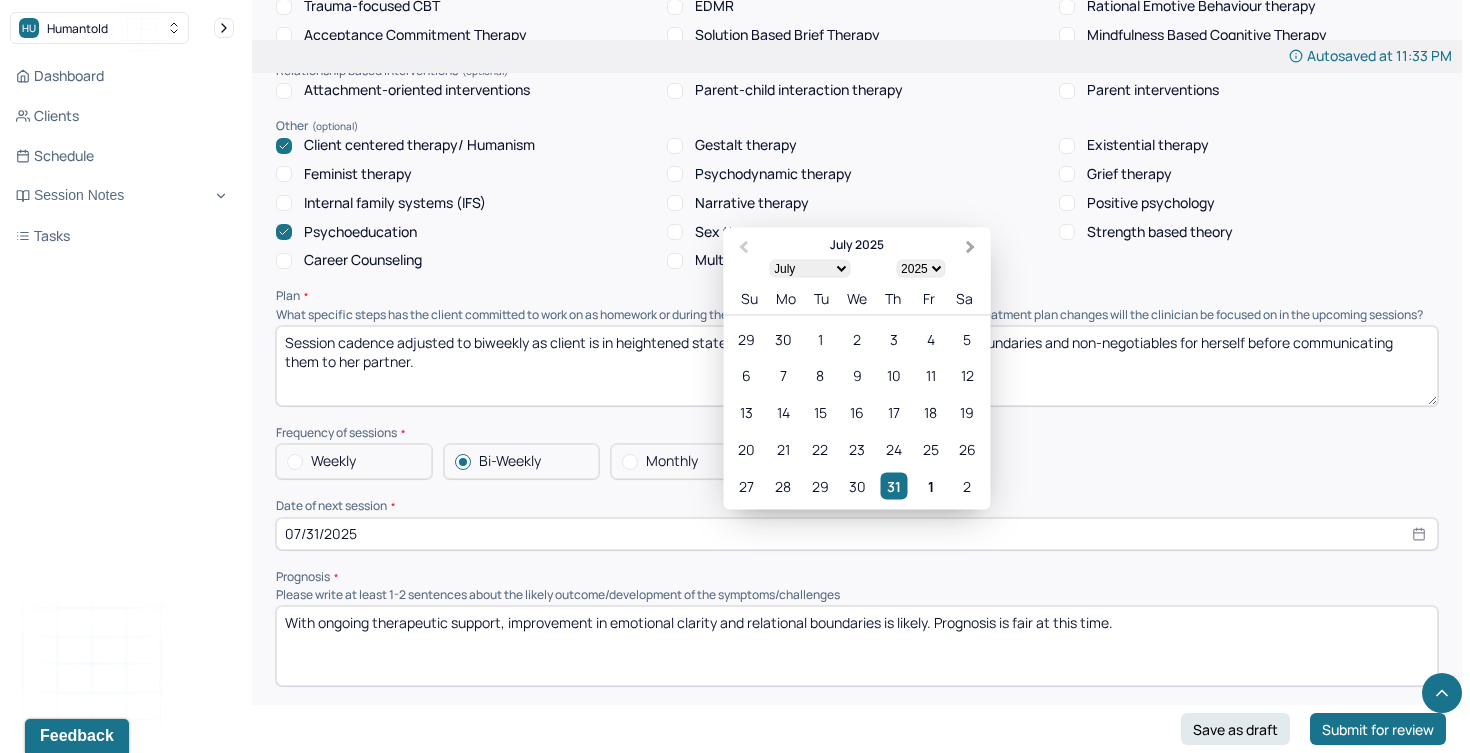 click on "Next Month" at bounding box center [973, 248] 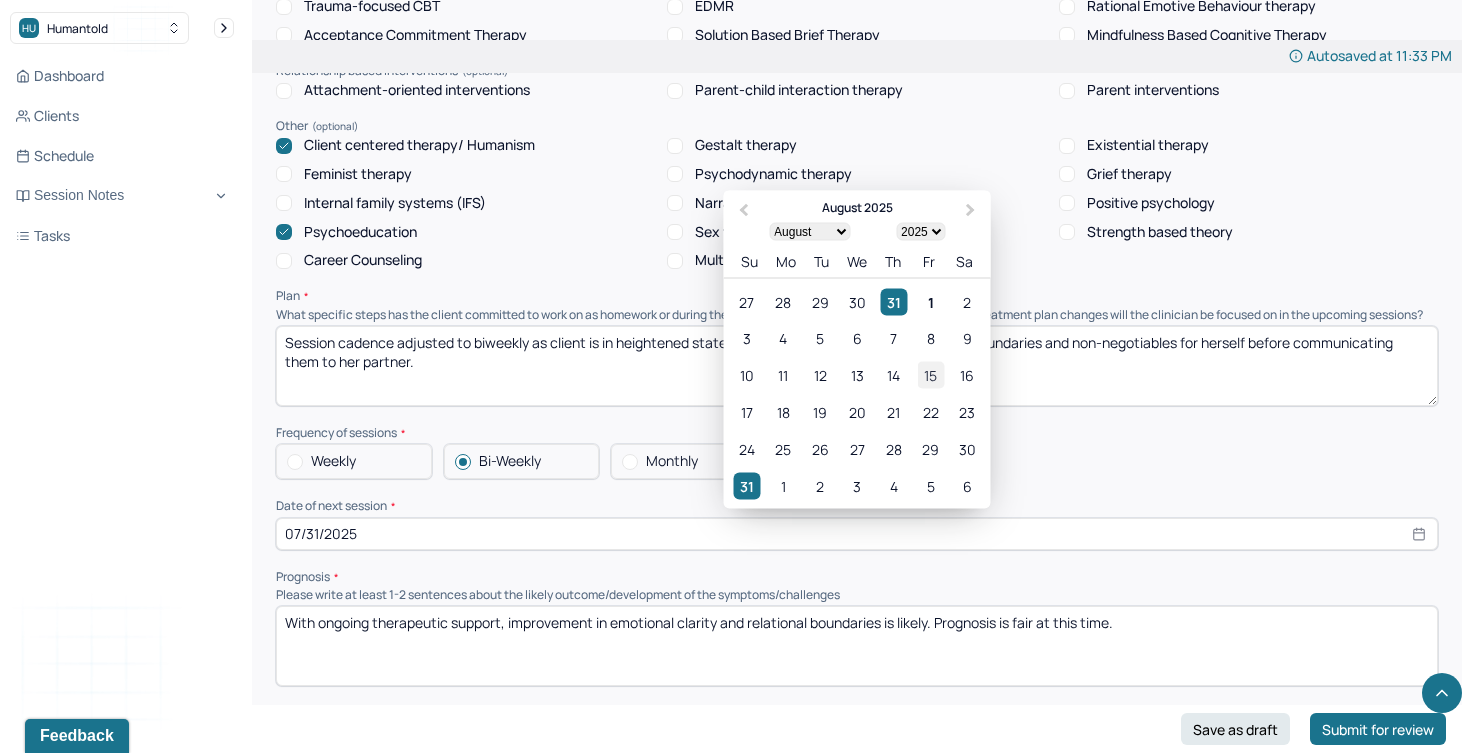 click on "15" at bounding box center (930, 374) 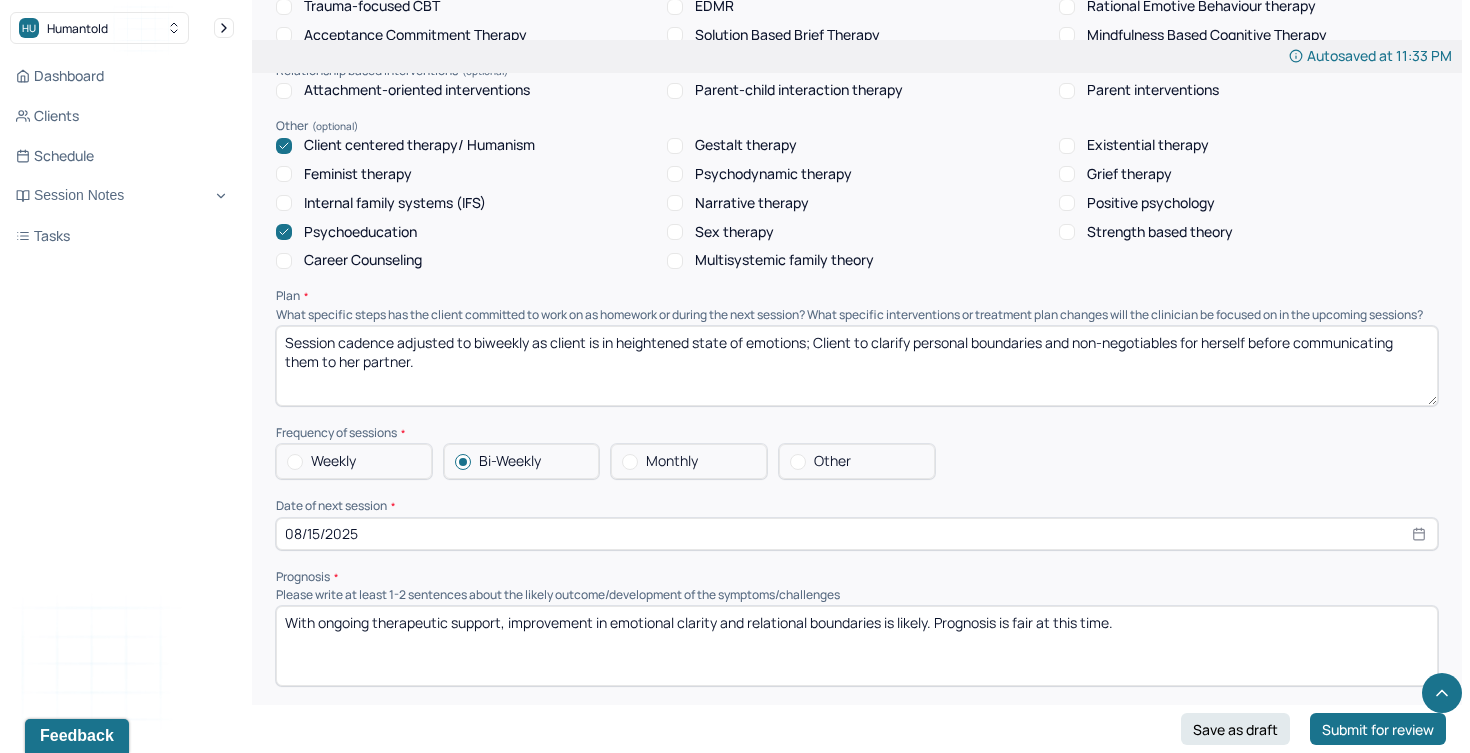 click on "Session cadence adjusted to biweekly as client is in heightened state of emotions; Client to clarify personal boundaries and non-negotiables for herself before communicating them to her partner." at bounding box center [857, 366] 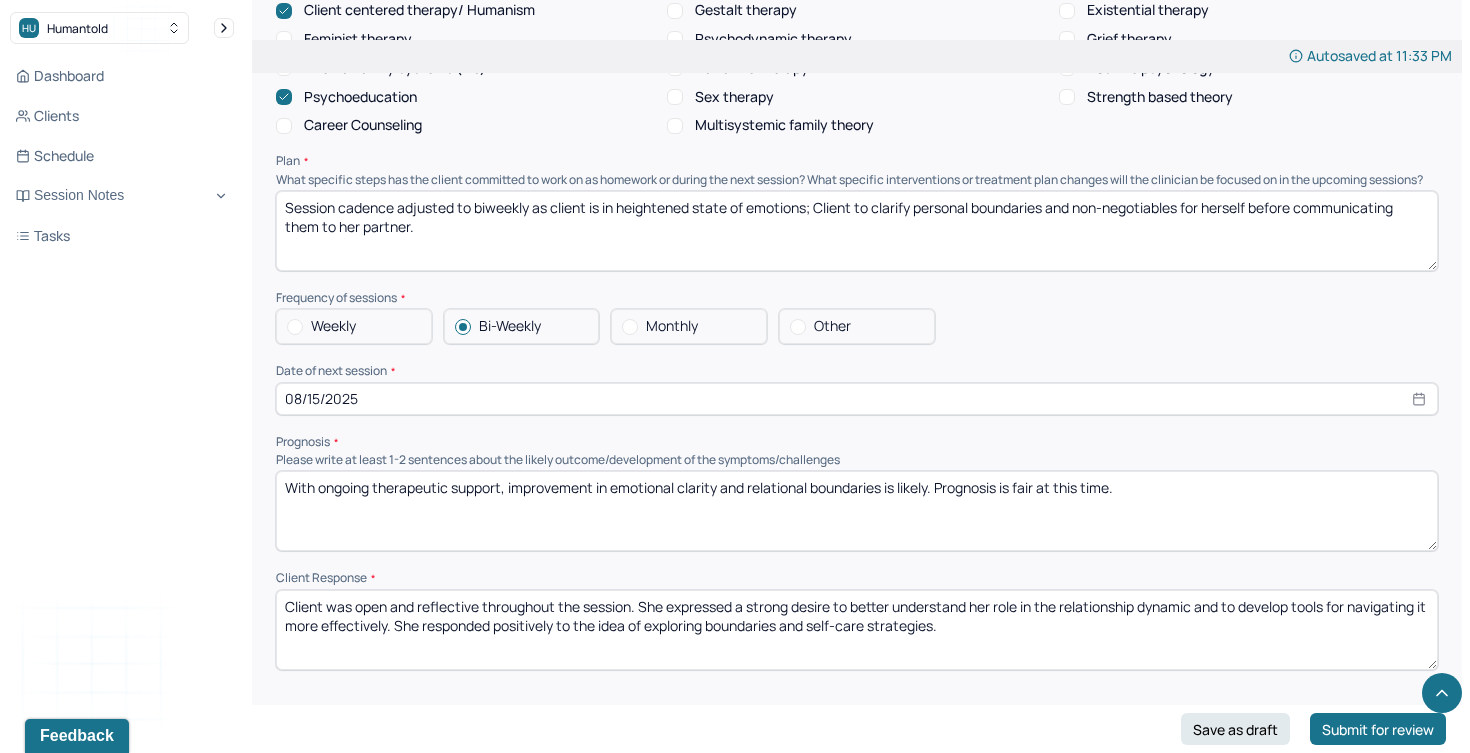 scroll, scrollTop: 1992, scrollLeft: 0, axis: vertical 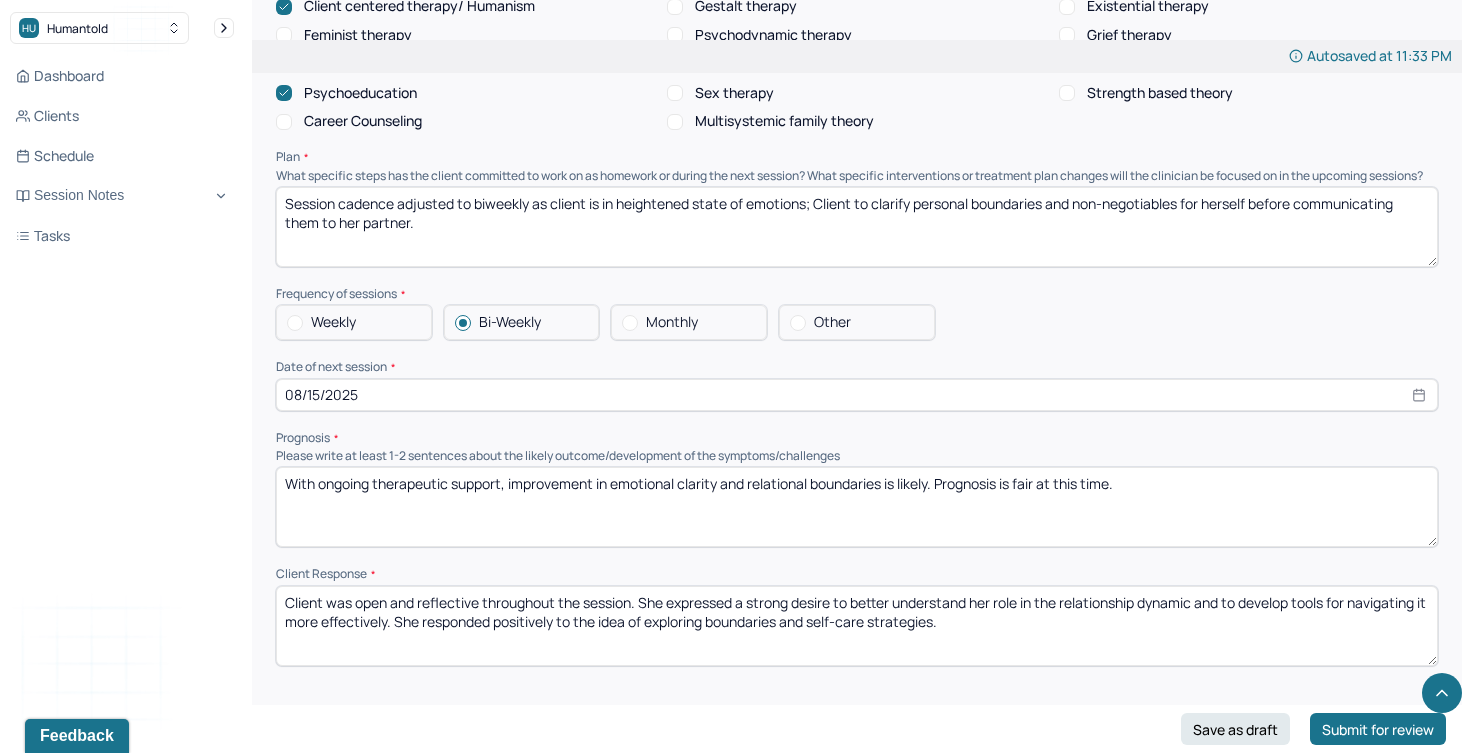 drag, startPoint x: 491, startPoint y: 245, endPoint x: 812, endPoint y: 213, distance: 322.59106 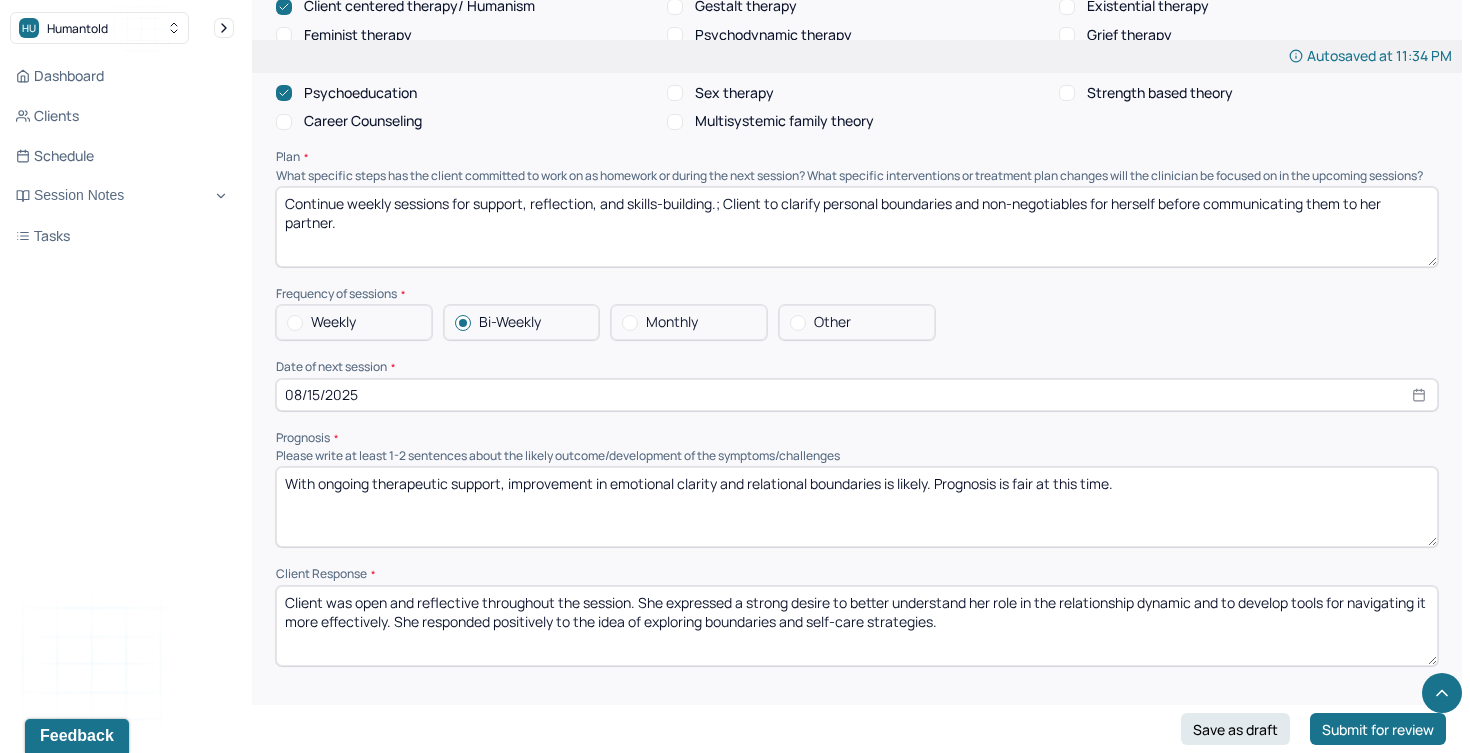 click on "Continue weekly sessions for support, reflection, and skills-building.; Client to clarify personal boundaries and non-negotiables for herself before communicating them to her partner." at bounding box center (857, 227) 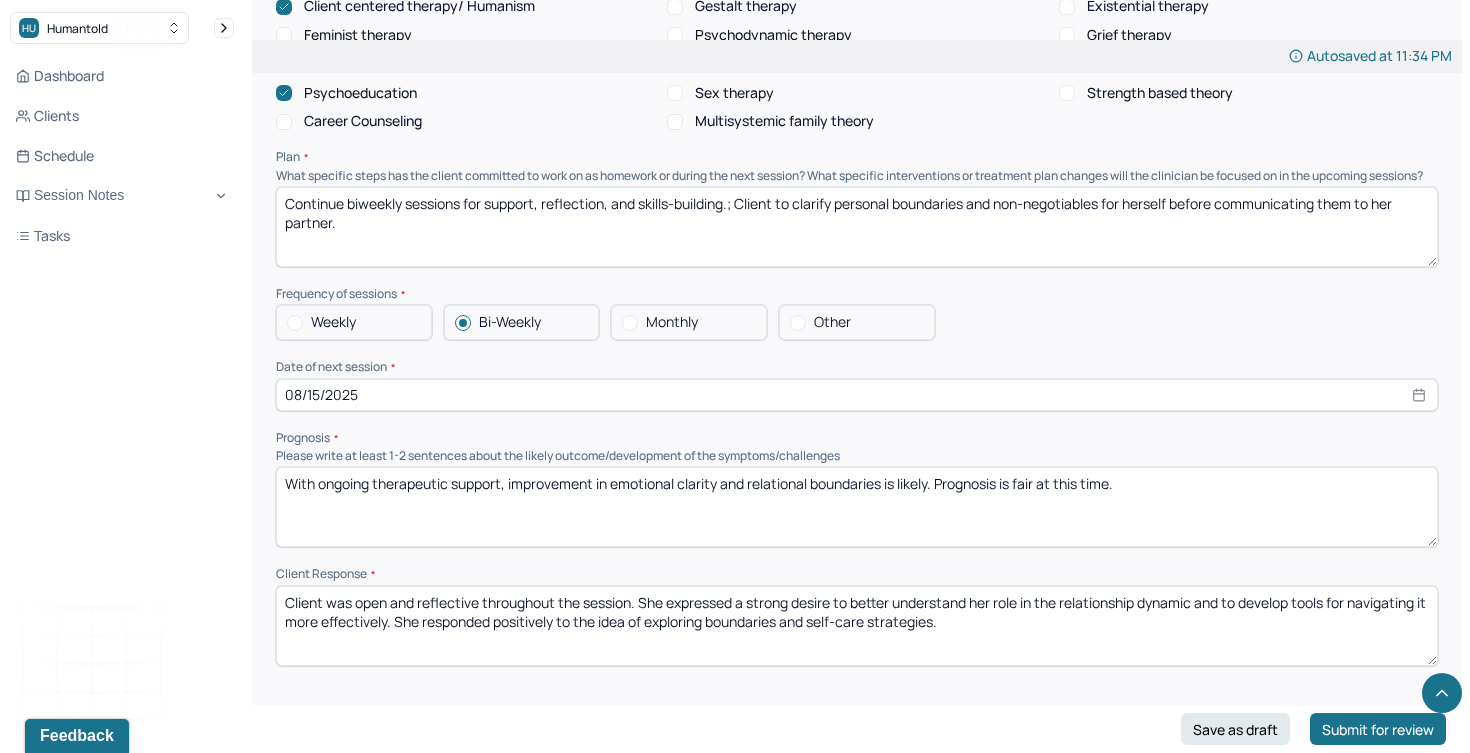 click on "Continue biweekly sessions for support, reflection, and skills-building.; Client to clarify personal boundaries and non-negotiables for herself before communicating them to her partner." at bounding box center [857, 227] 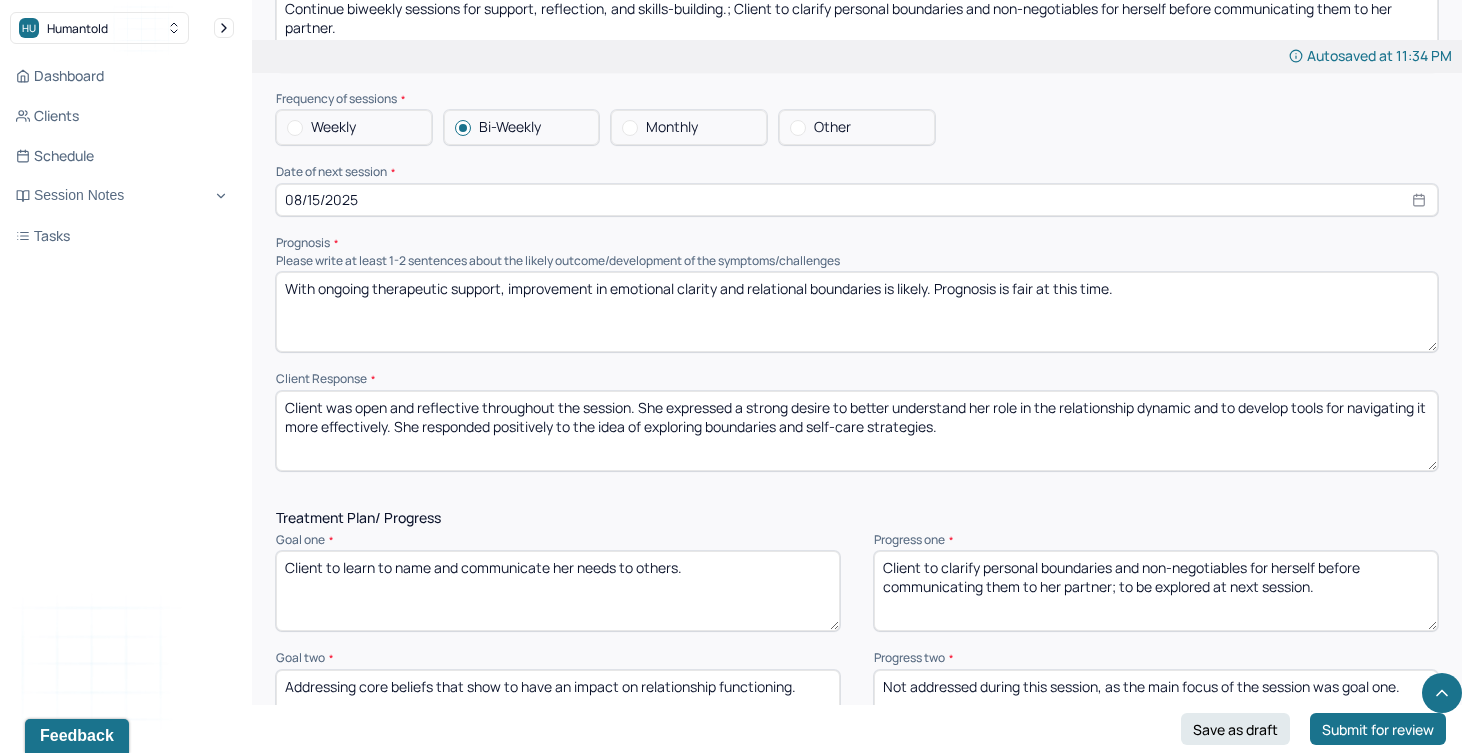 scroll, scrollTop: 2232, scrollLeft: 0, axis: vertical 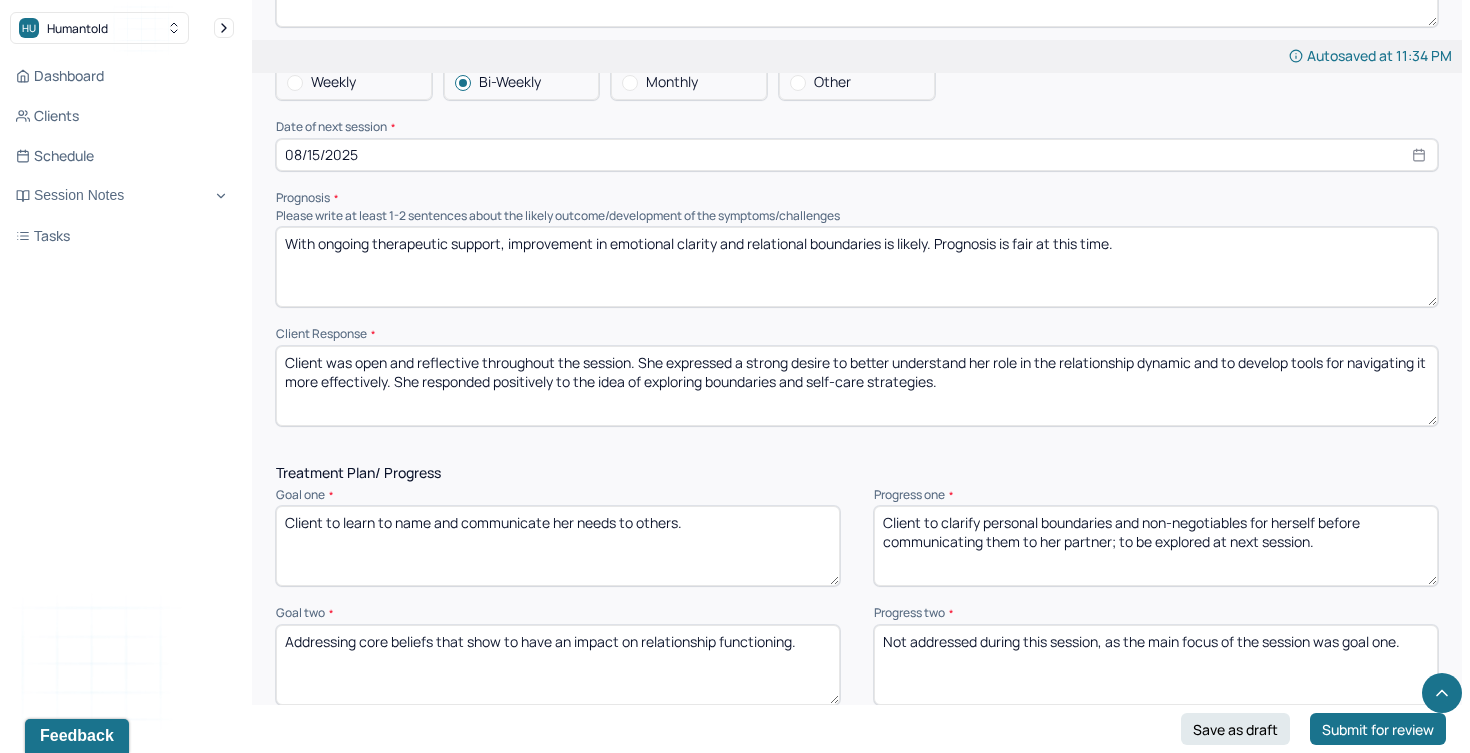 type on "Continue biweekly sessions for support, reflection, and skills-building.; Client to clarify personal boundaries and non-negotiables for herself before communicating them to her partner." 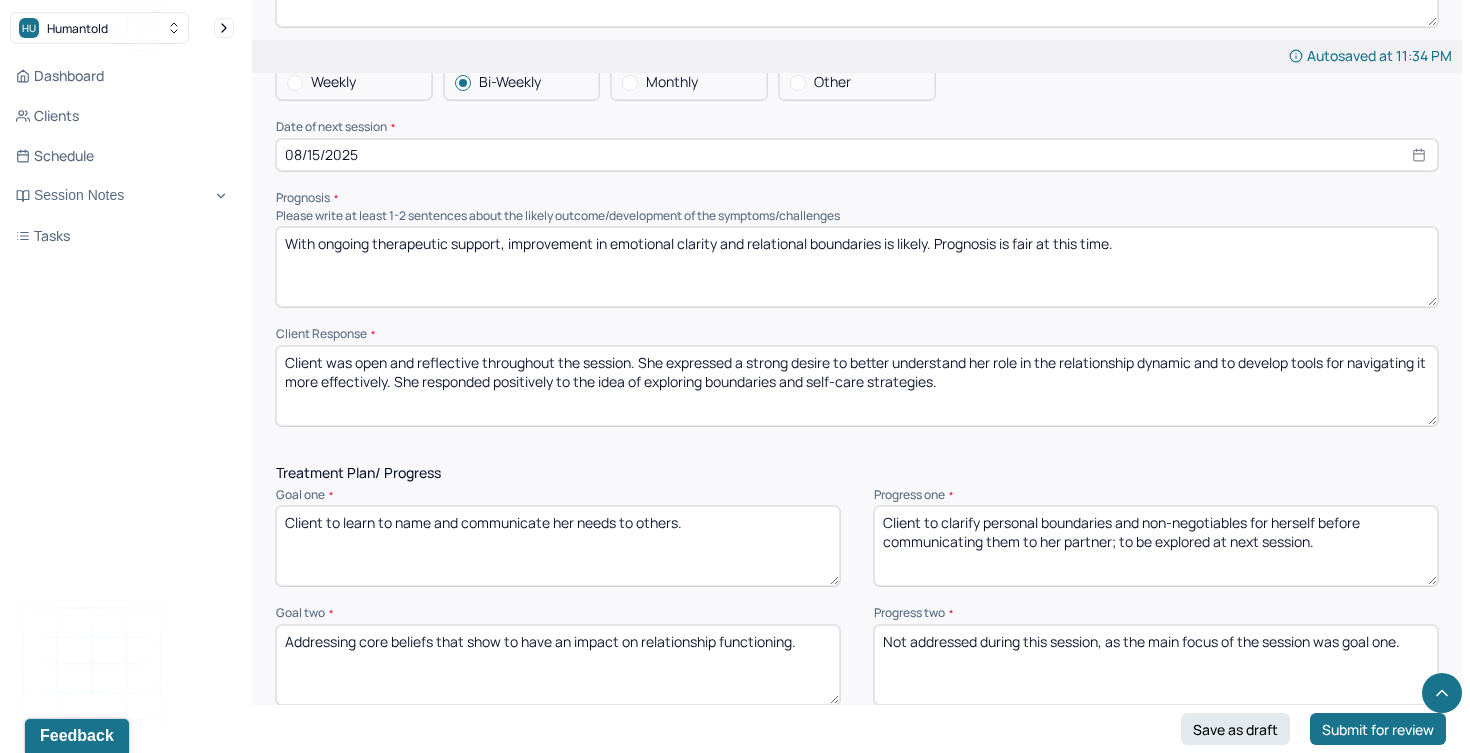 drag, startPoint x: 1156, startPoint y: 258, endPoint x: 726, endPoint y: 234, distance: 430.66925 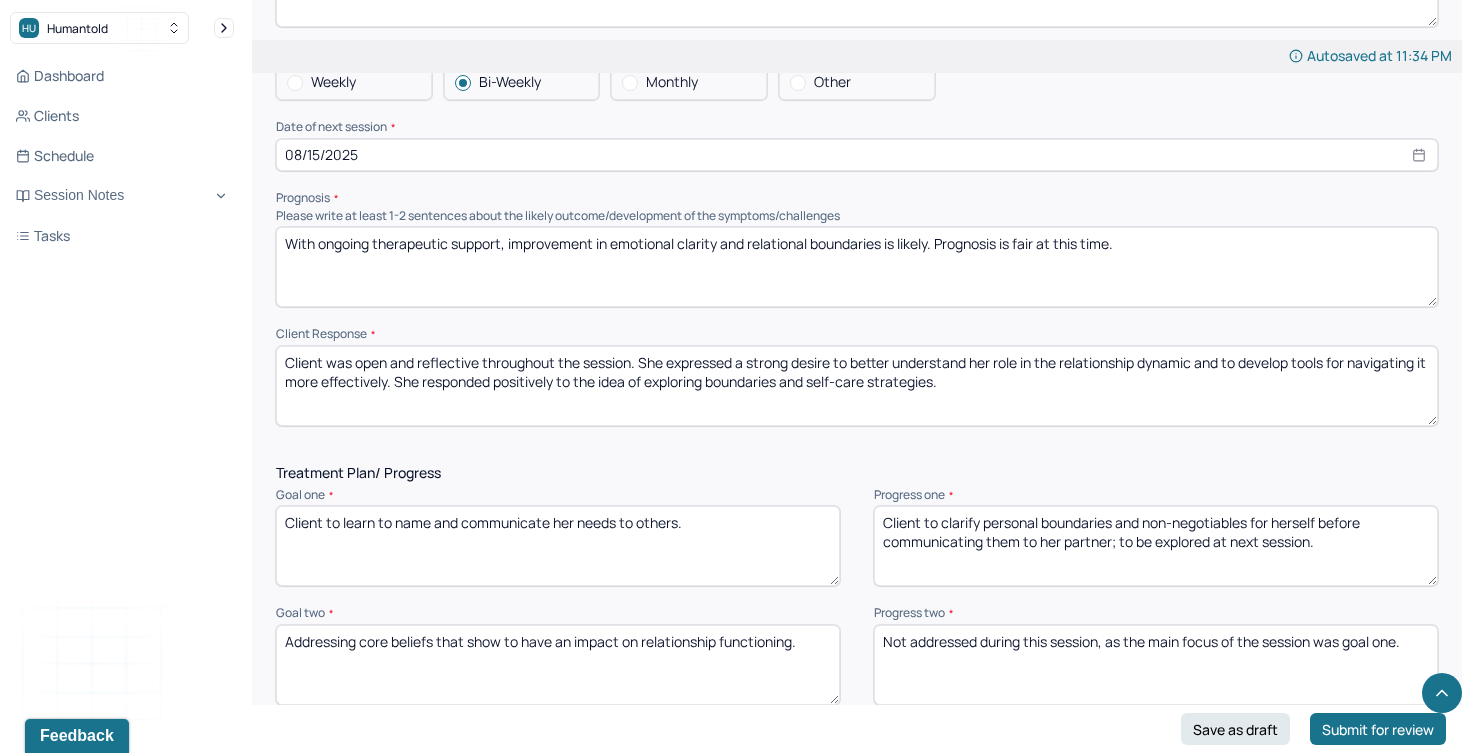 paste on "Client demonstrates insight and willingness to engage in self-exploration. Prognosis will improve with increased boundary clarity and self-trust" 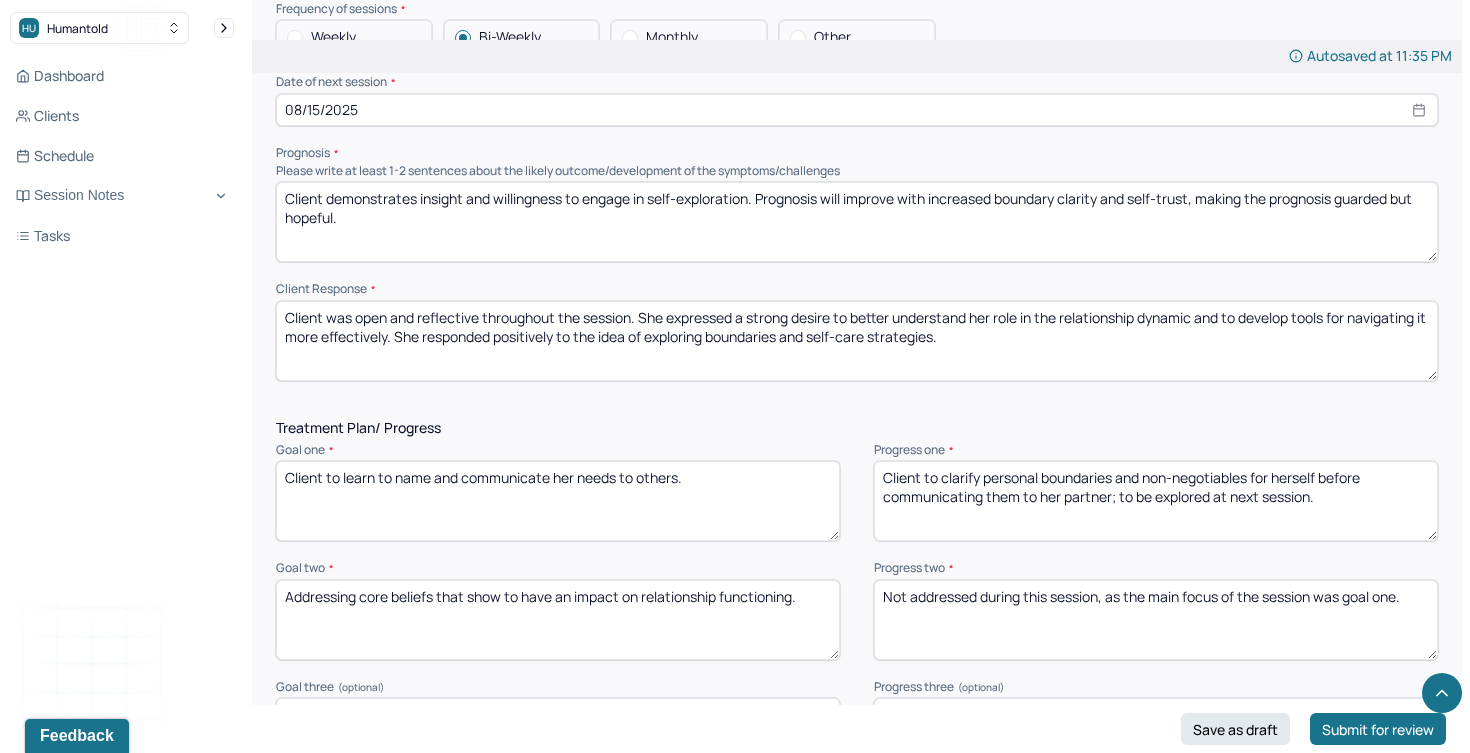 scroll, scrollTop: 2290, scrollLeft: 0, axis: vertical 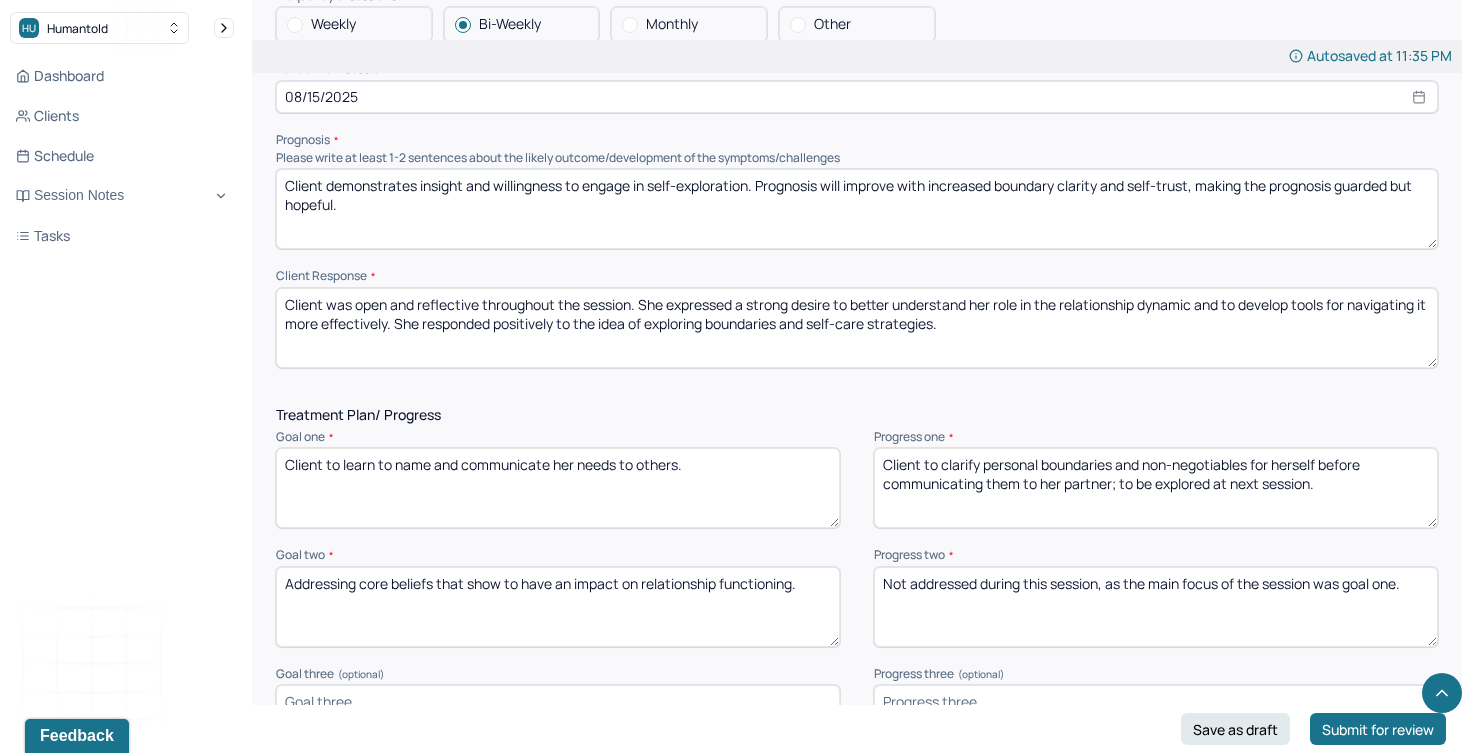 type on "Client demonstrates insight and willingness to engage in self-exploration. Prognosis will improve with increased boundary clarity and self-trust, making the prognosis guarded but hopeful." 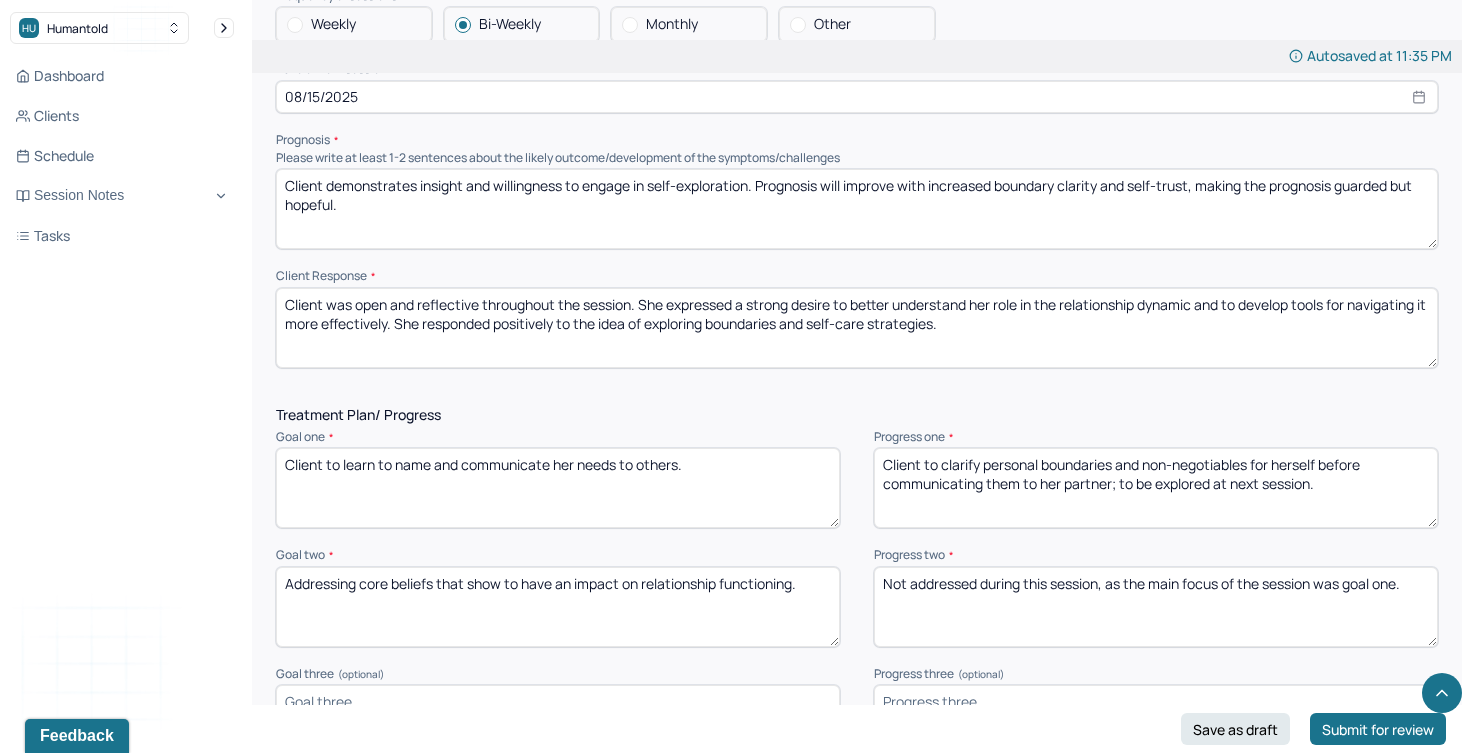 drag, startPoint x: 968, startPoint y: 341, endPoint x: 336, endPoint y: 239, distance: 640.1781 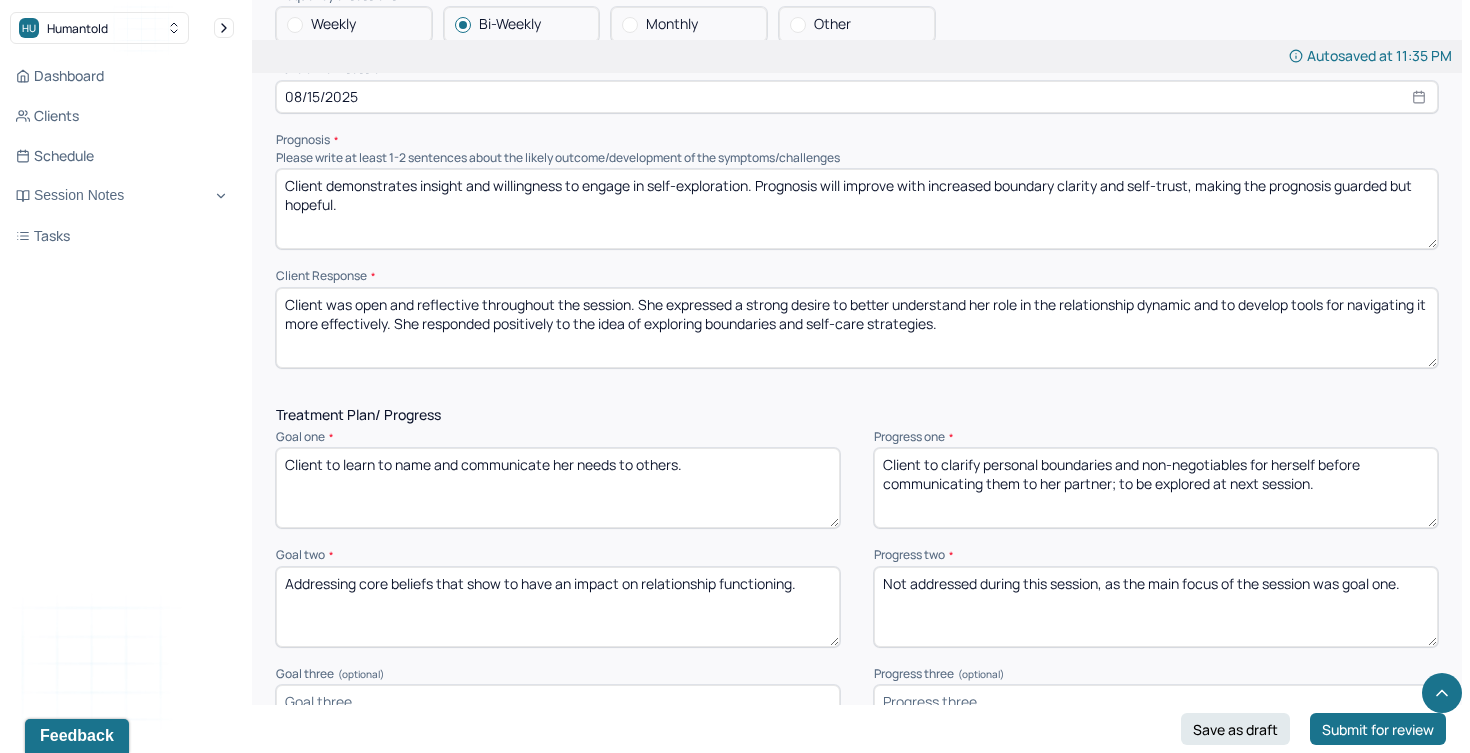 paste on "responded positively to the idea of mapping out her needs and limits, noting that “I’ve never really done that before in a relationship.” [PERSON] expressed both relief and fear at the prospect of prioritizing herself more," 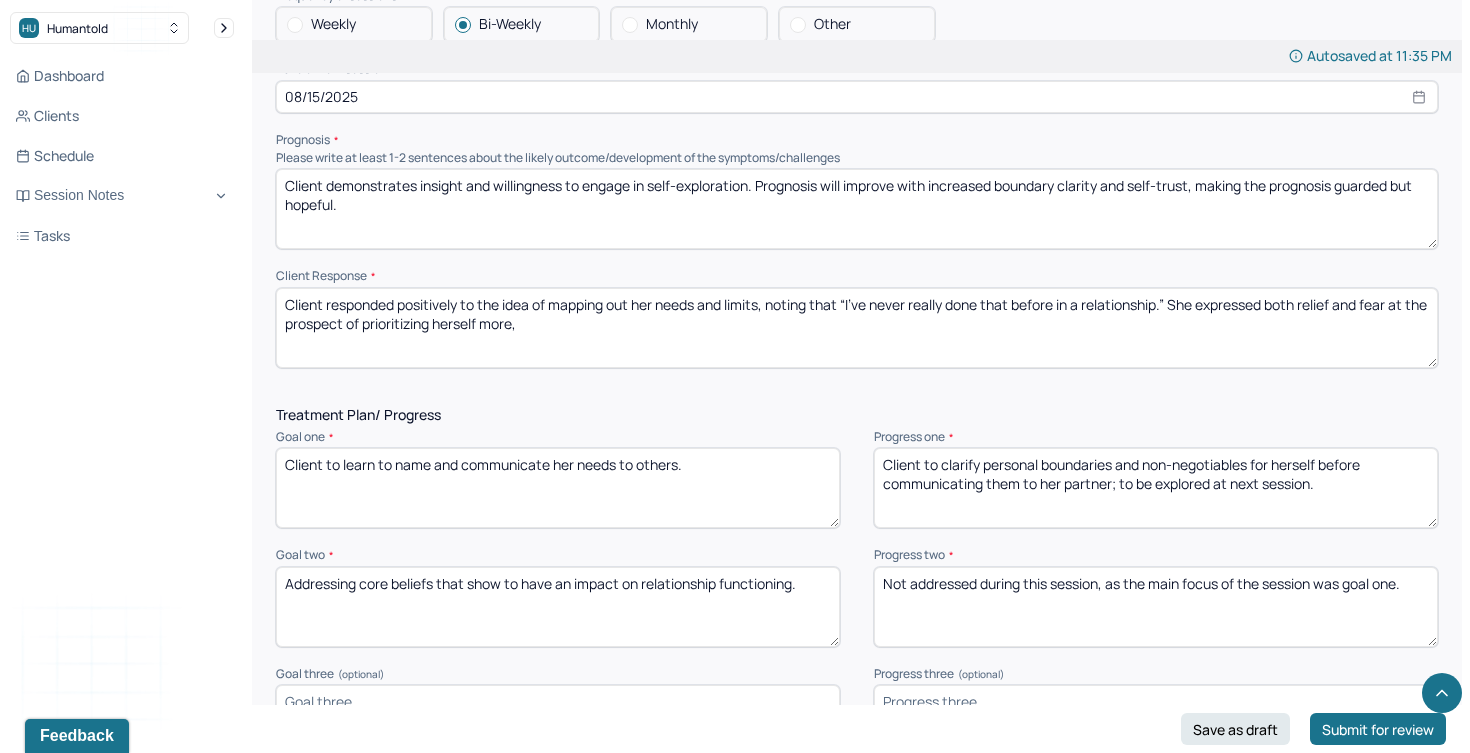 drag, startPoint x: 551, startPoint y: 311, endPoint x: 1172, endPoint y: 312, distance: 621.0008 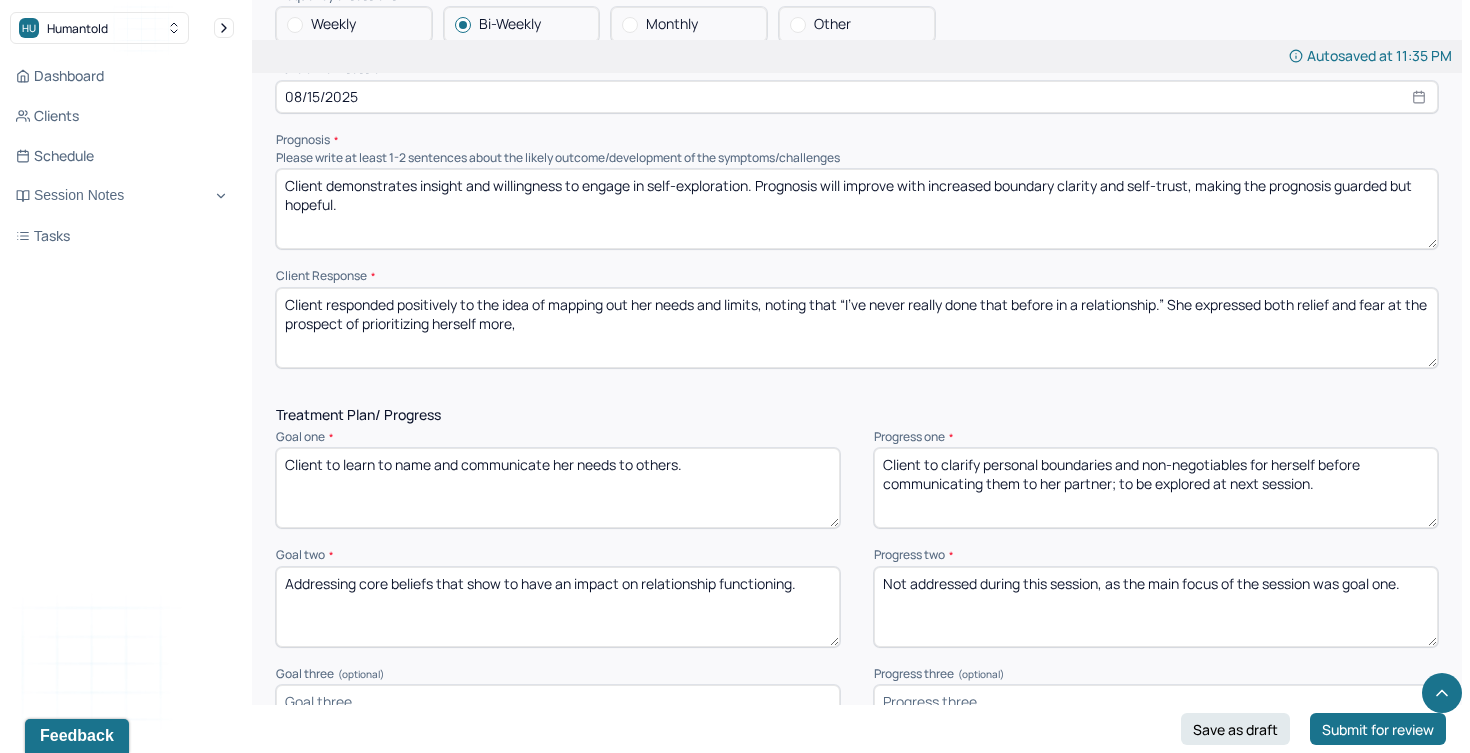 click on "Client responded positively to the idea of mapping out her needs and limits, noting that “I’ve never really done that before in a relationship.” She expressed both relief and fear at the prospect of prioritizing herself more," at bounding box center (857, 328) 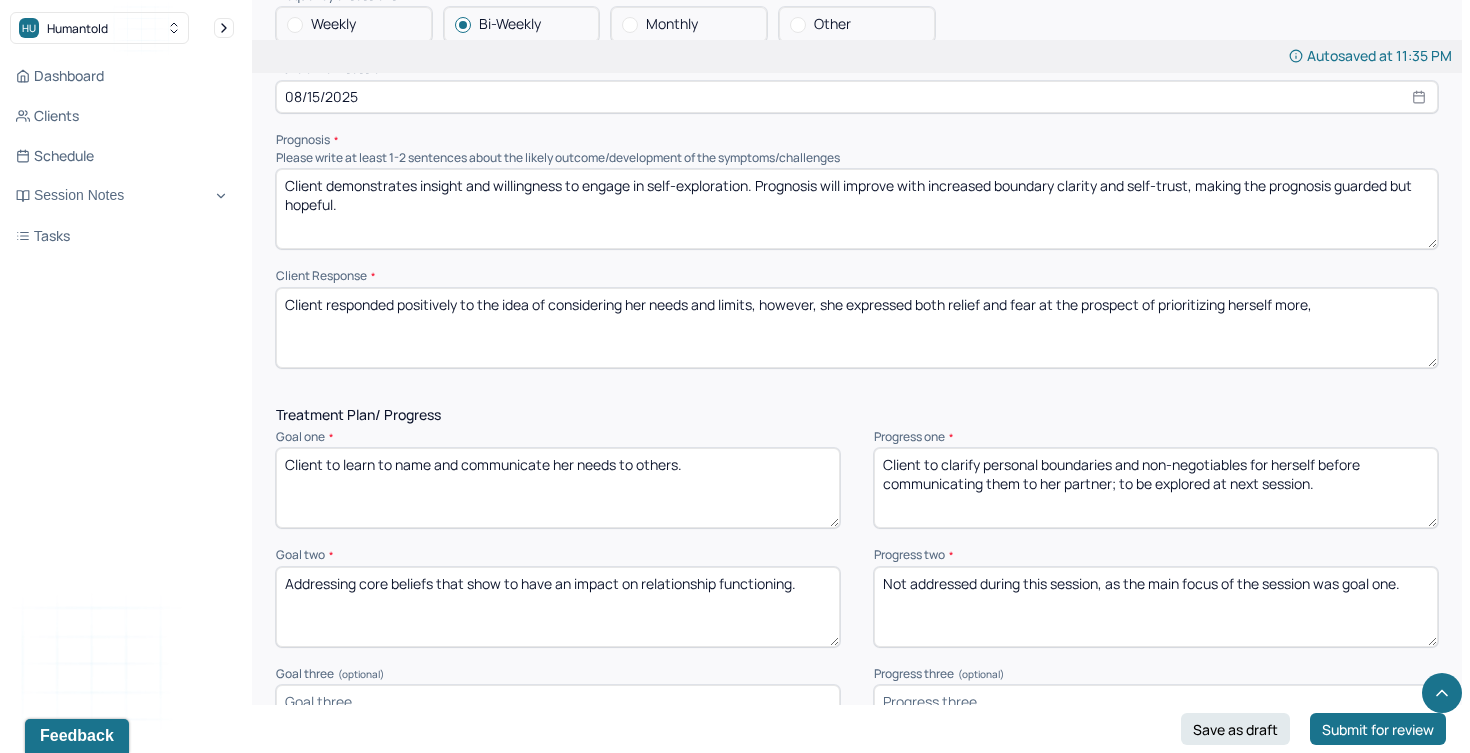 click on "[CLIENT] responded positively to the idea of considering her needs and limits, however, She expressed both relief and fear at the prospect of prioritizing herself more," at bounding box center (857, 328) 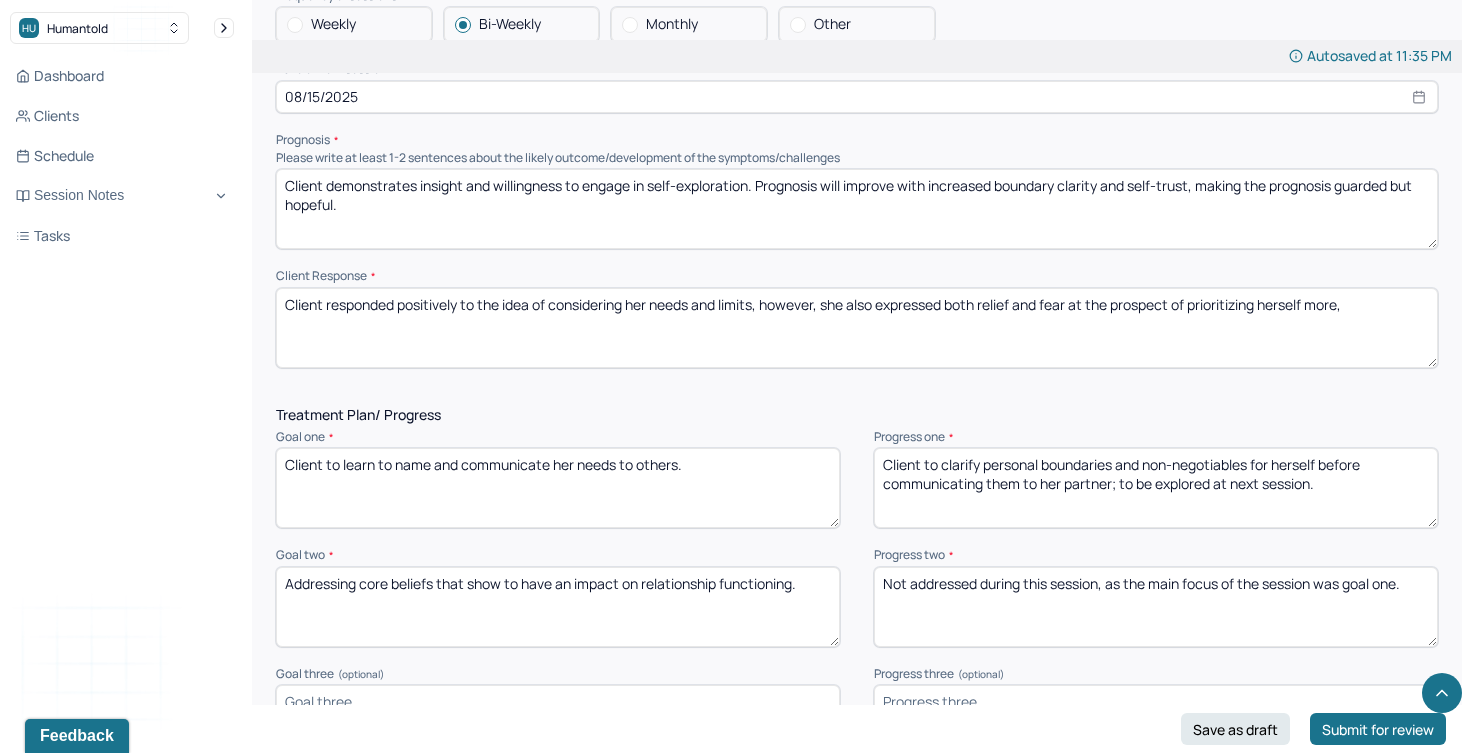 click on "Client responded positively to the idea of considering her needs and limits, however, she also expressed both relief and fear at the prospect of prioritizing herself more," at bounding box center [857, 328] 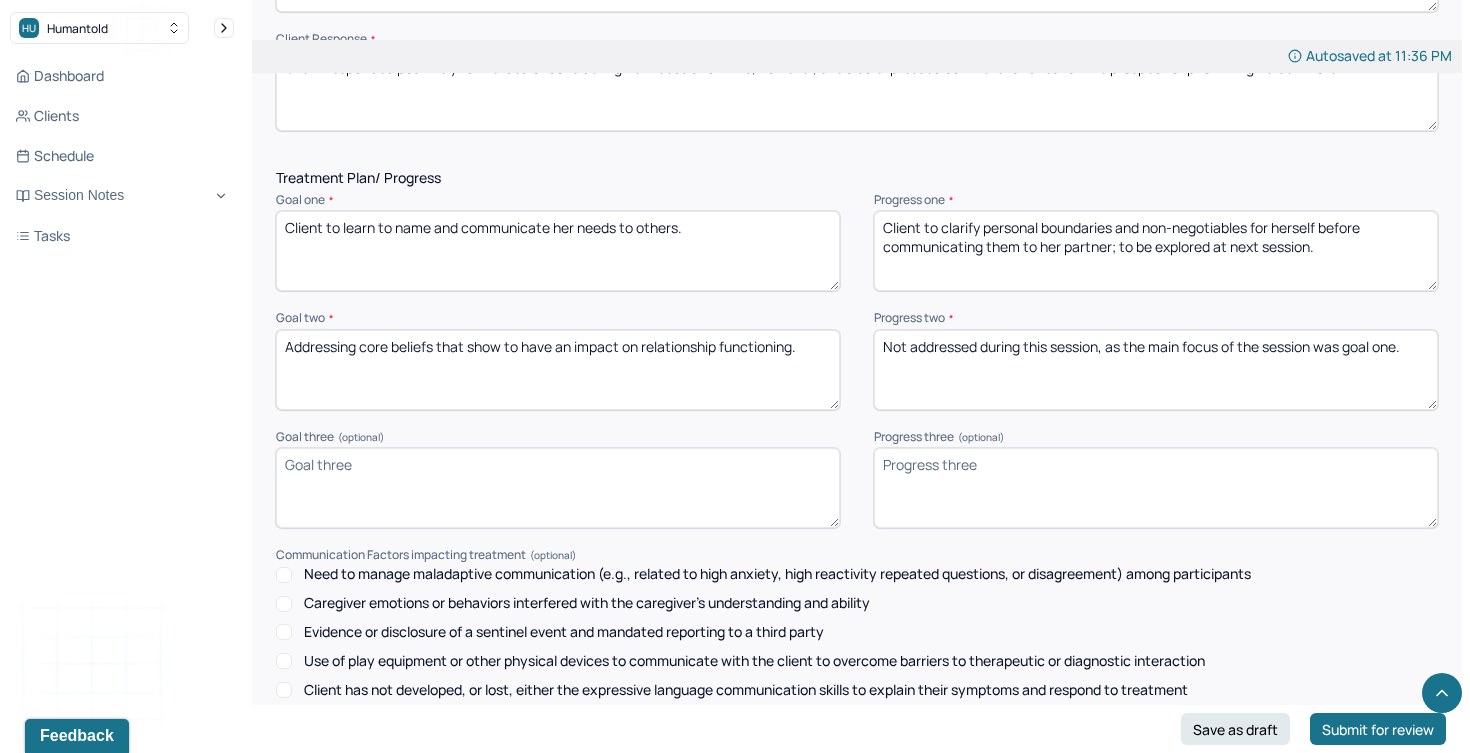 scroll, scrollTop: 2532, scrollLeft: 0, axis: vertical 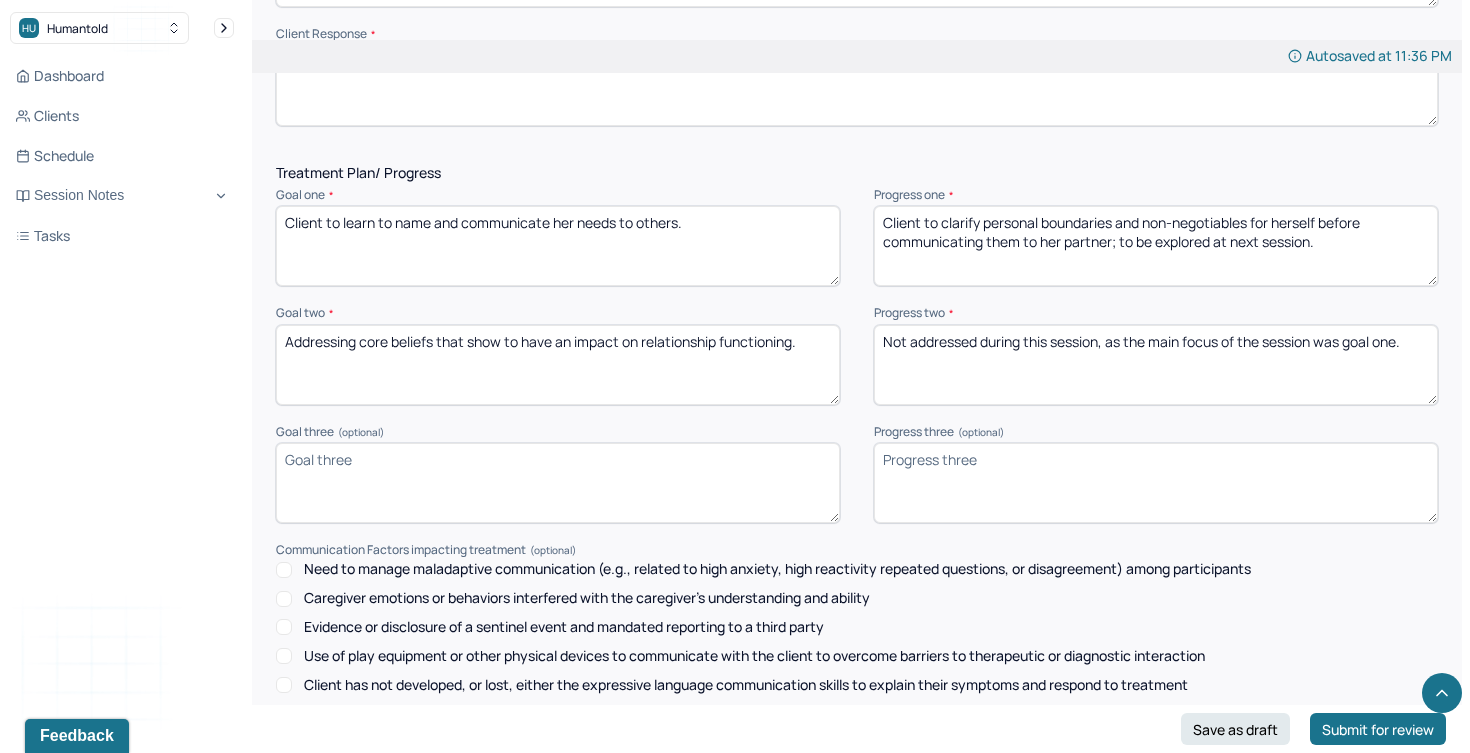 type on "Client responded positively to the idea of considering her needs and limits, however, she also expressed both relief and fear at the prospect of prioritizing herself more." 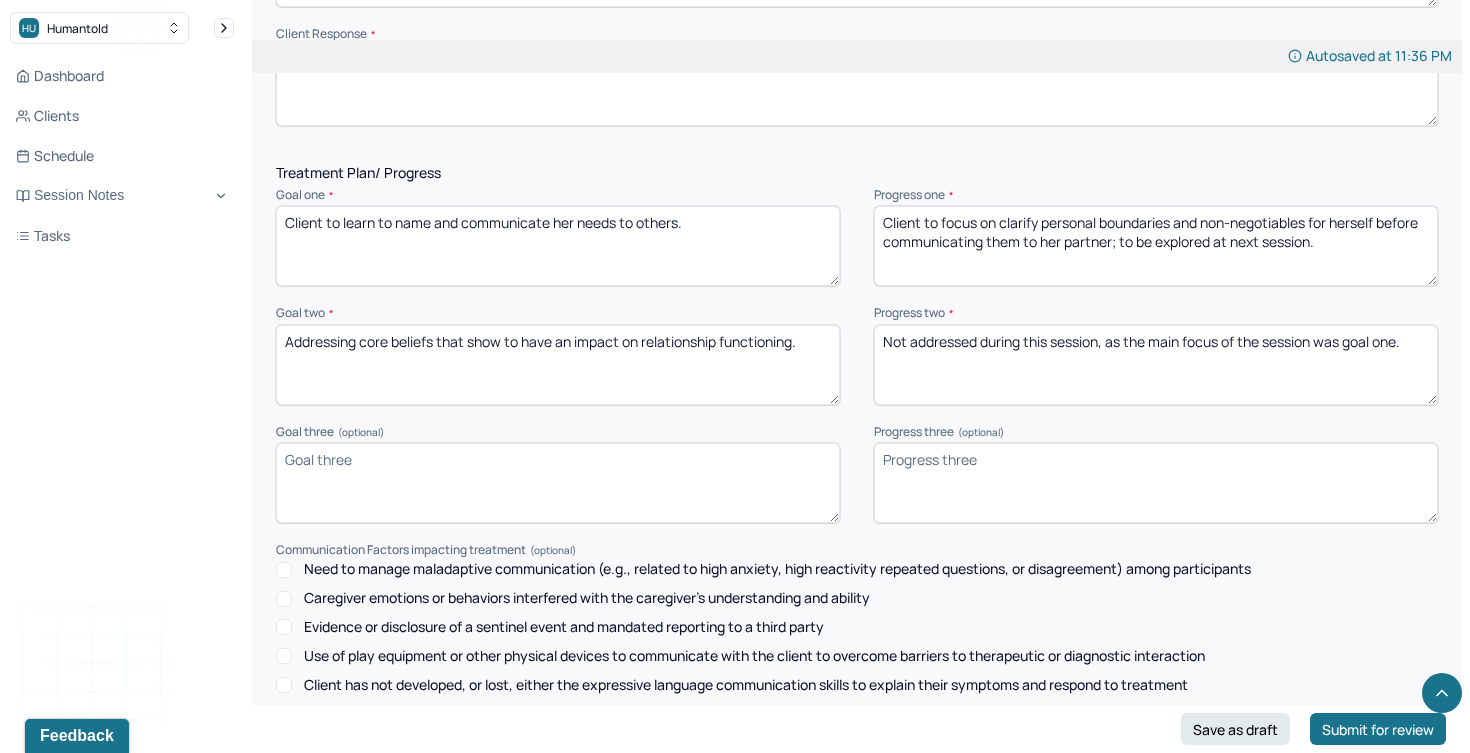 click on "Client to focus on clarify personal boundaries and non-negotiables for herself before communicating them to her partner; to be explored at next session." at bounding box center [1156, 246] 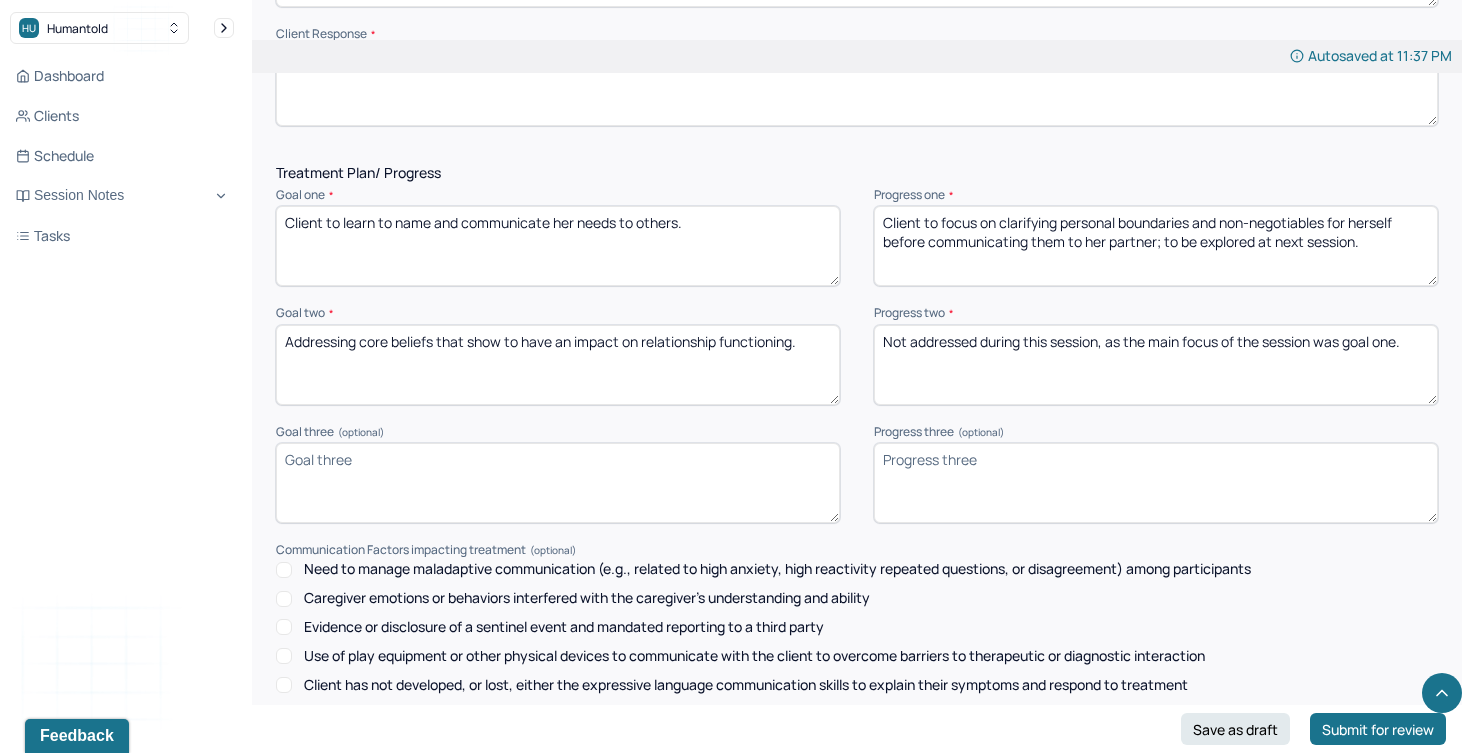 drag, startPoint x: 1383, startPoint y: 247, endPoint x: 875, endPoint y: 260, distance: 508.16632 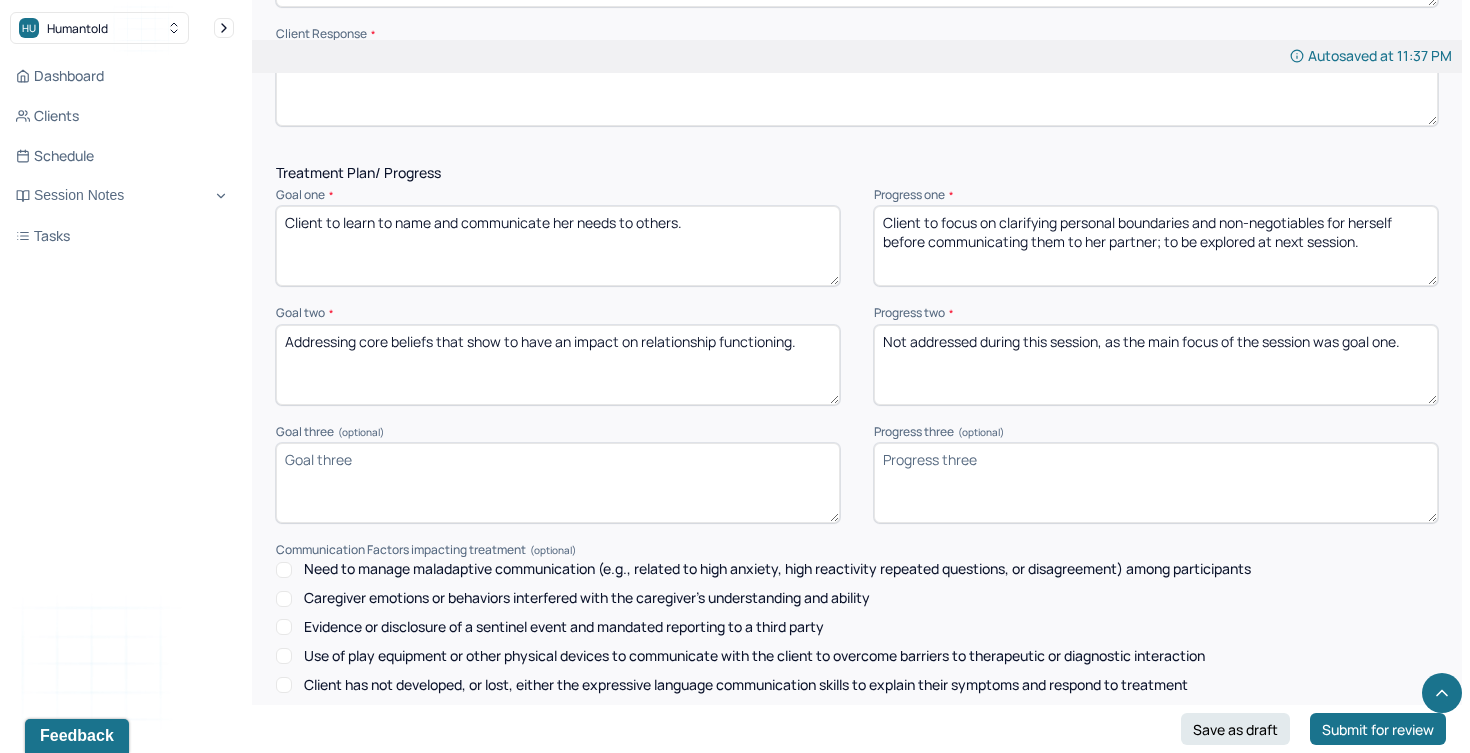 click on "Client to focus on clarifying personal boundaries and non-negotiables for herself before communicating them to her partner; to be explored at next session." at bounding box center [1156, 246] 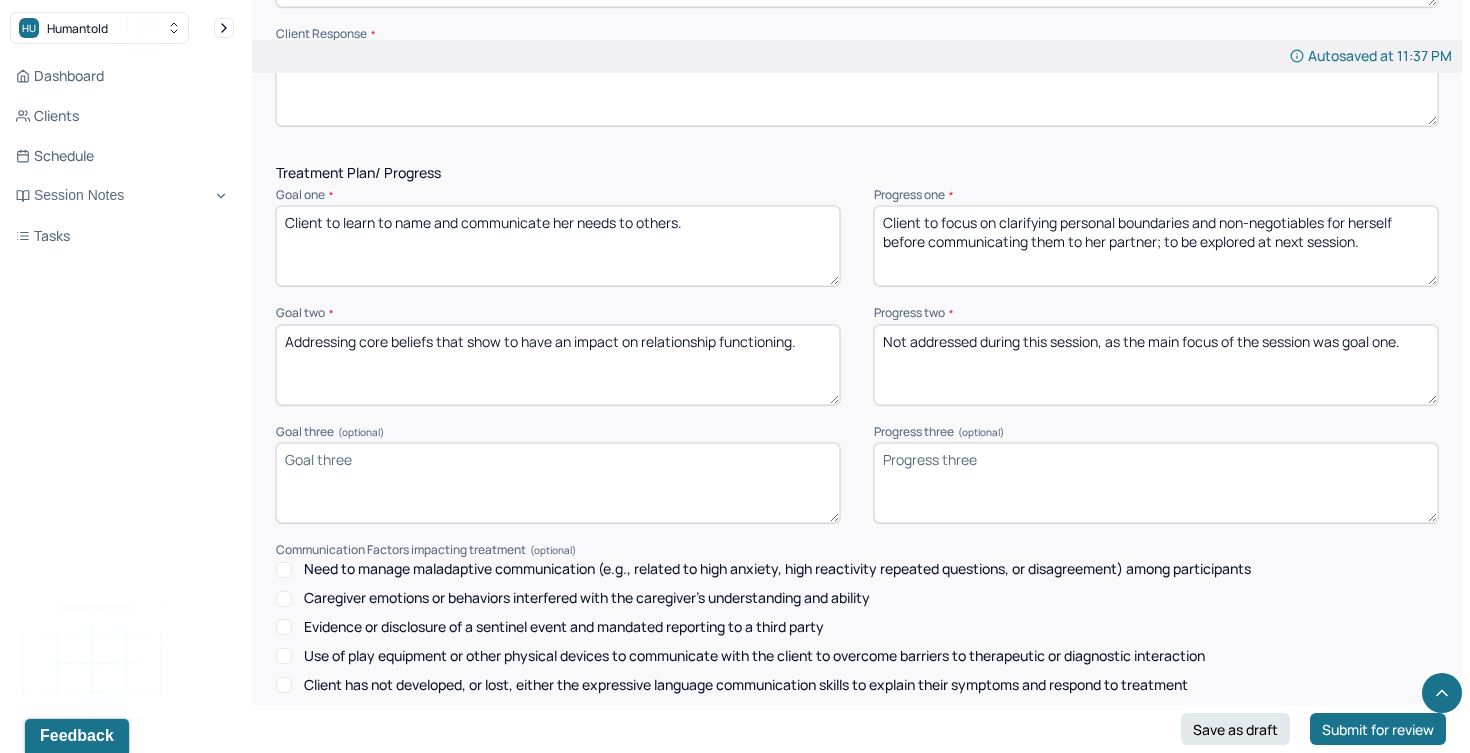 drag, startPoint x: 1373, startPoint y: 260, endPoint x: 877, endPoint y: 254, distance: 496.0363 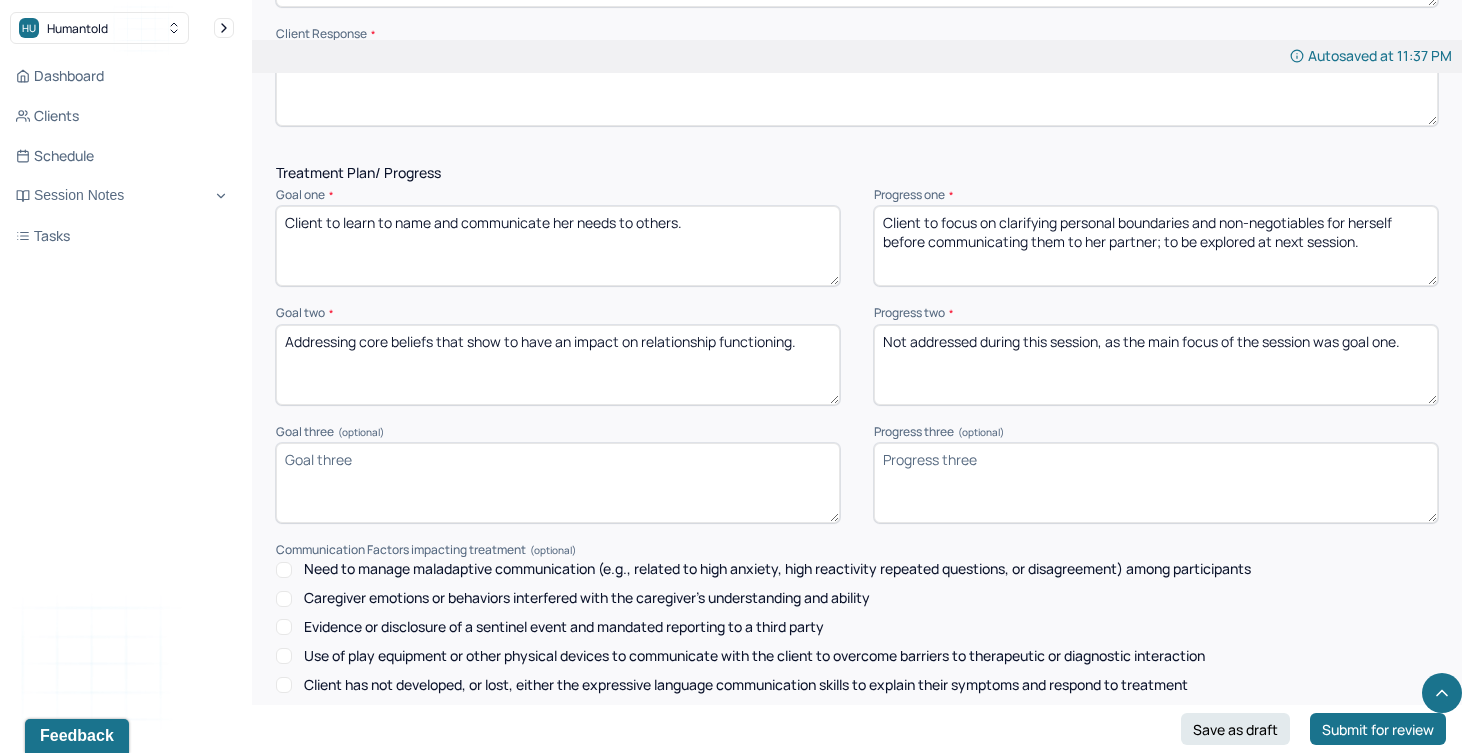 click on "Client to focus on clarifying personal boundaries and non-negotiables for herself before communicating them to her partner; to be explored at next session." at bounding box center [1156, 246] 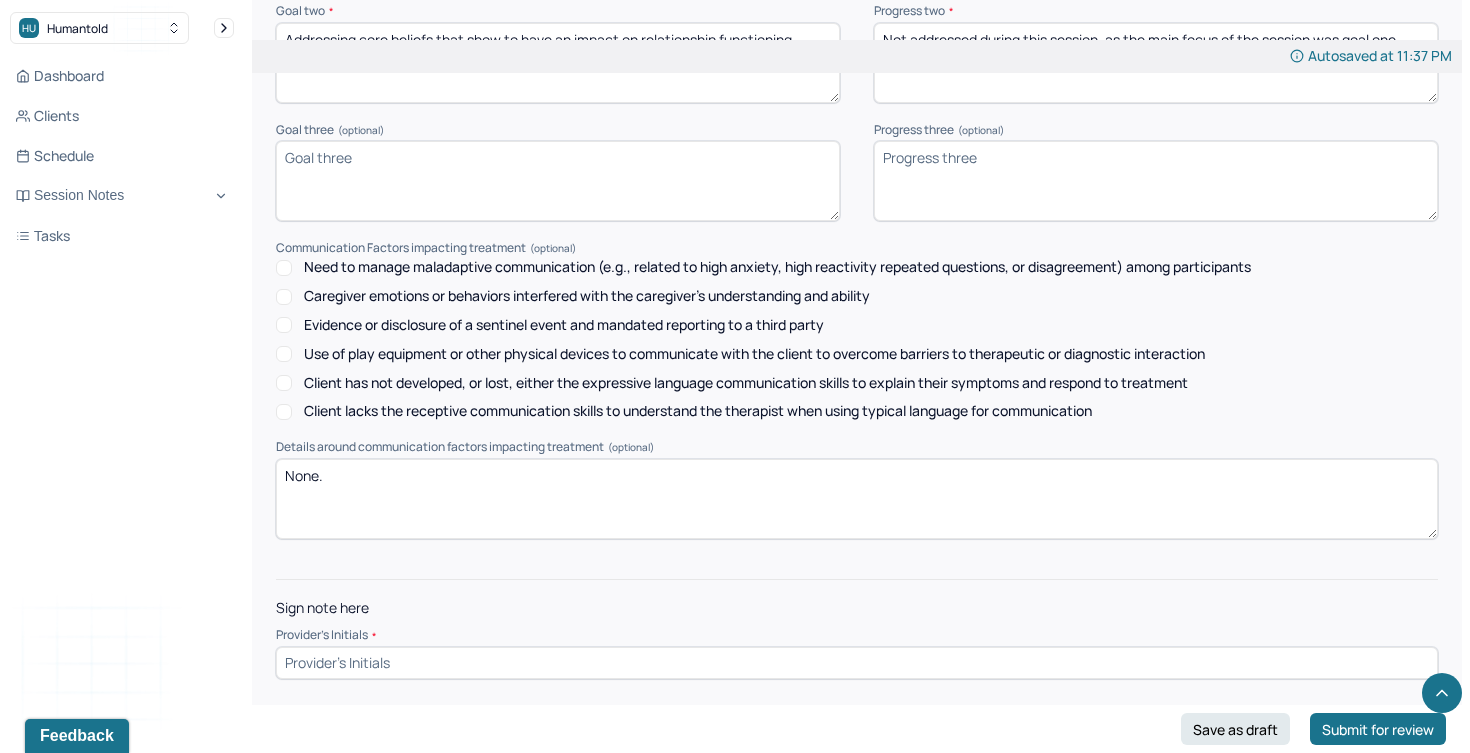 scroll, scrollTop: 2842, scrollLeft: 0, axis: vertical 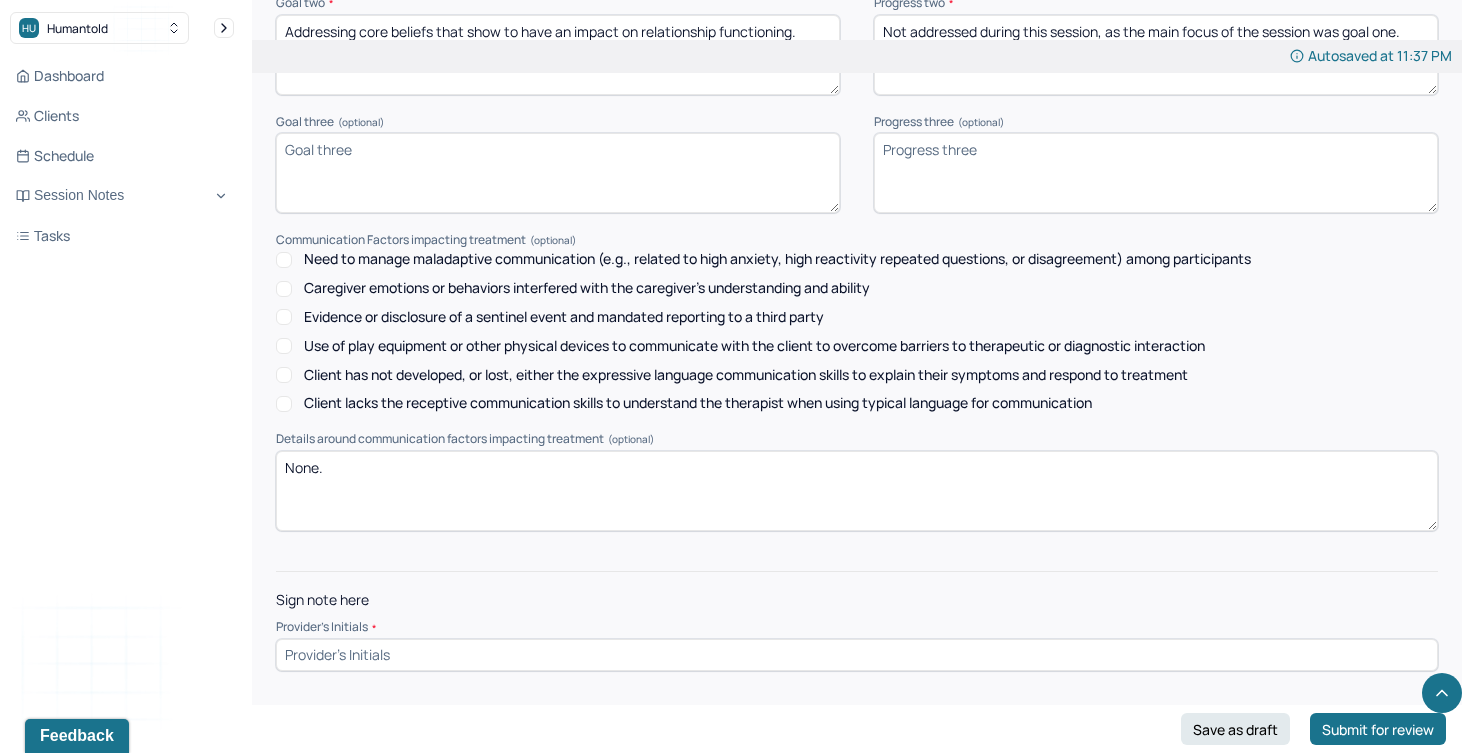 type on "Client to focus on clarifying personal boundaries and non-negotiables for herself." 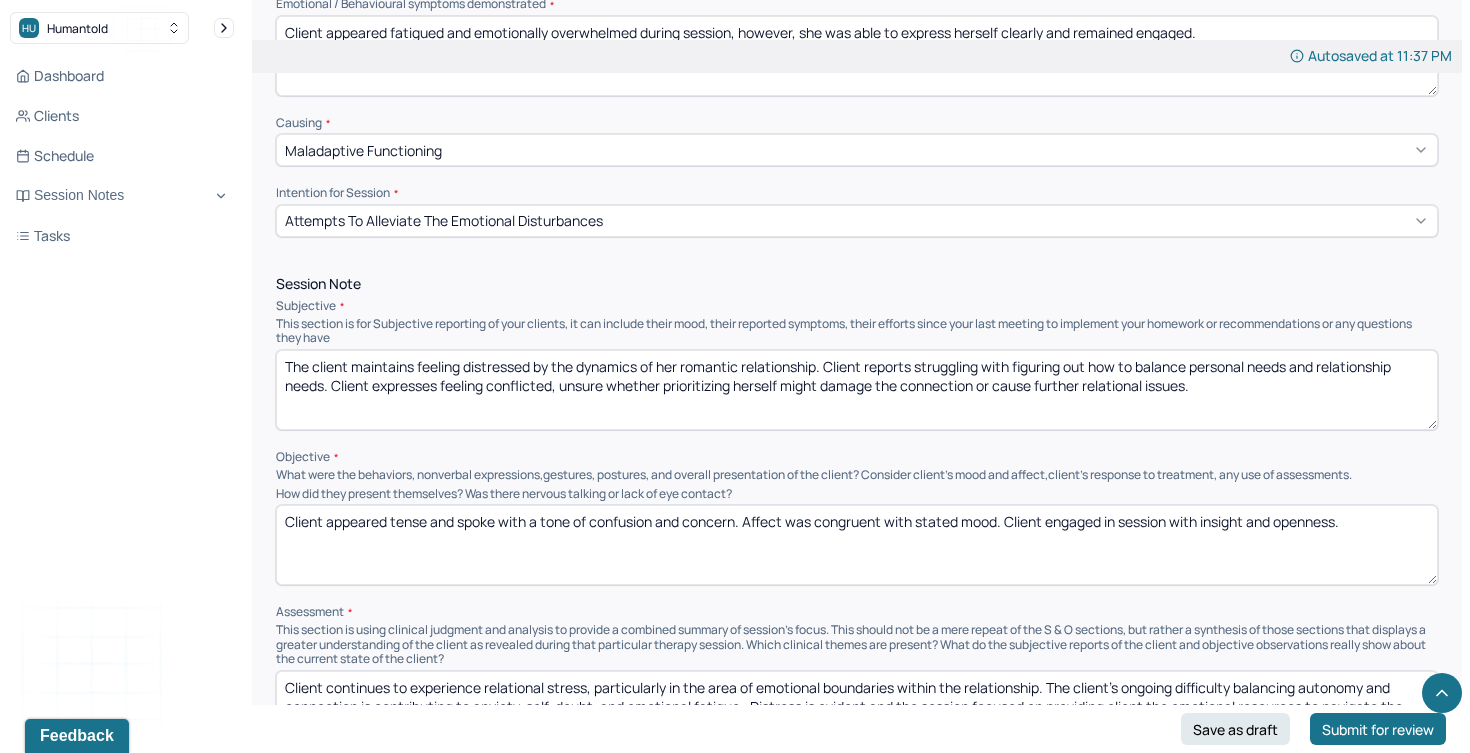 scroll, scrollTop: 987, scrollLeft: 0, axis: vertical 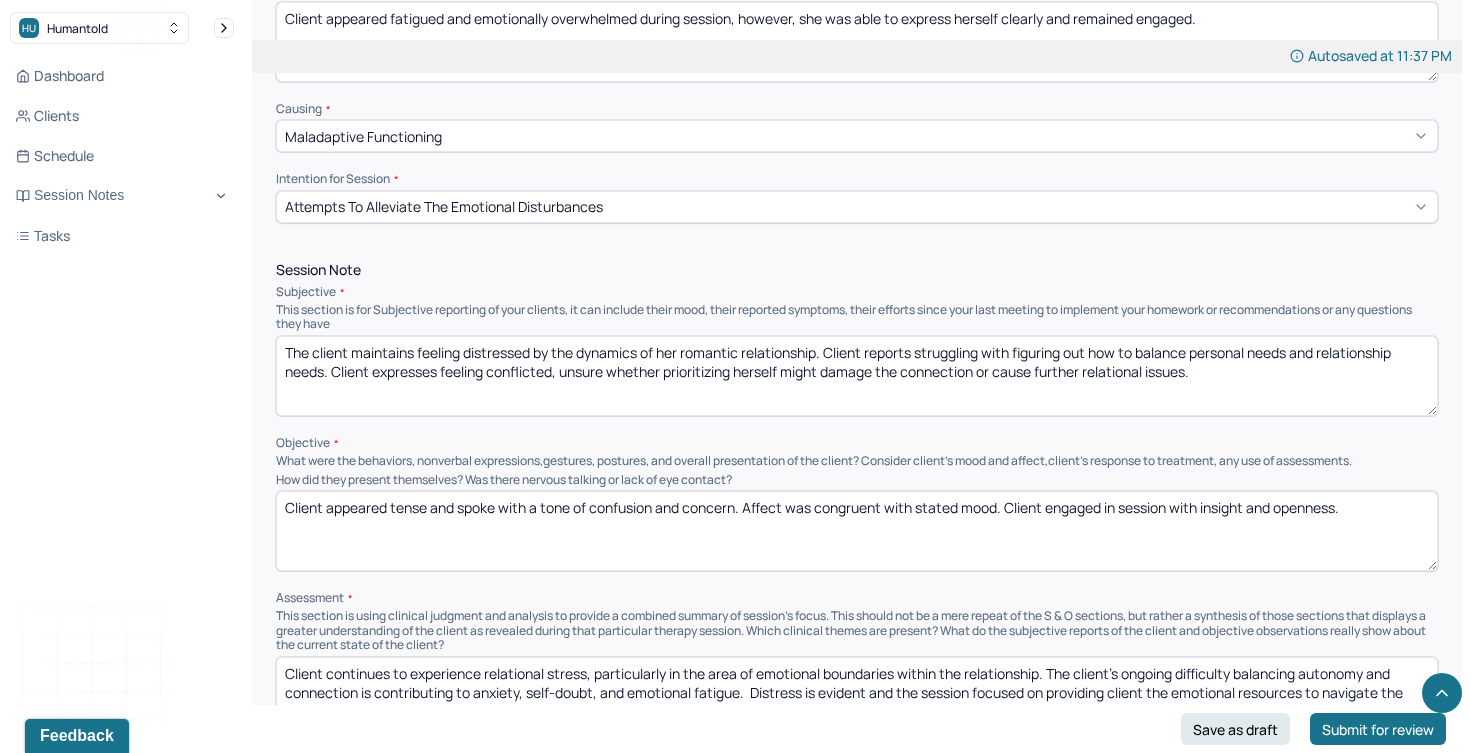 type on "TW" 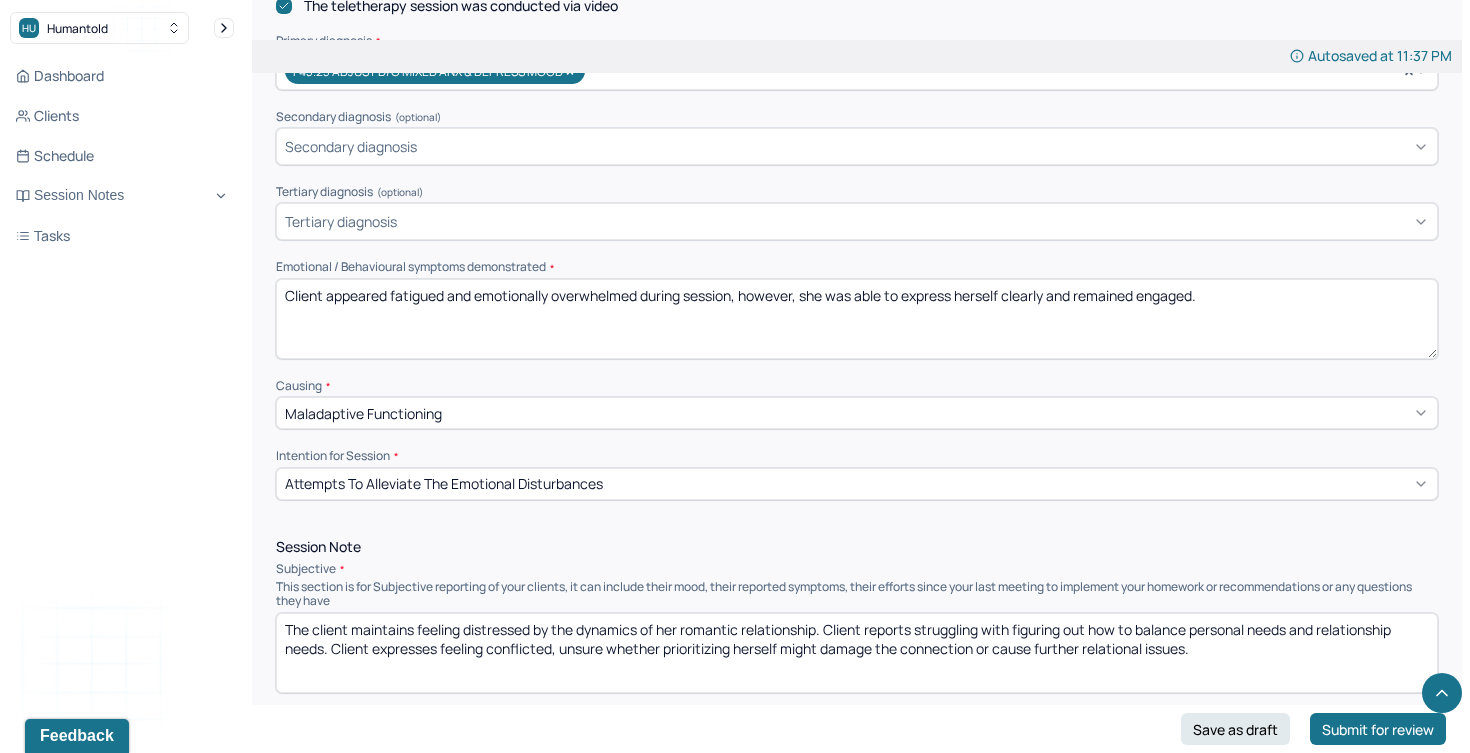 scroll, scrollTop: 703, scrollLeft: 0, axis: vertical 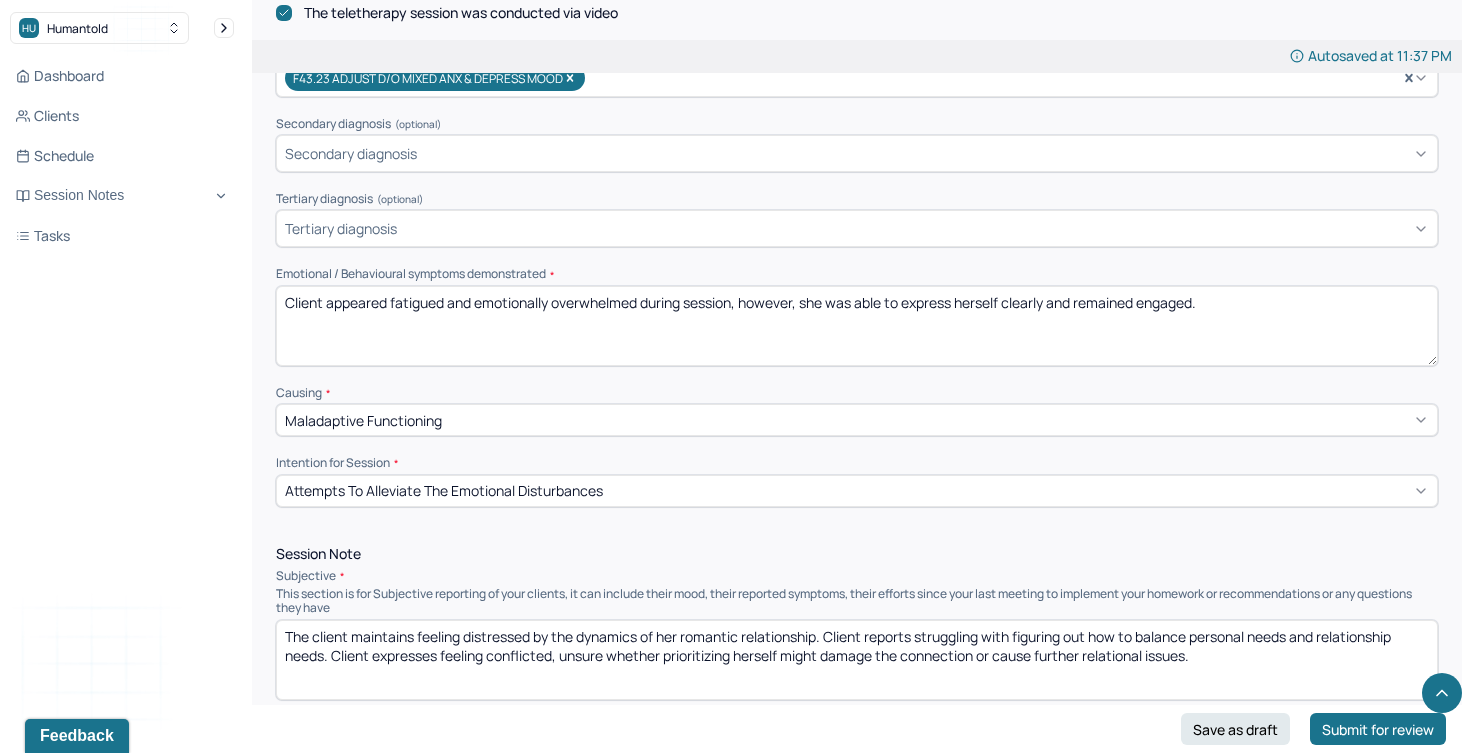 drag, startPoint x: 1265, startPoint y: 322, endPoint x: 686, endPoint y: 258, distance: 582.52637 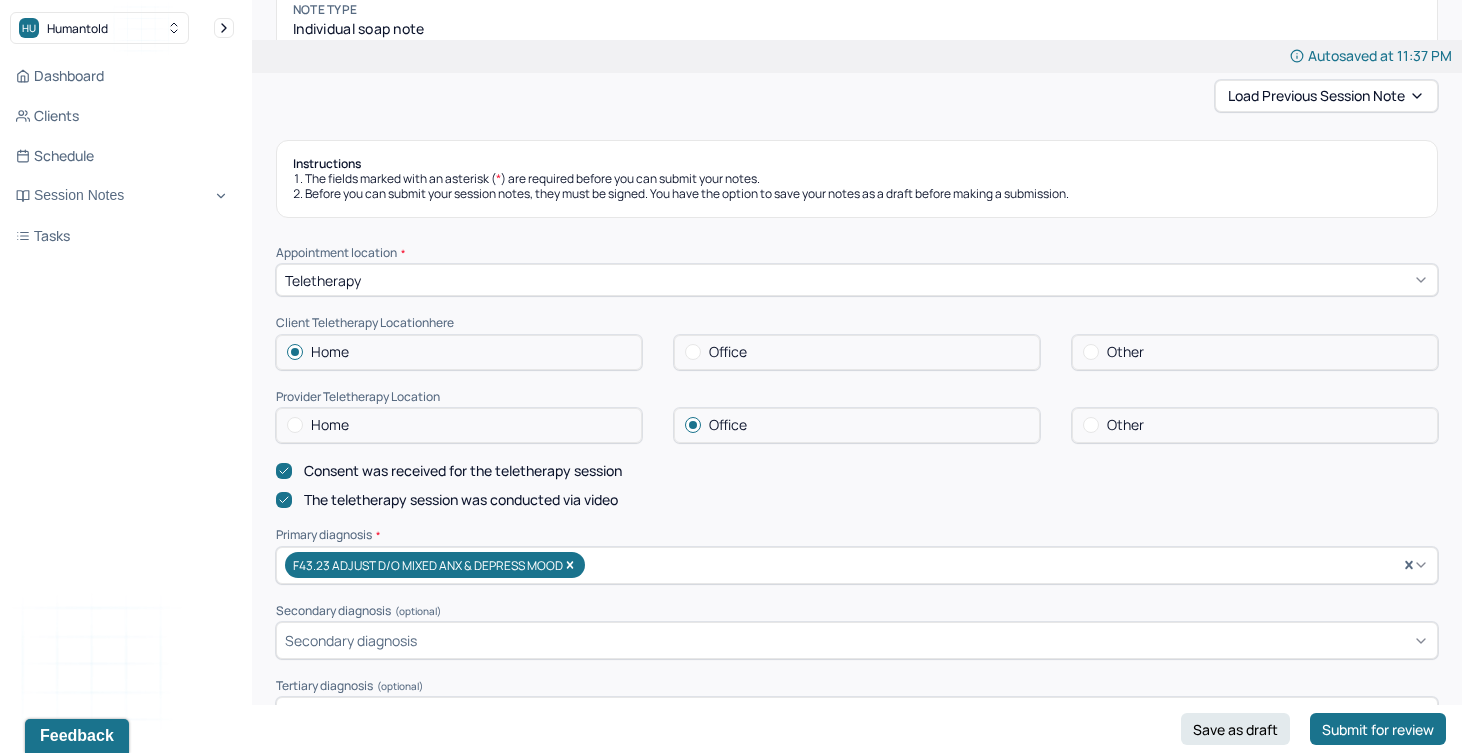 scroll, scrollTop: 215, scrollLeft: 0, axis: vertical 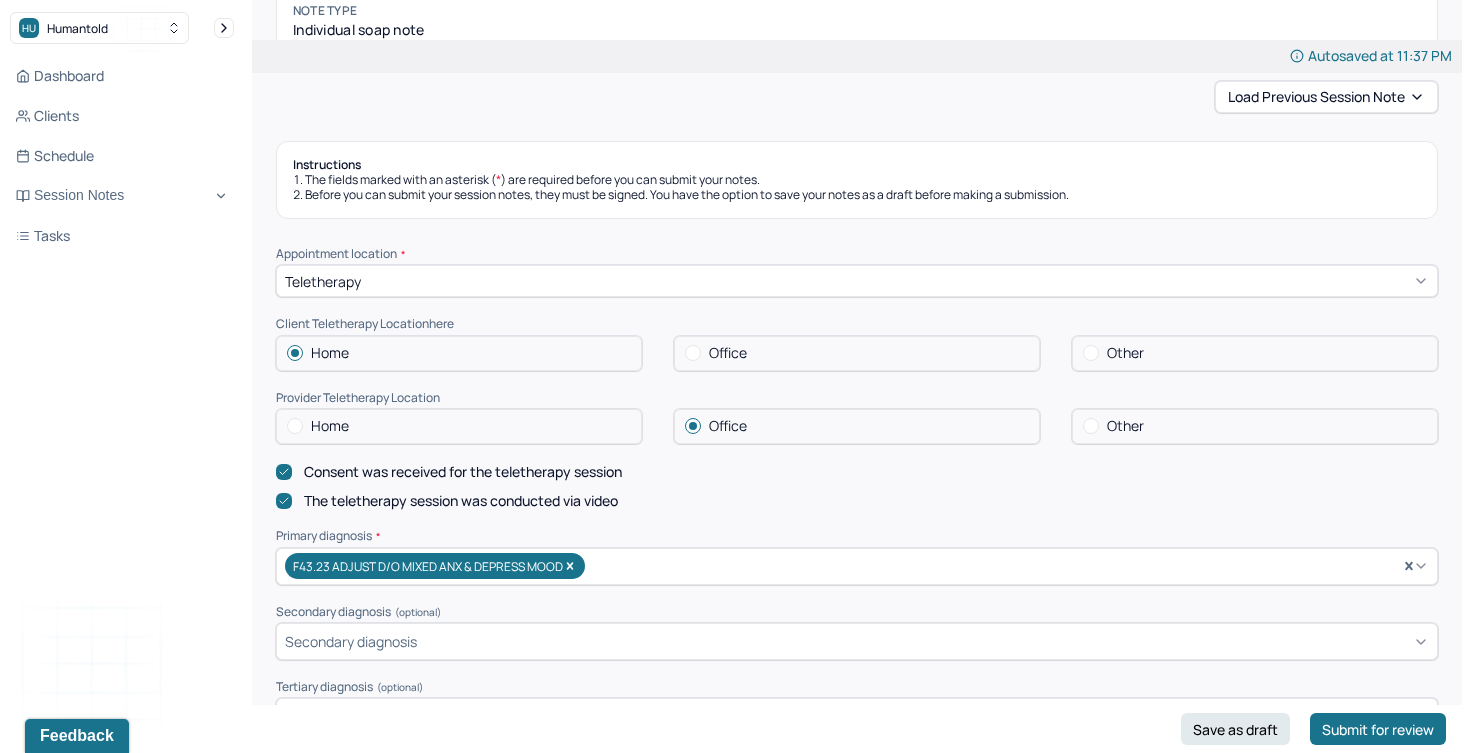 type on "Client appeared tense and spoke with a tone of confusion and concern. Affect was congruent with stated mood. Client engaged in session with insight and openness." 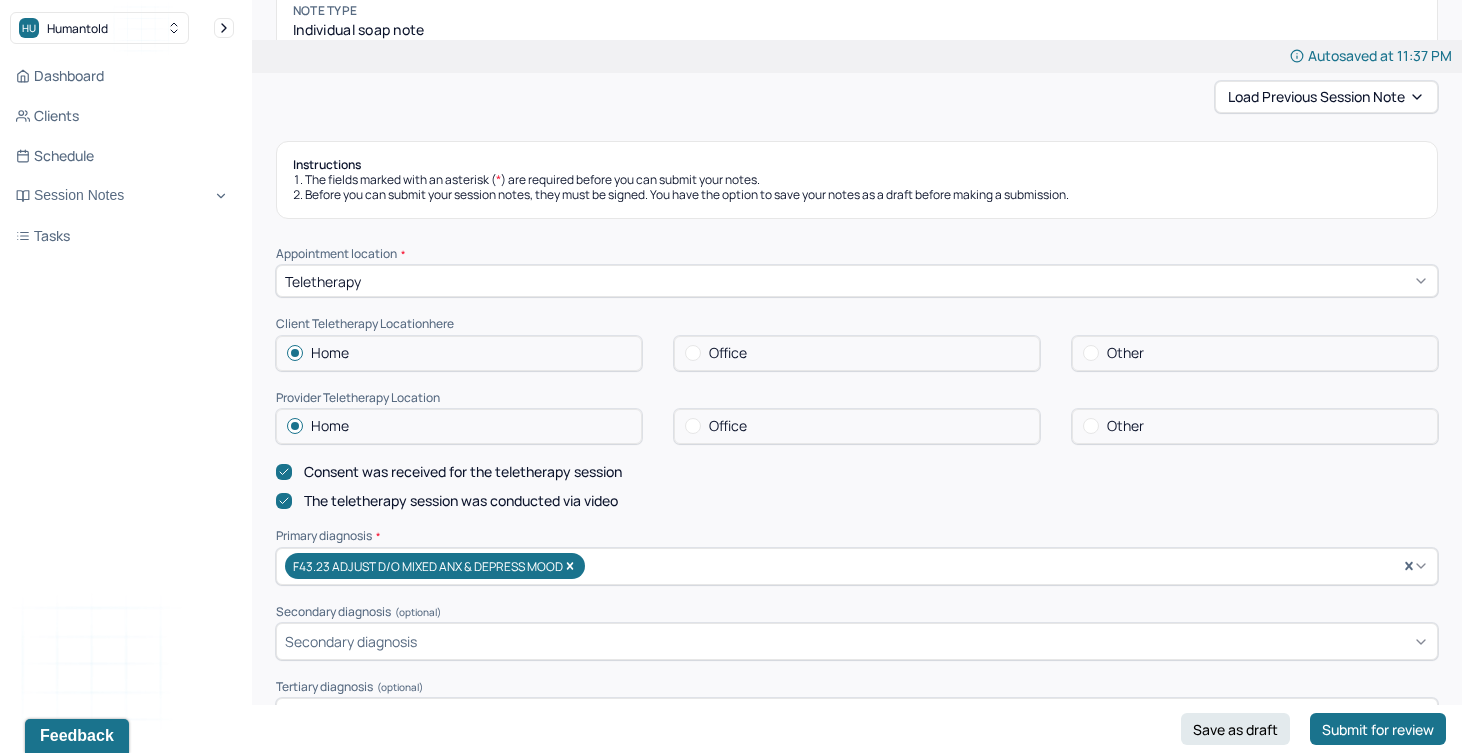 click 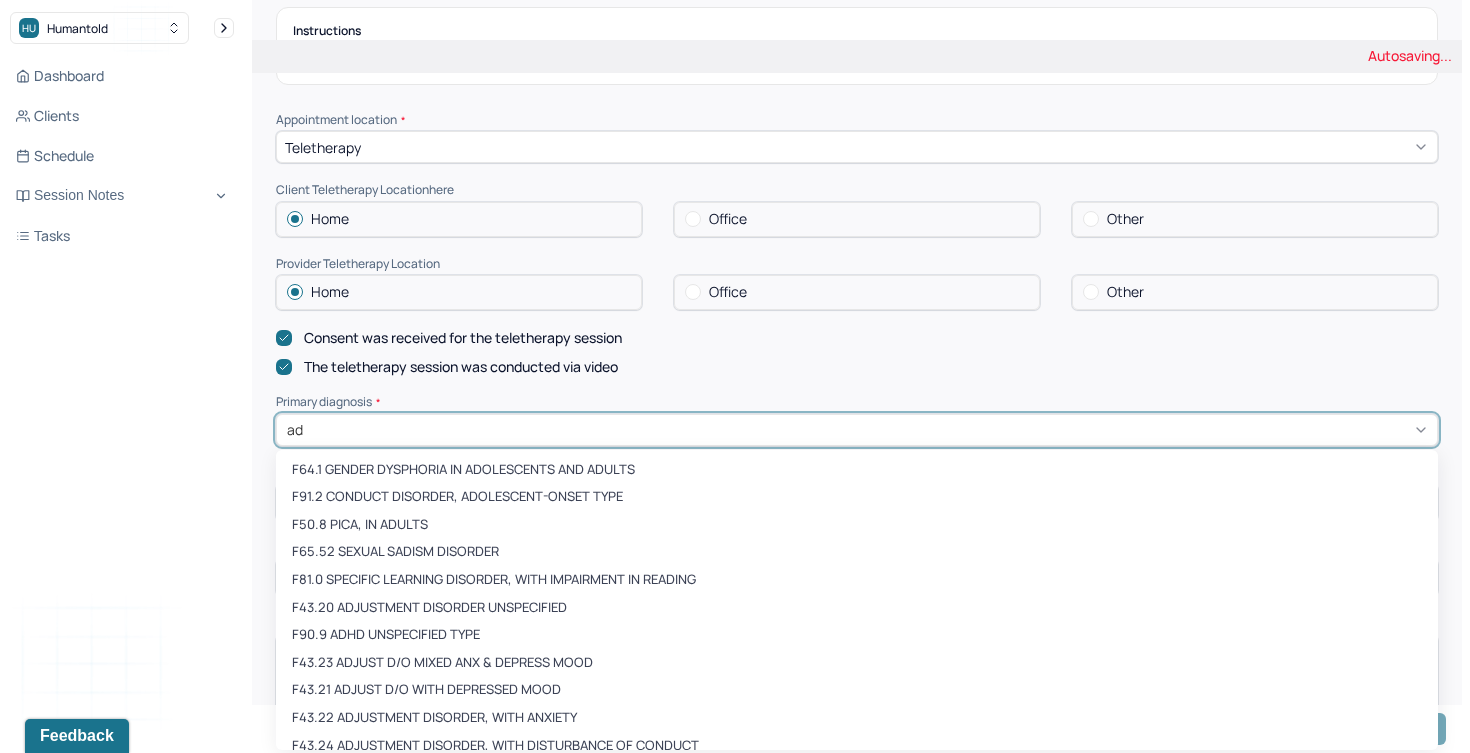 scroll, scrollTop: 350, scrollLeft: 0, axis: vertical 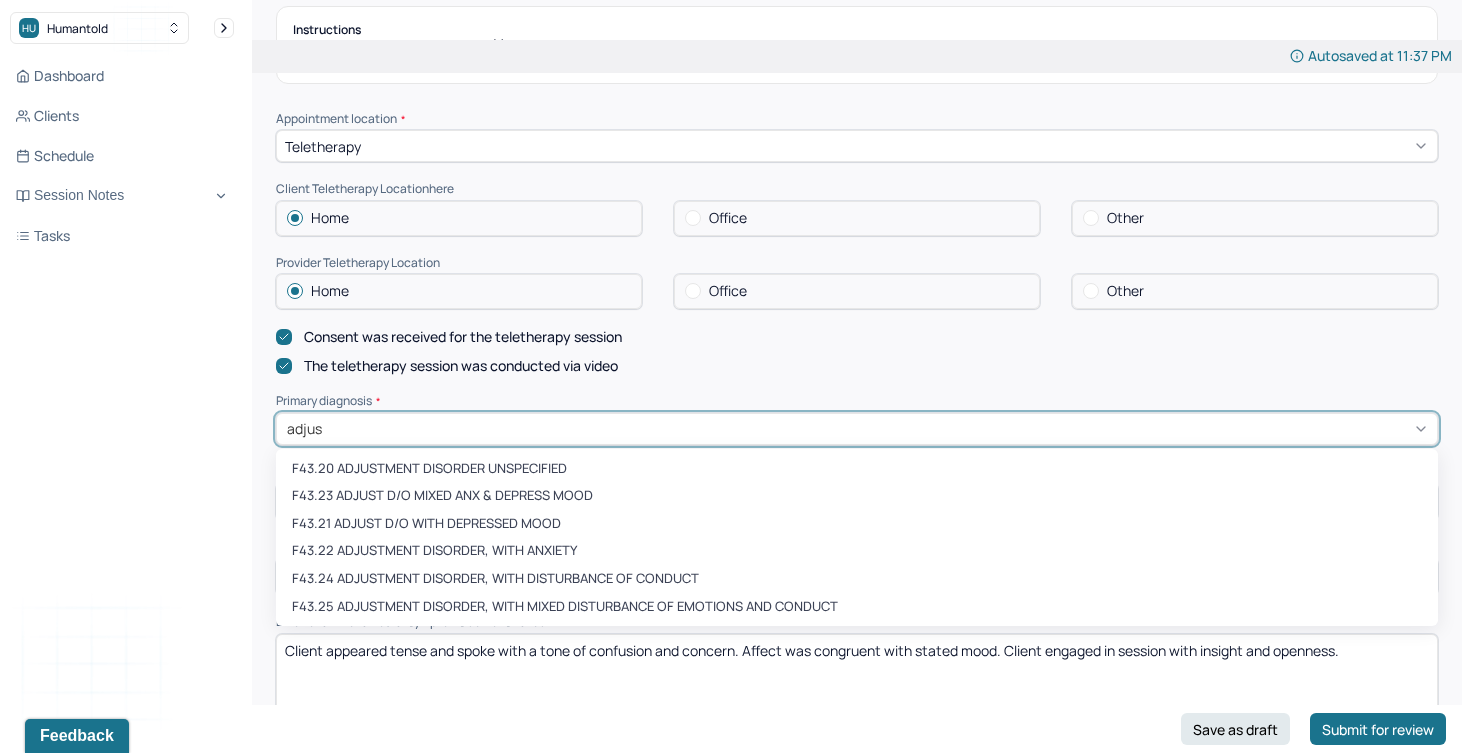 type on "adjust" 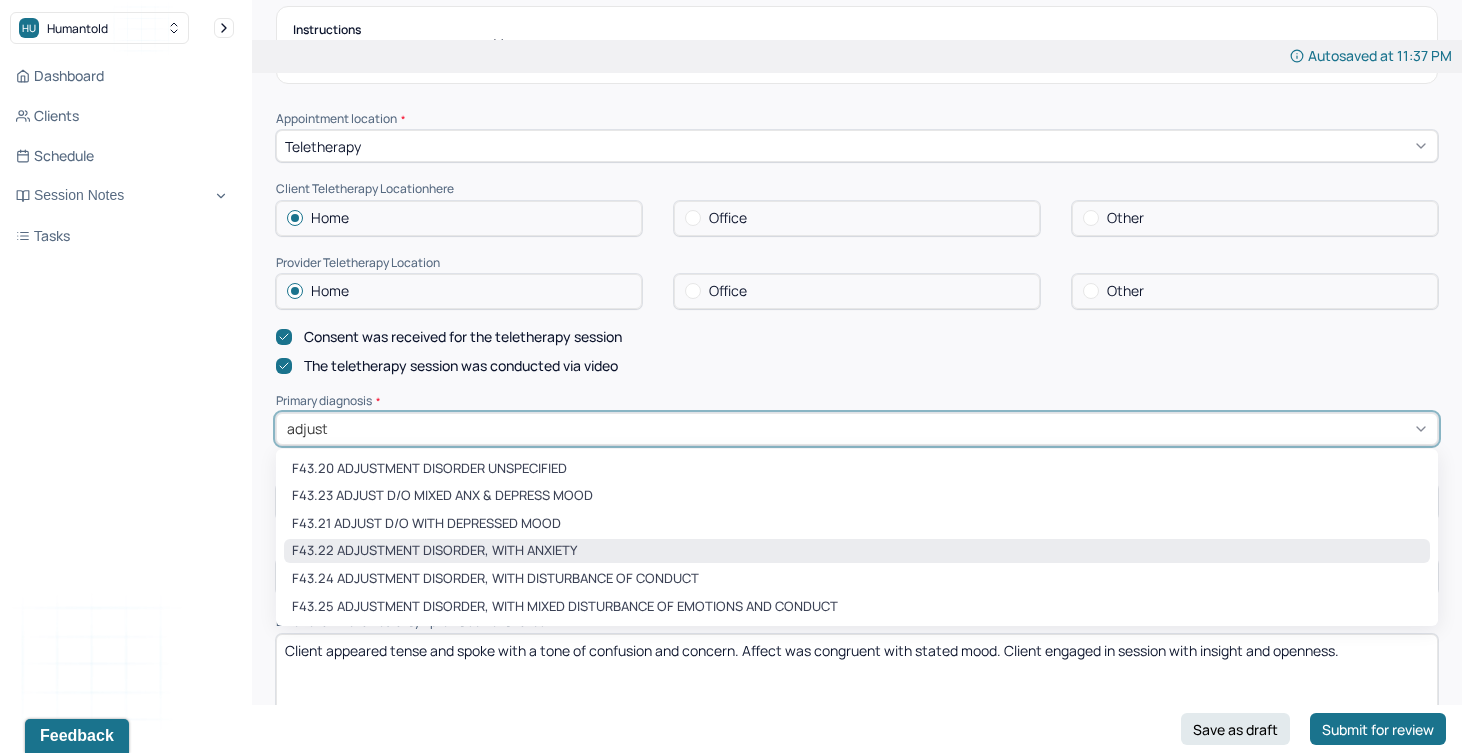 click on "F43.22 ADJUSTMENT DISORDER, WITH ANXIETY" at bounding box center (857, 551) 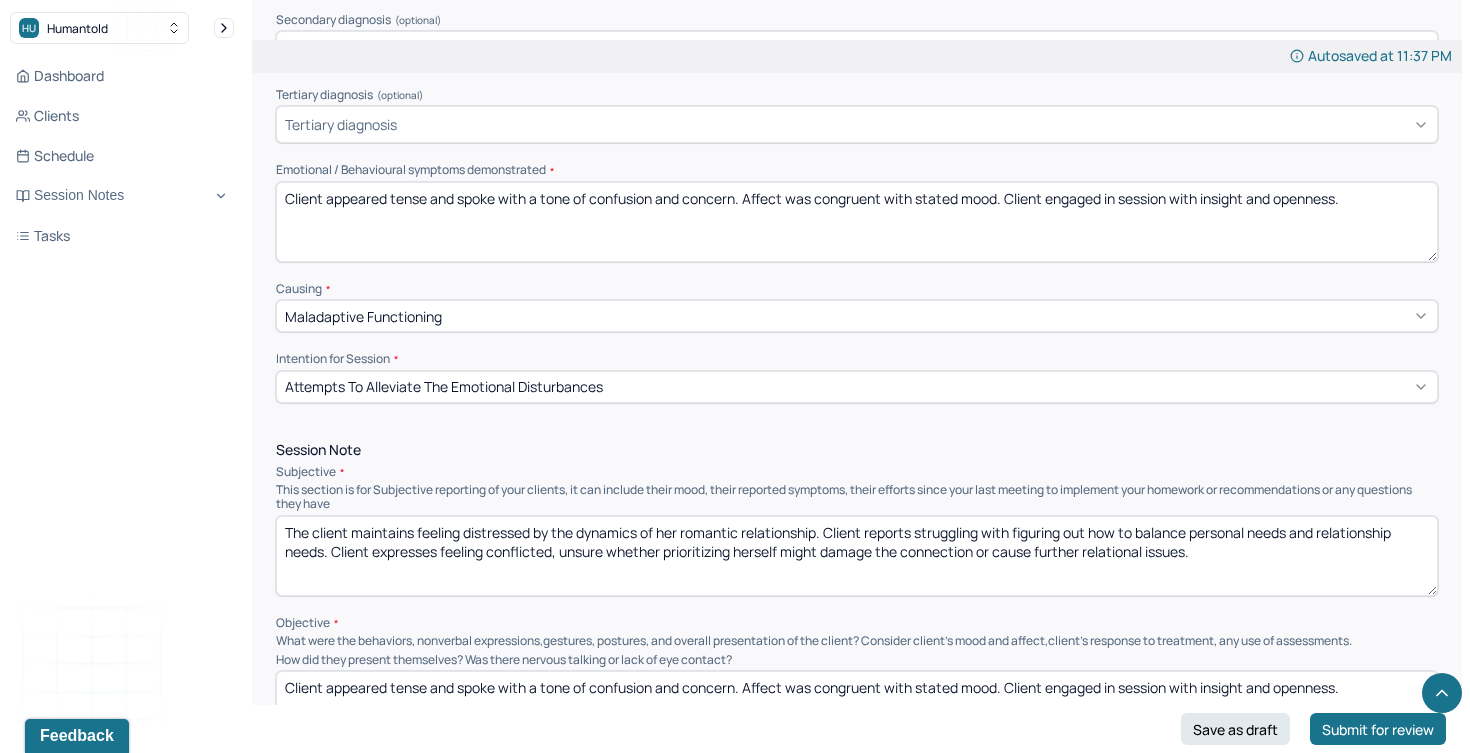 scroll, scrollTop: 827, scrollLeft: 0, axis: vertical 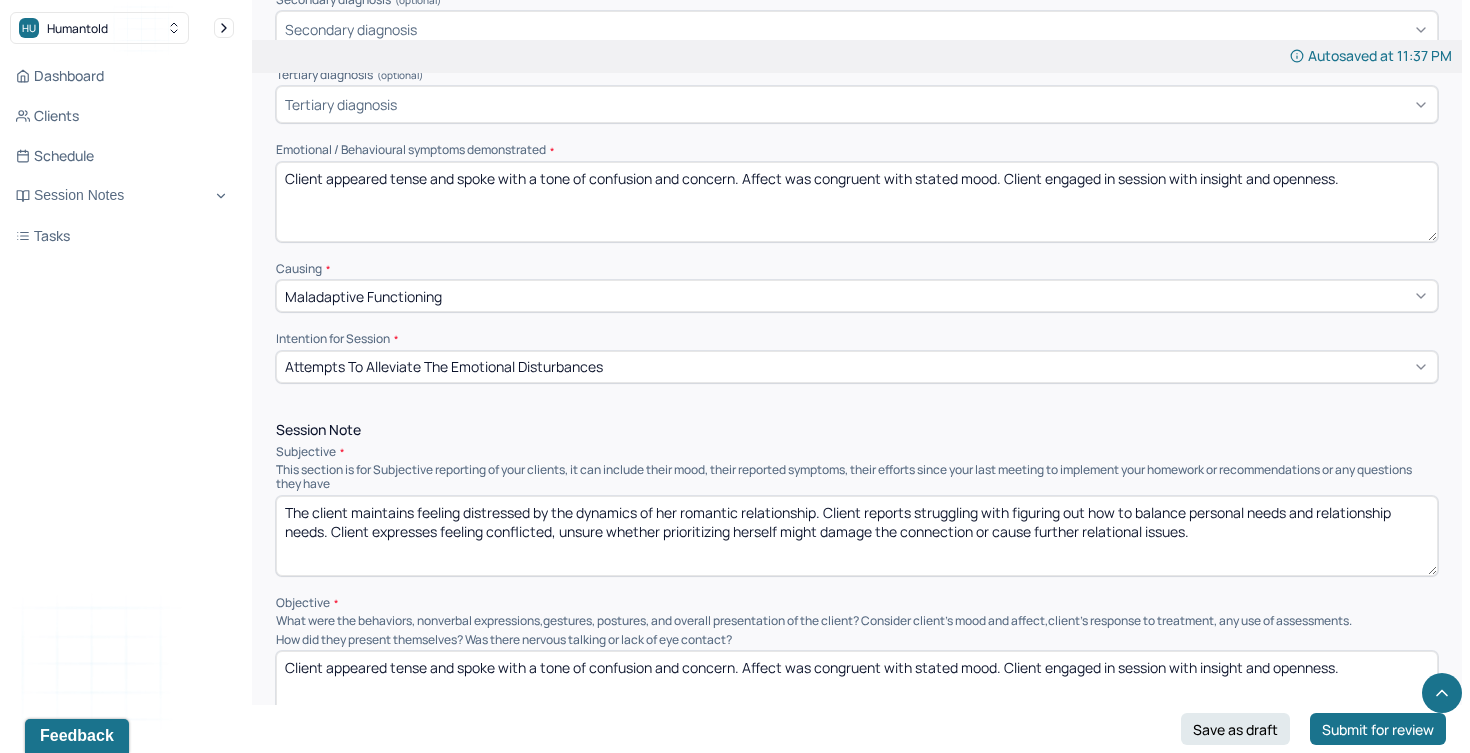 click on "Attempts to alleviate the emotional disturbances" at bounding box center [444, 366] 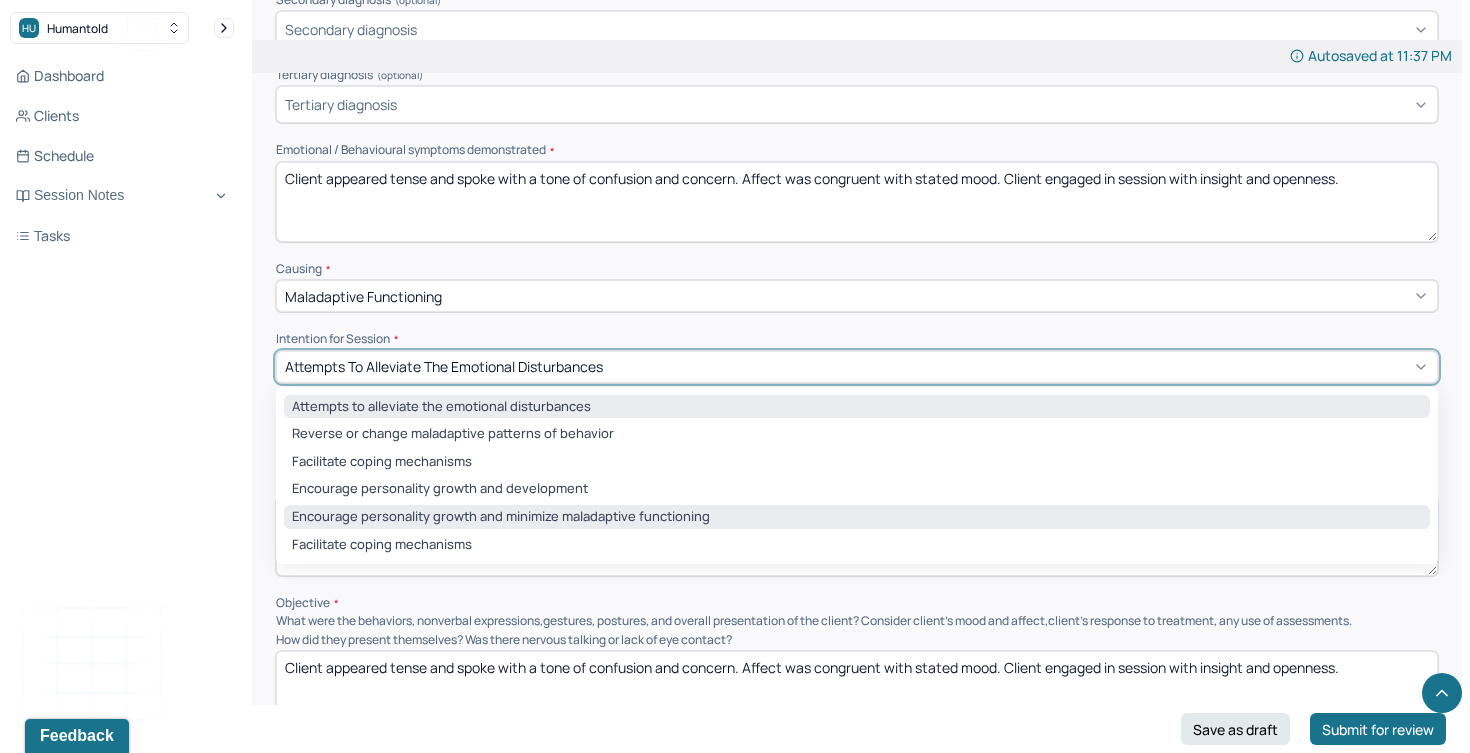 click on "Encourage personality growth and minimize maladaptive functioning" at bounding box center [857, 517] 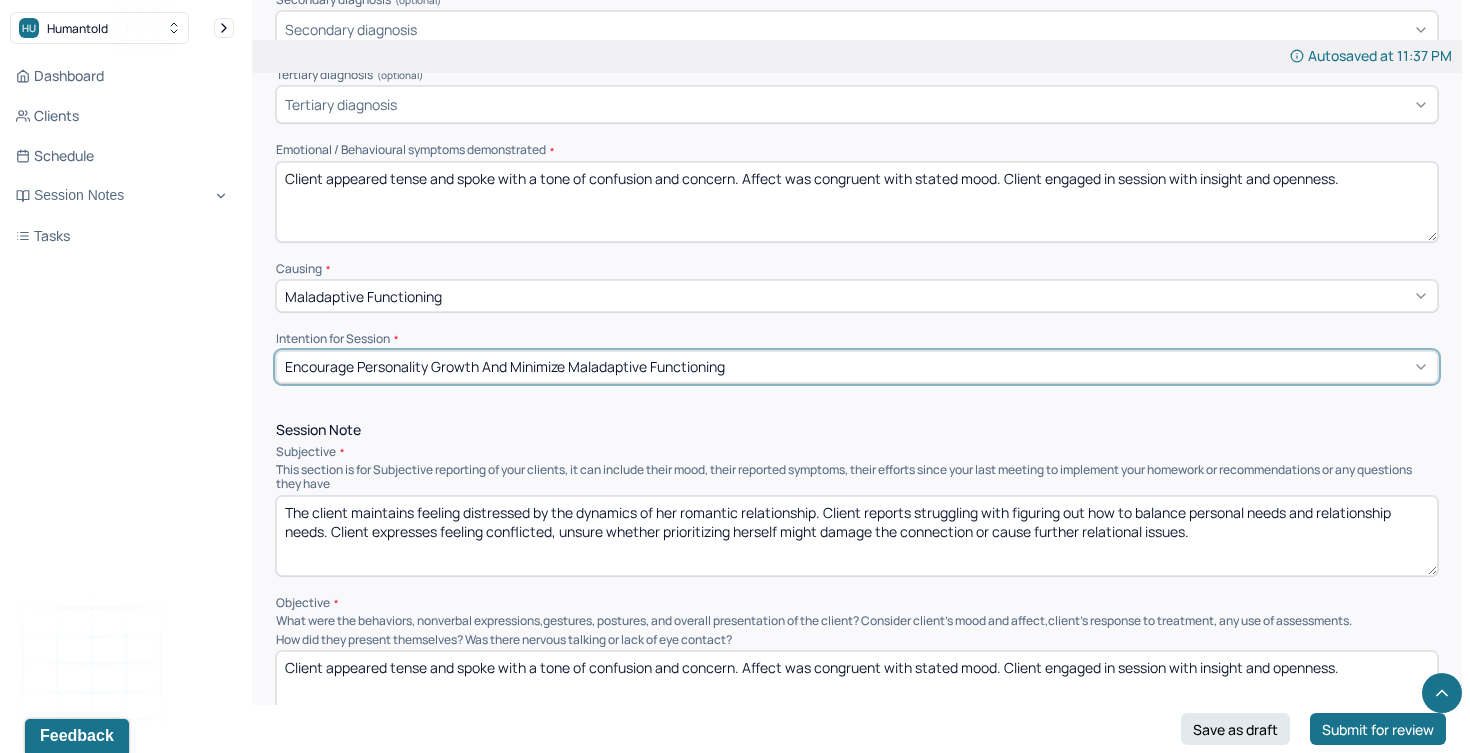 click on "Encourage personality growth and minimize maladaptive functioning" at bounding box center (505, 366) 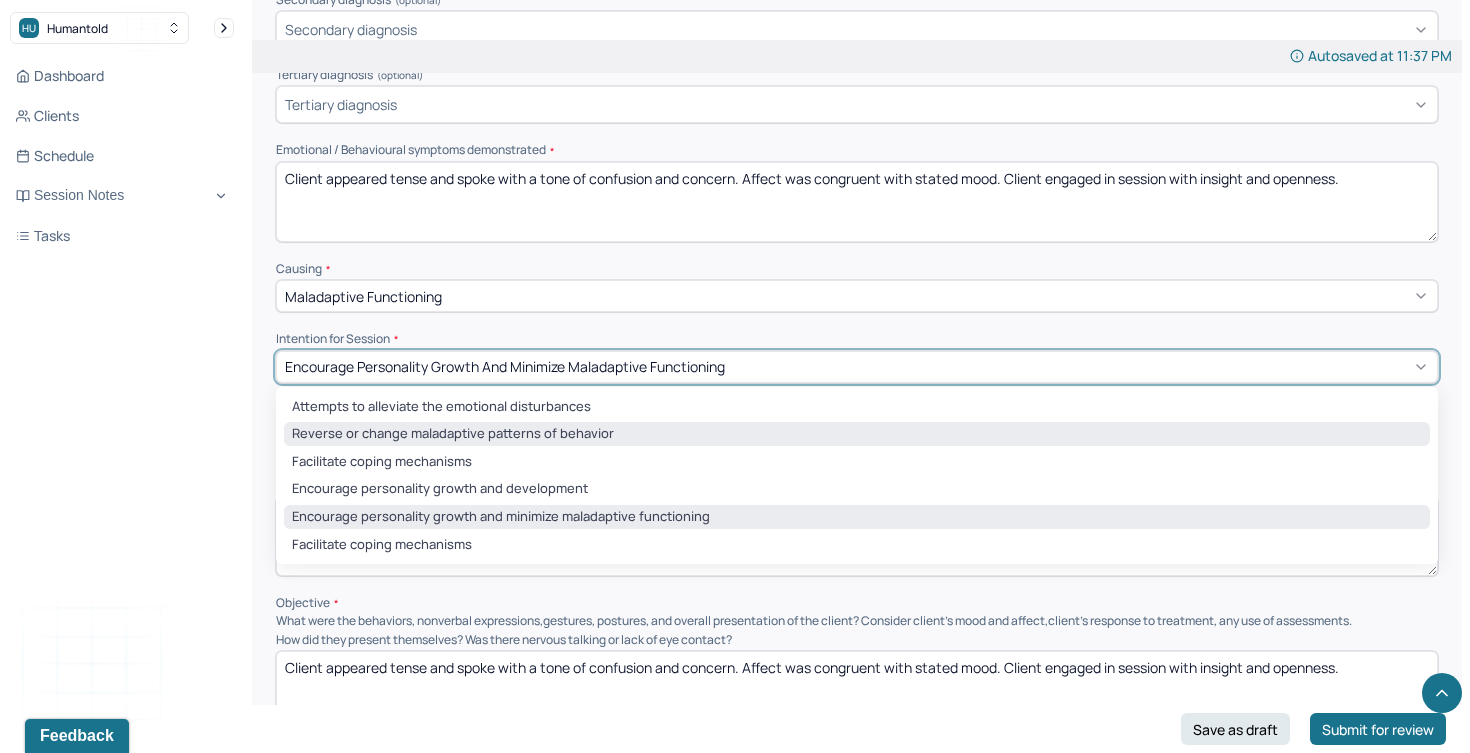 click on "Reverse or change maladaptive patterns of behavior" at bounding box center (857, 434) 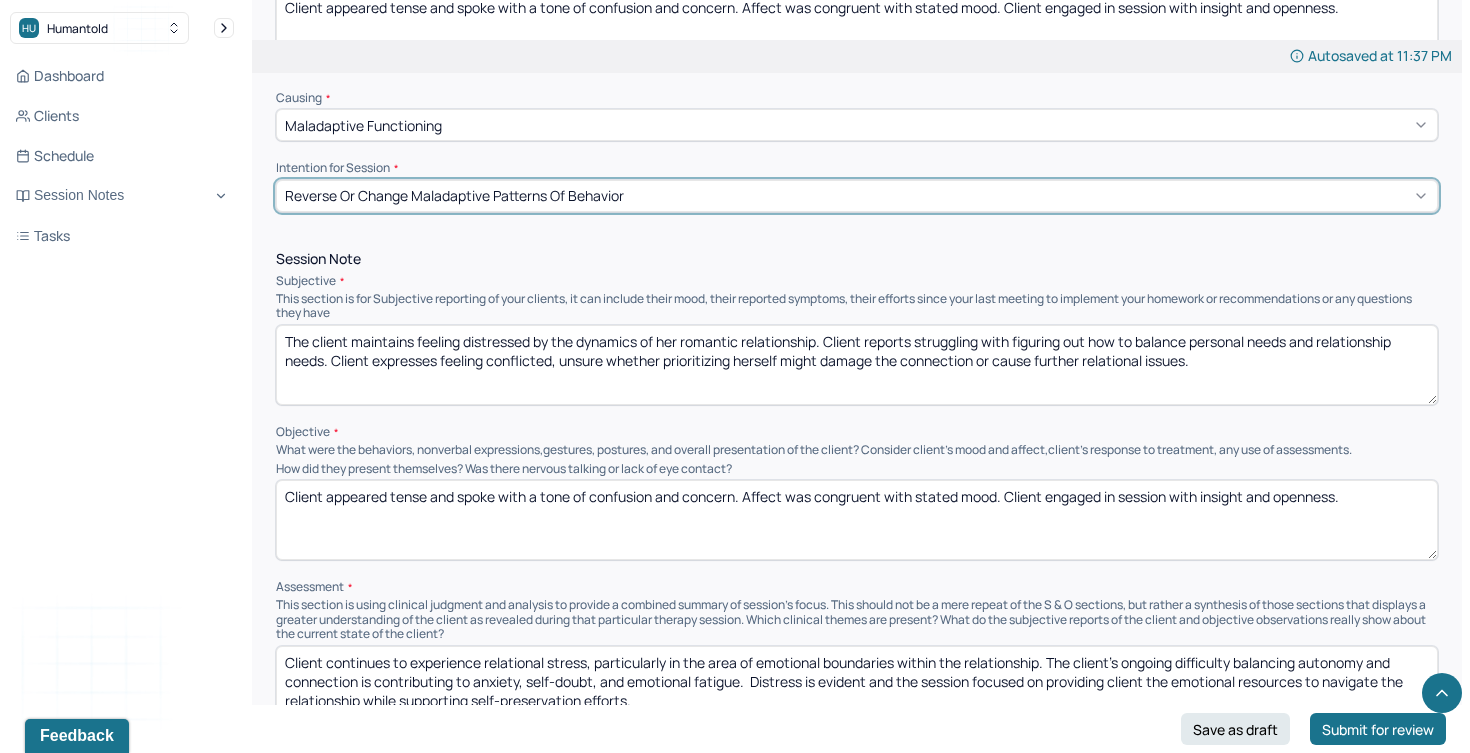 scroll, scrollTop: 965, scrollLeft: 0, axis: vertical 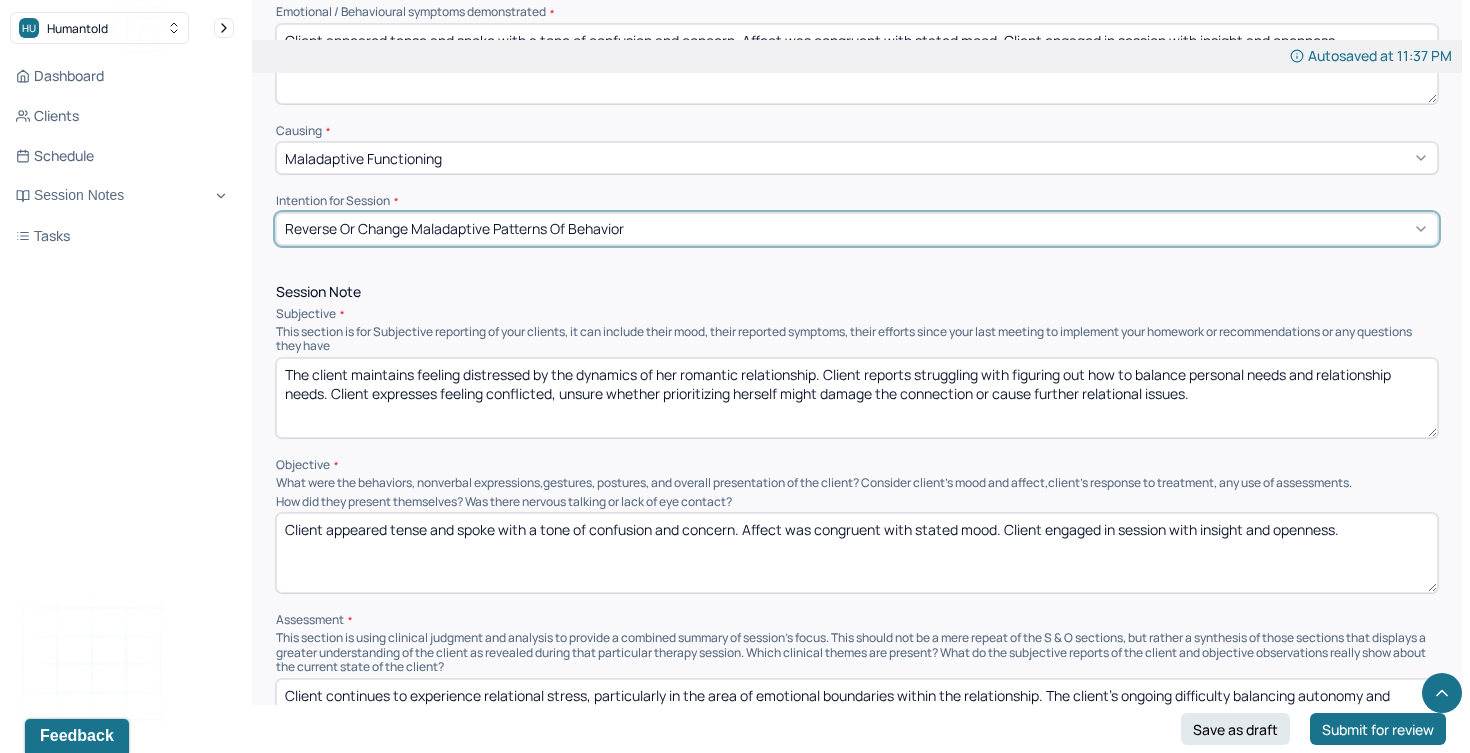 click on "Reverse or change maladaptive patterns of behavior" at bounding box center (454, 228) 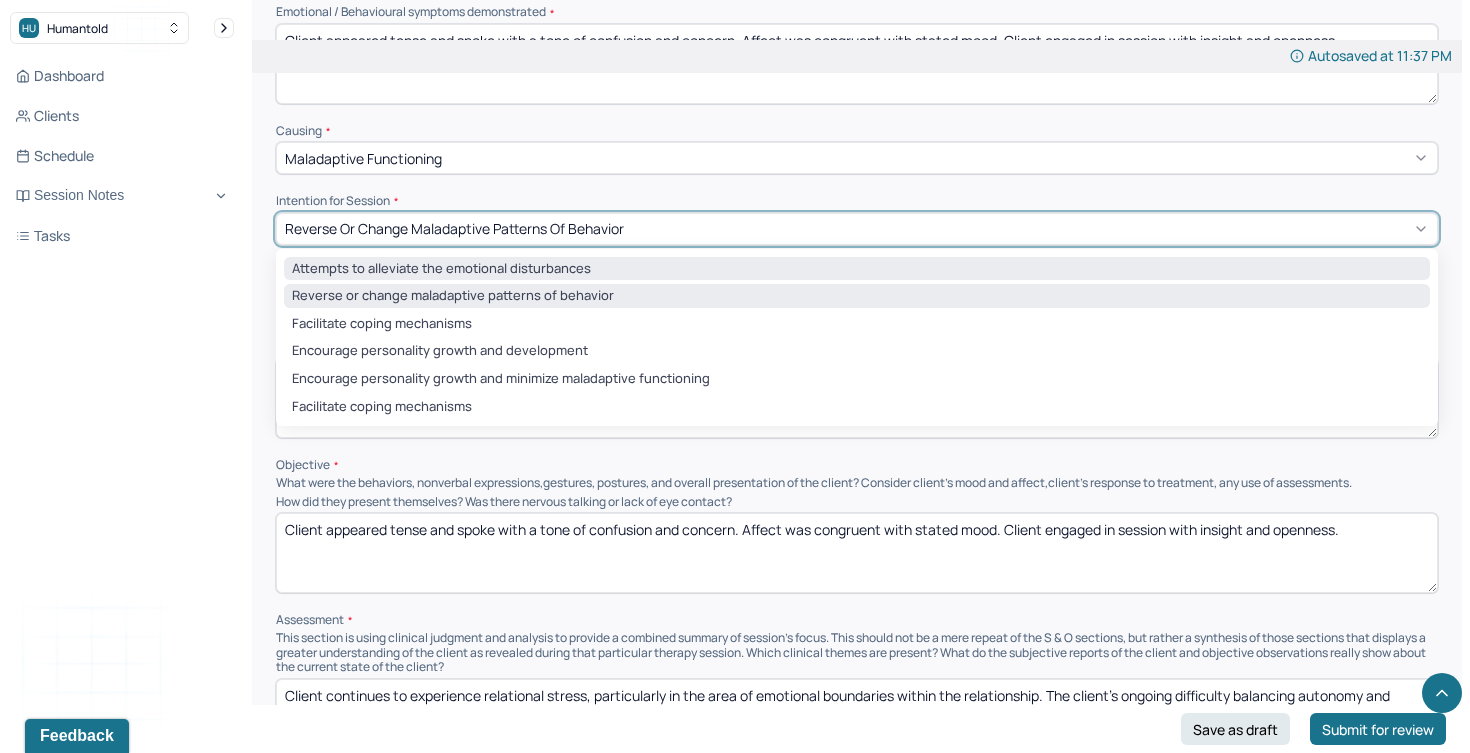 click on "Attempts to alleviate the emotional disturbances" at bounding box center [857, 269] 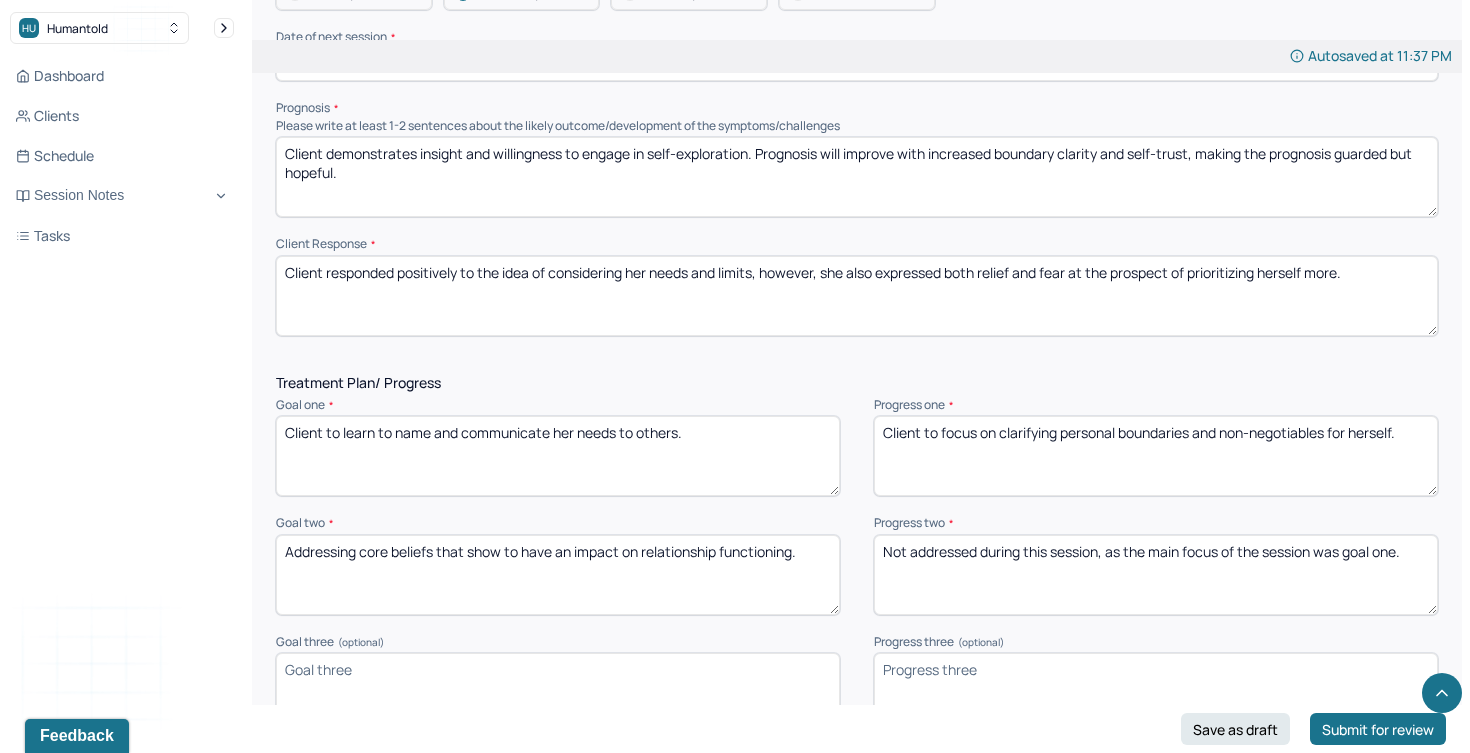 scroll, scrollTop: 2323, scrollLeft: 0, axis: vertical 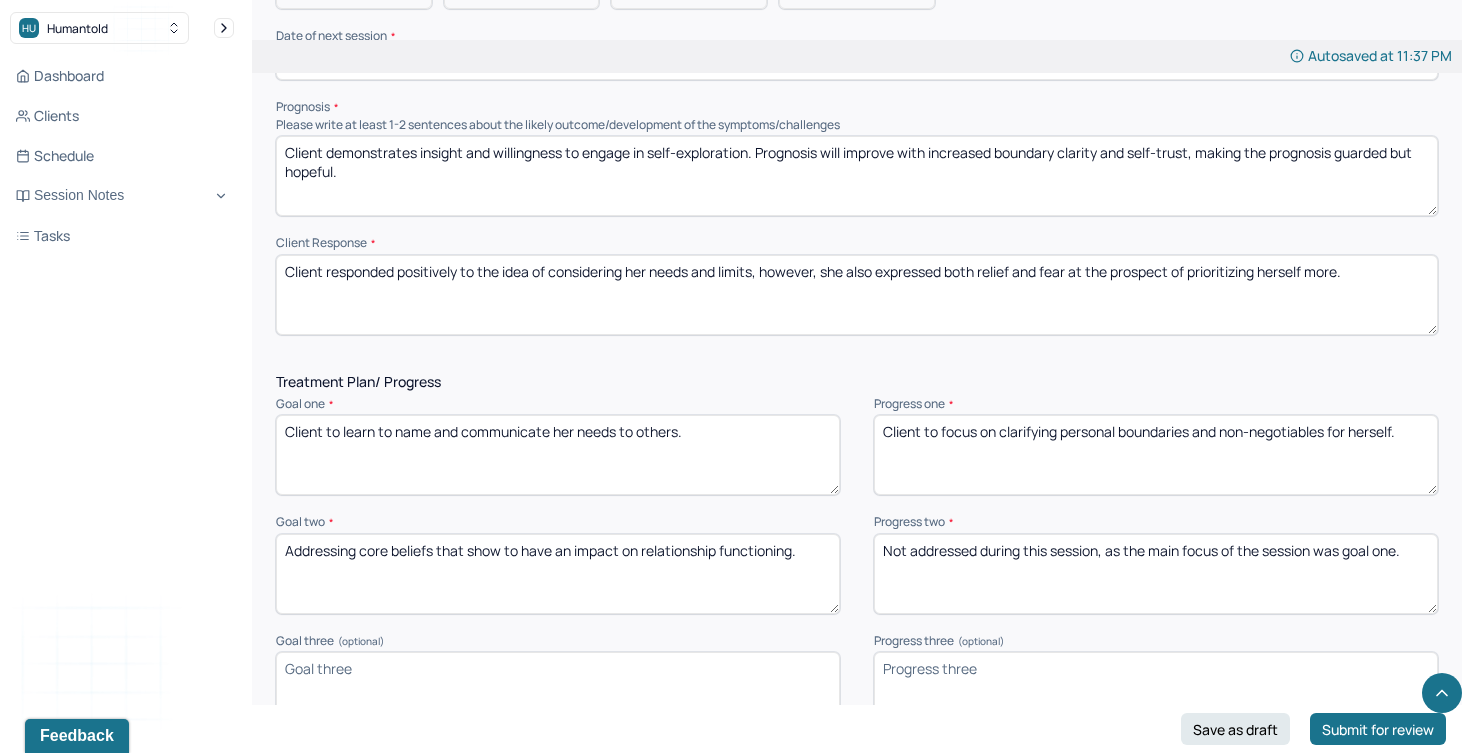 click on "Client to focus on clarifying personal boundaries and non-negotiables for herself." at bounding box center (1156, 455) 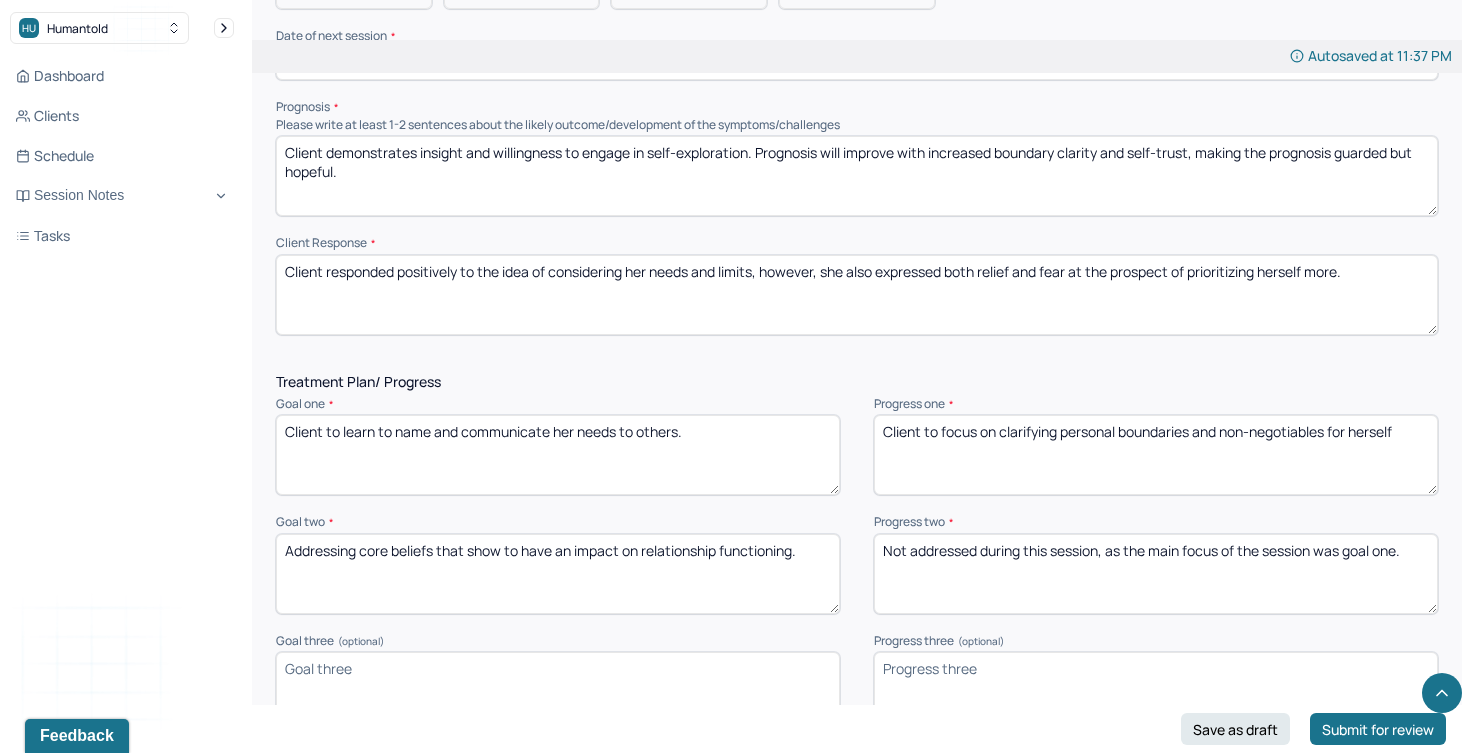 type on "Client to focus on clarifying personal boundaries and non-negotiables for herself." 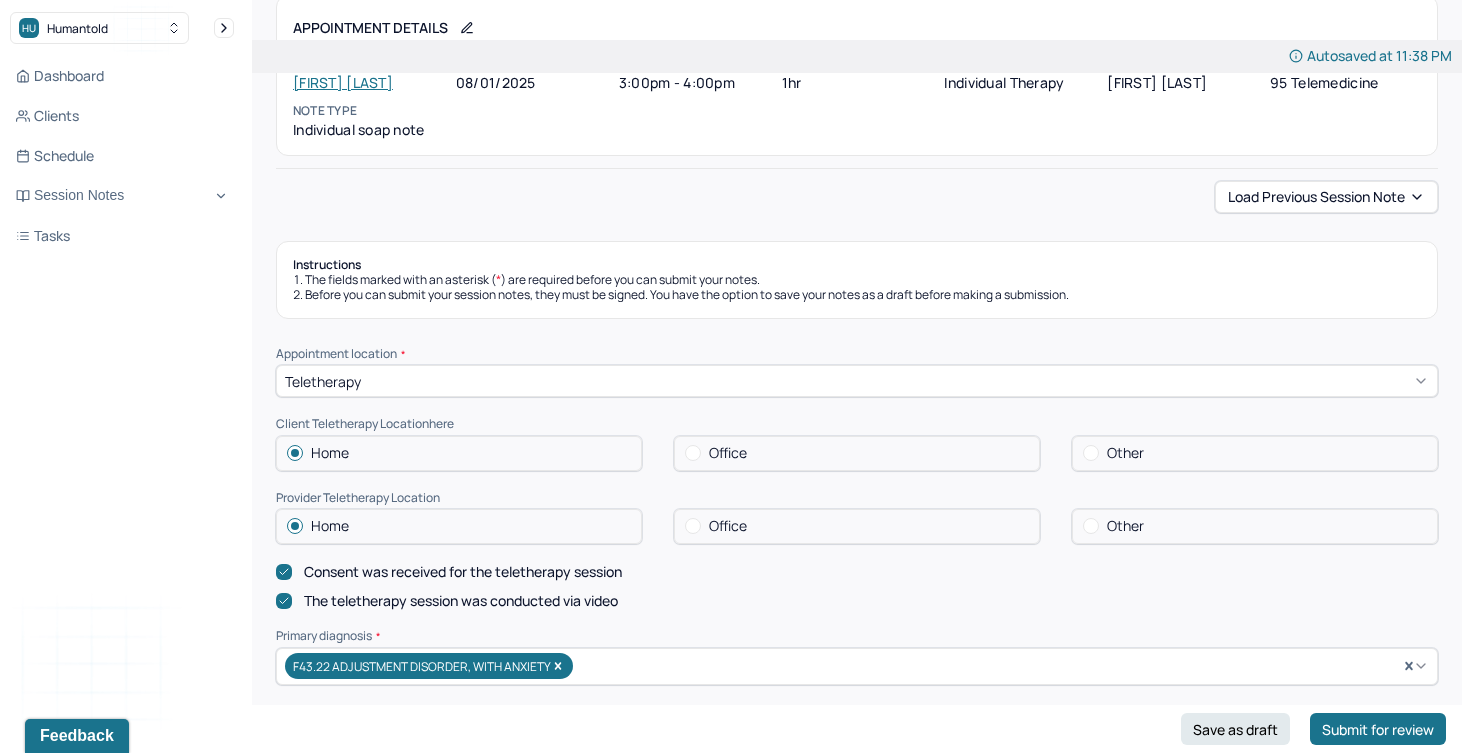 scroll, scrollTop: 0, scrollLeft: 0, axis: both 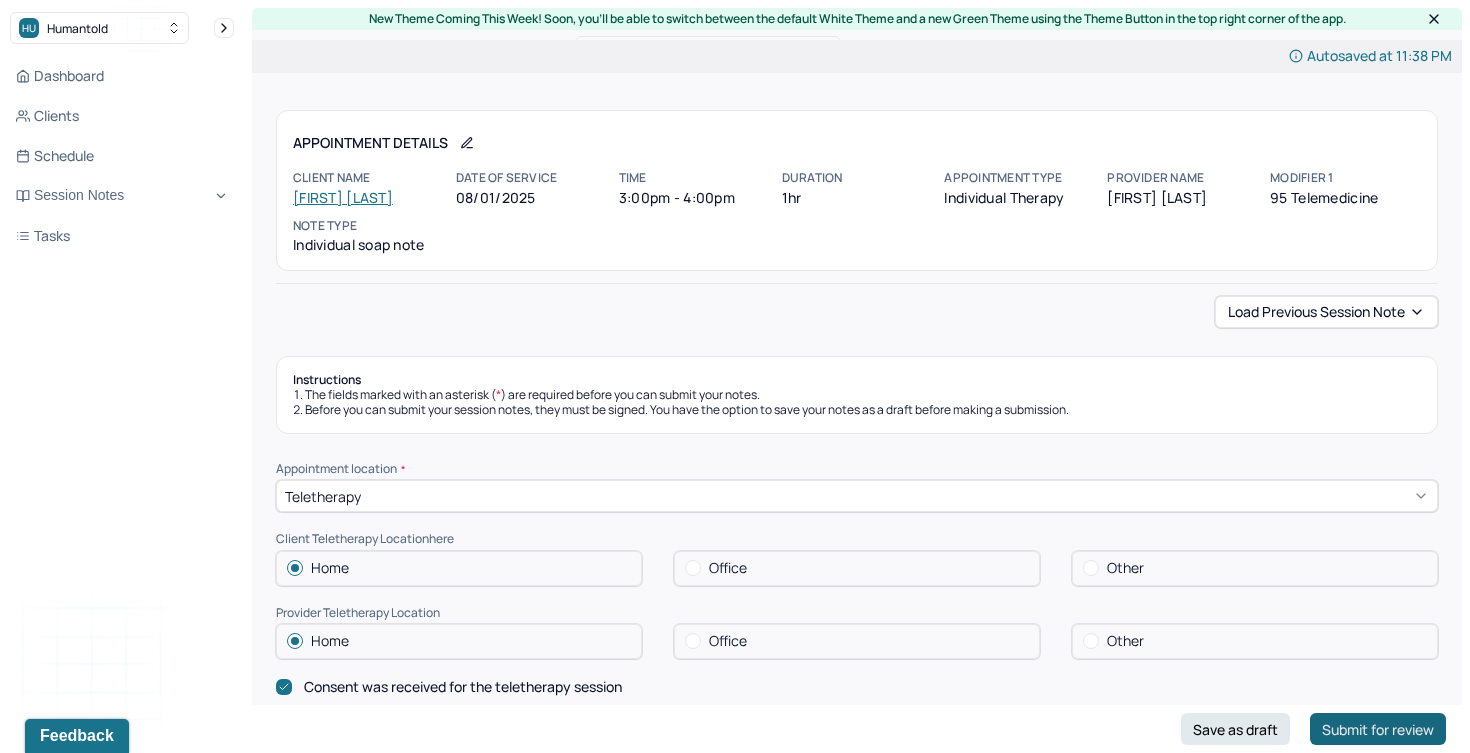 click on "Submit for review" at bounding box center [1378, 729] 